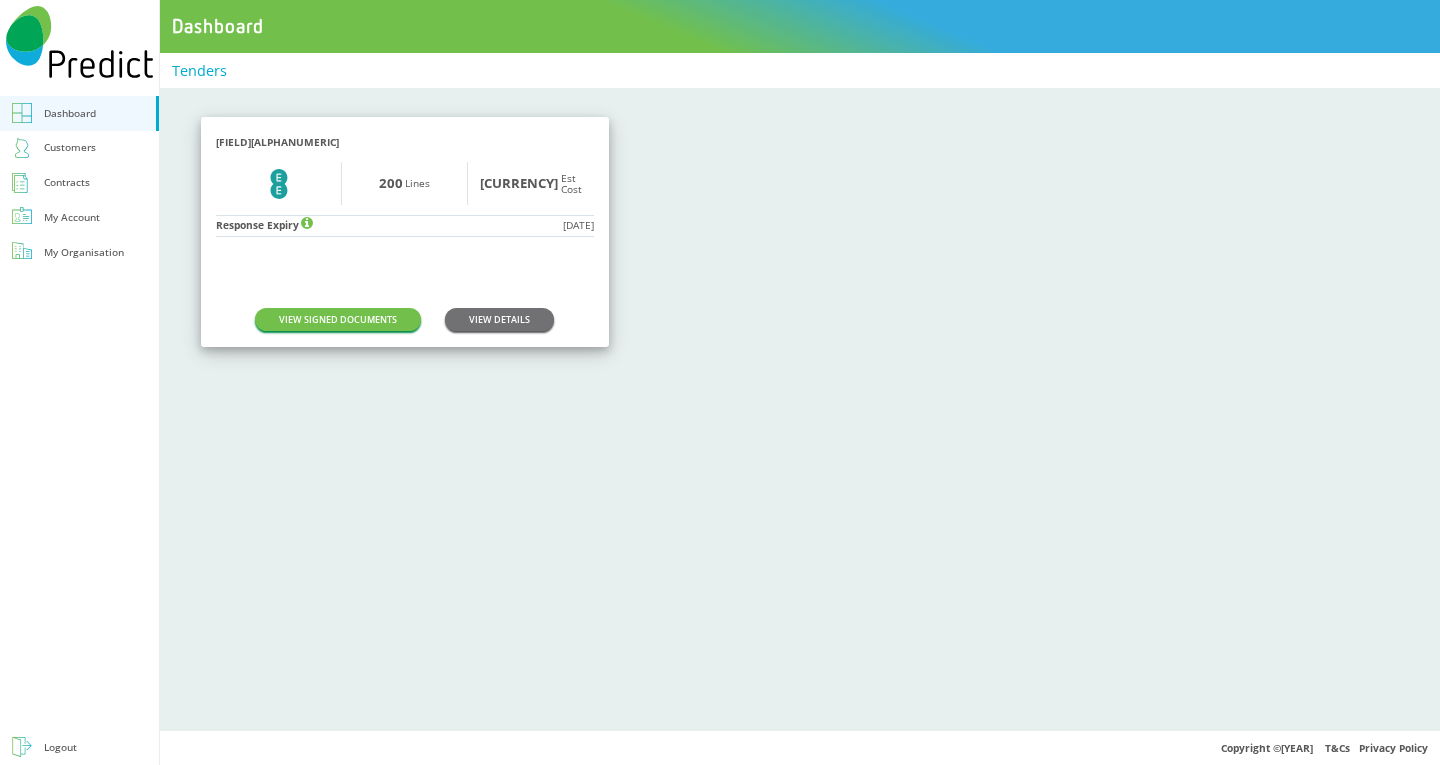scroll, scrollTop: 0, scrollLeft: 0, axis: both 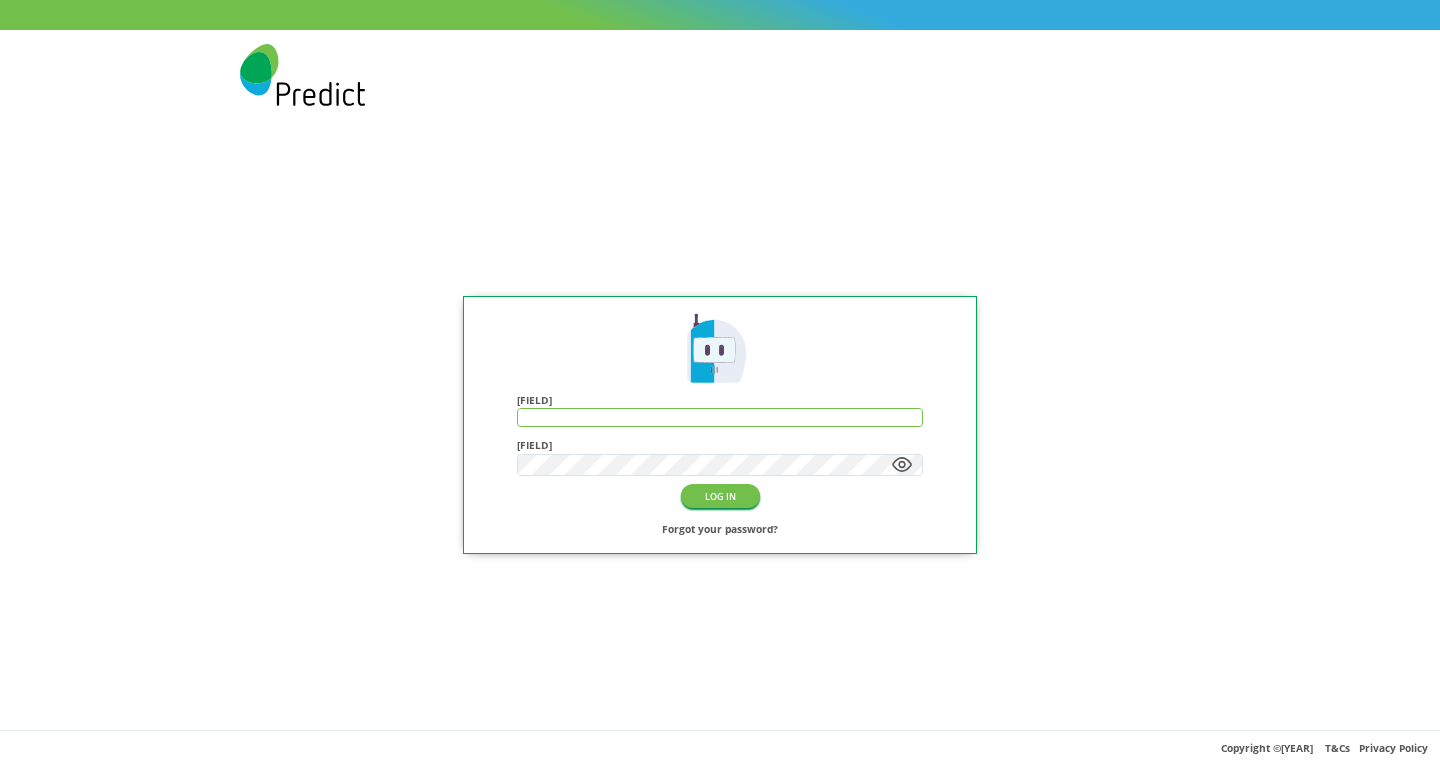 click at bounding box center (720, 417) 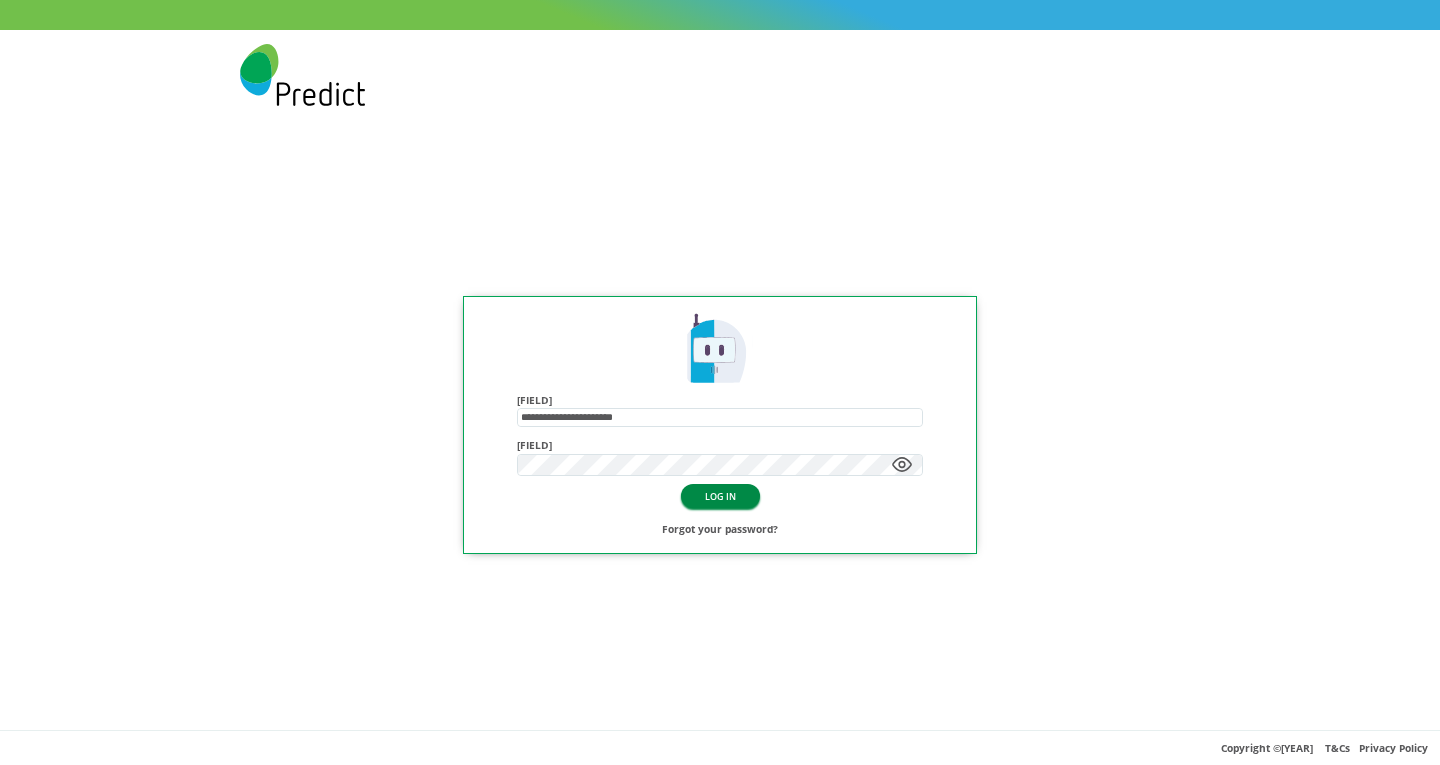 click on "LOG IN" at bounding box center [720, 495] 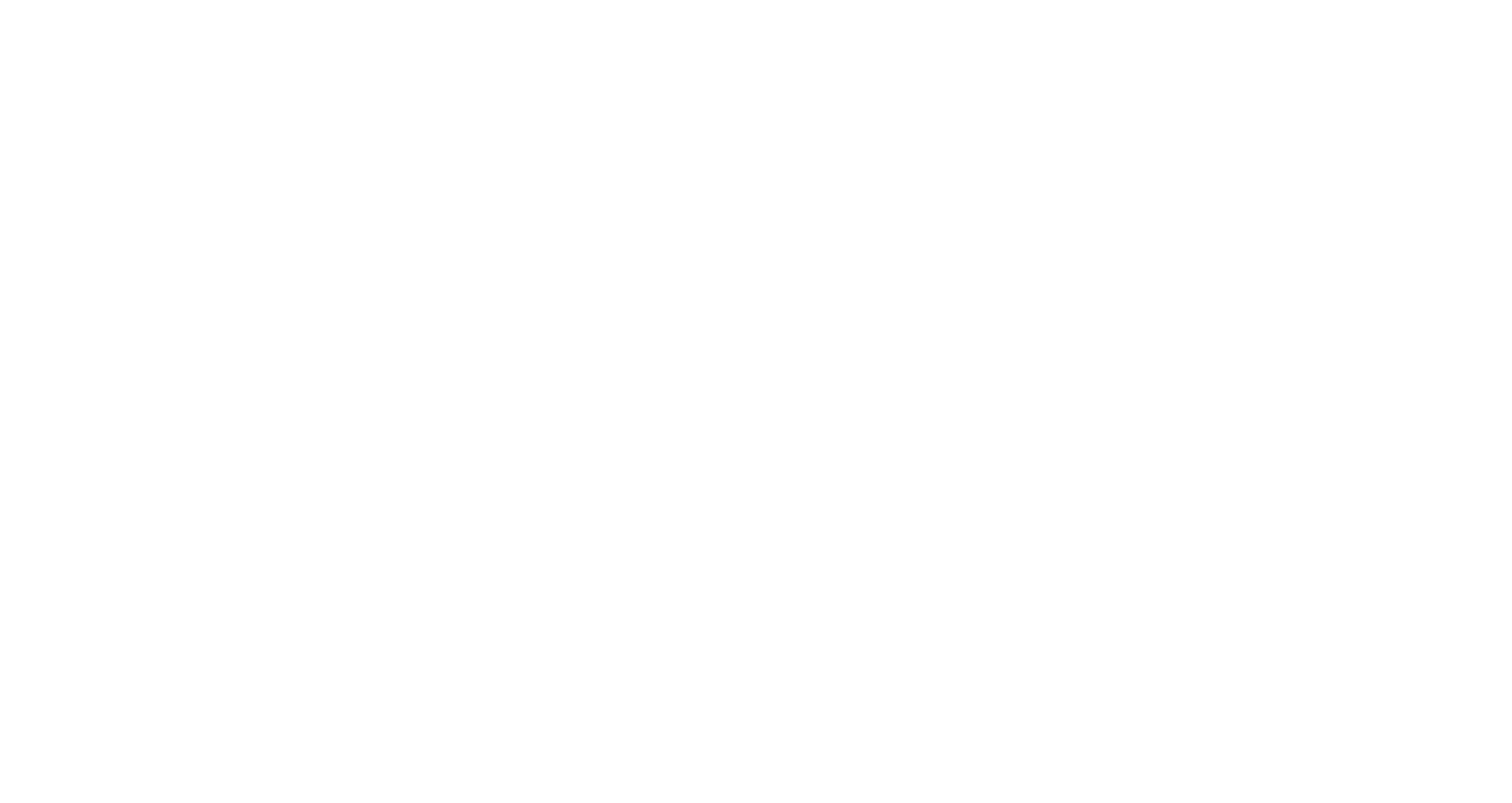 scroll, scrollTop: 0, scrollLeft: 0, axis: both 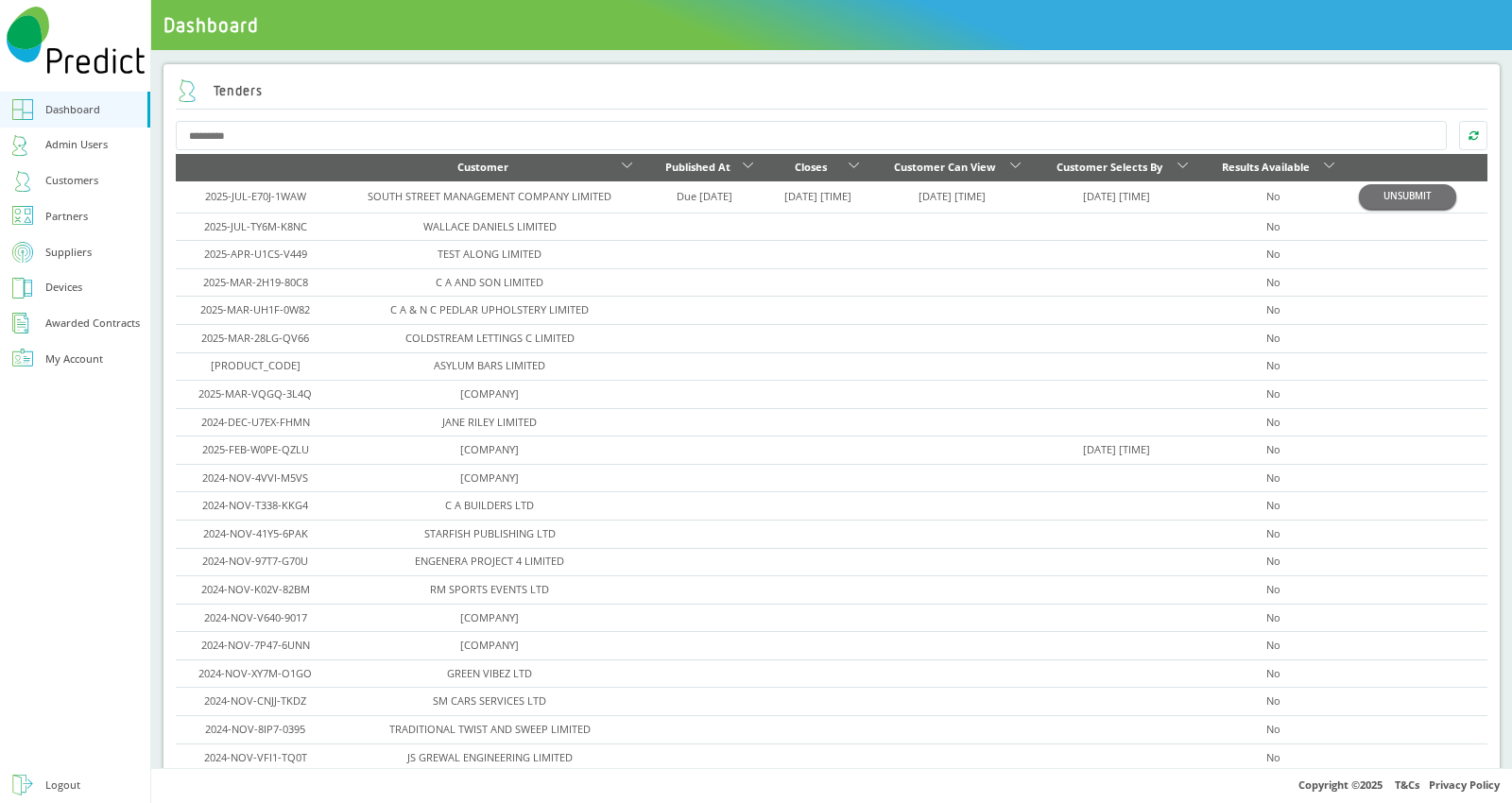 click on "Partners" at bounding box center [66, 216] 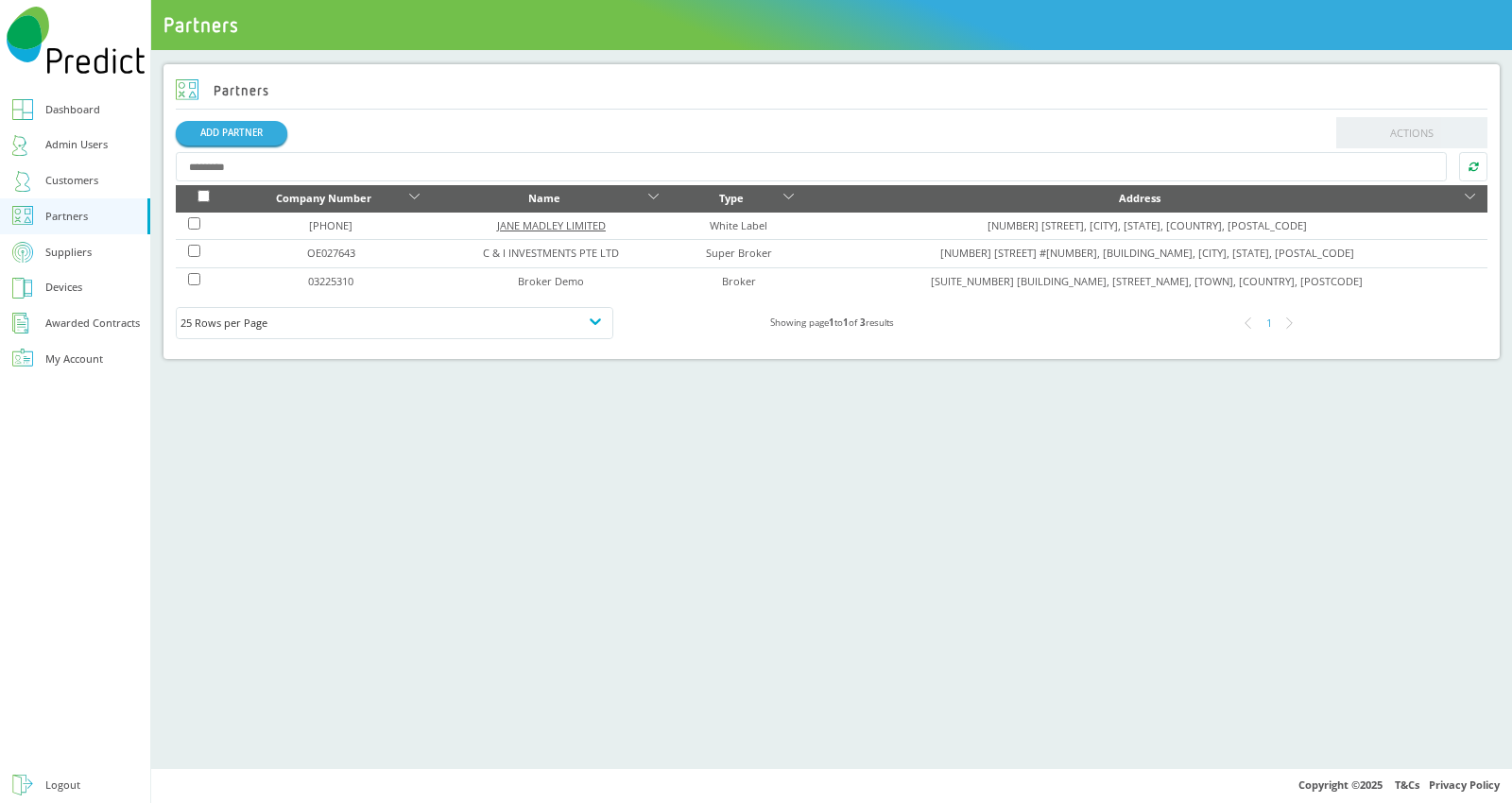 click on "JANE MADLEY LIMITED" at bounding box center [331, 225] 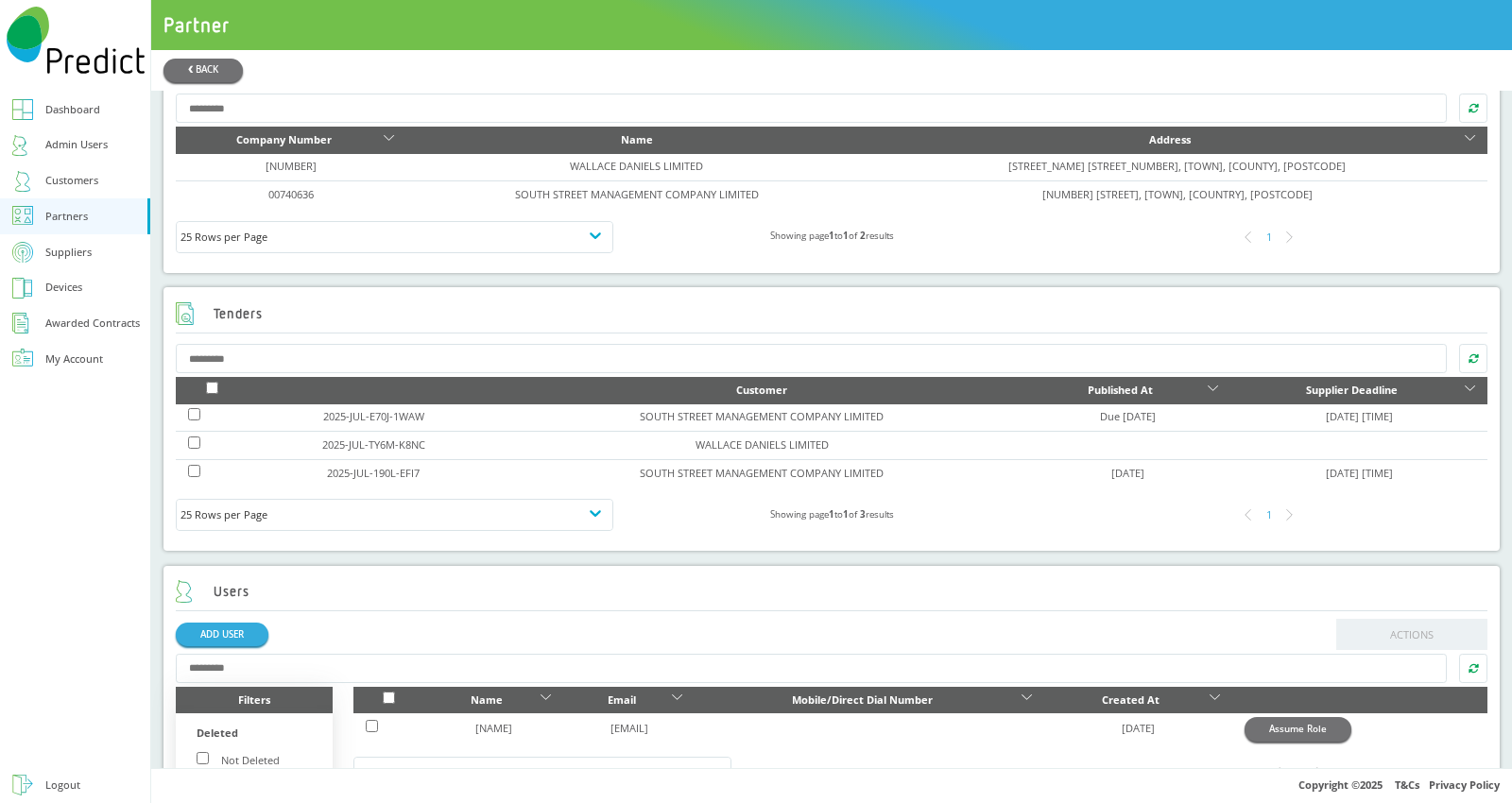 scroll, scrollTop: 839, scrollLeft: 0, axis: vertical 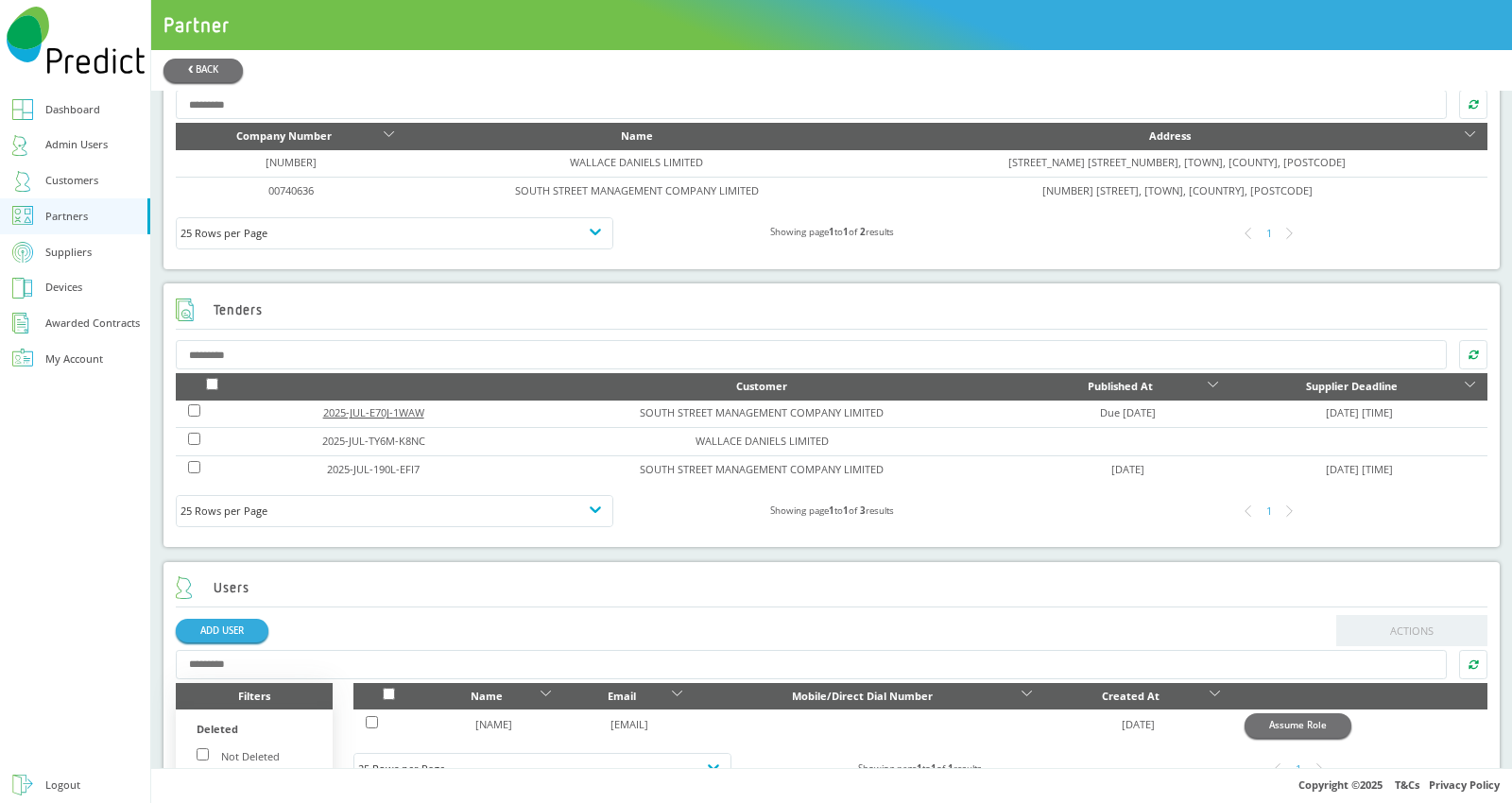 click on "2025-JUL-E70J-1WAW" at bounding box center [373, 412] 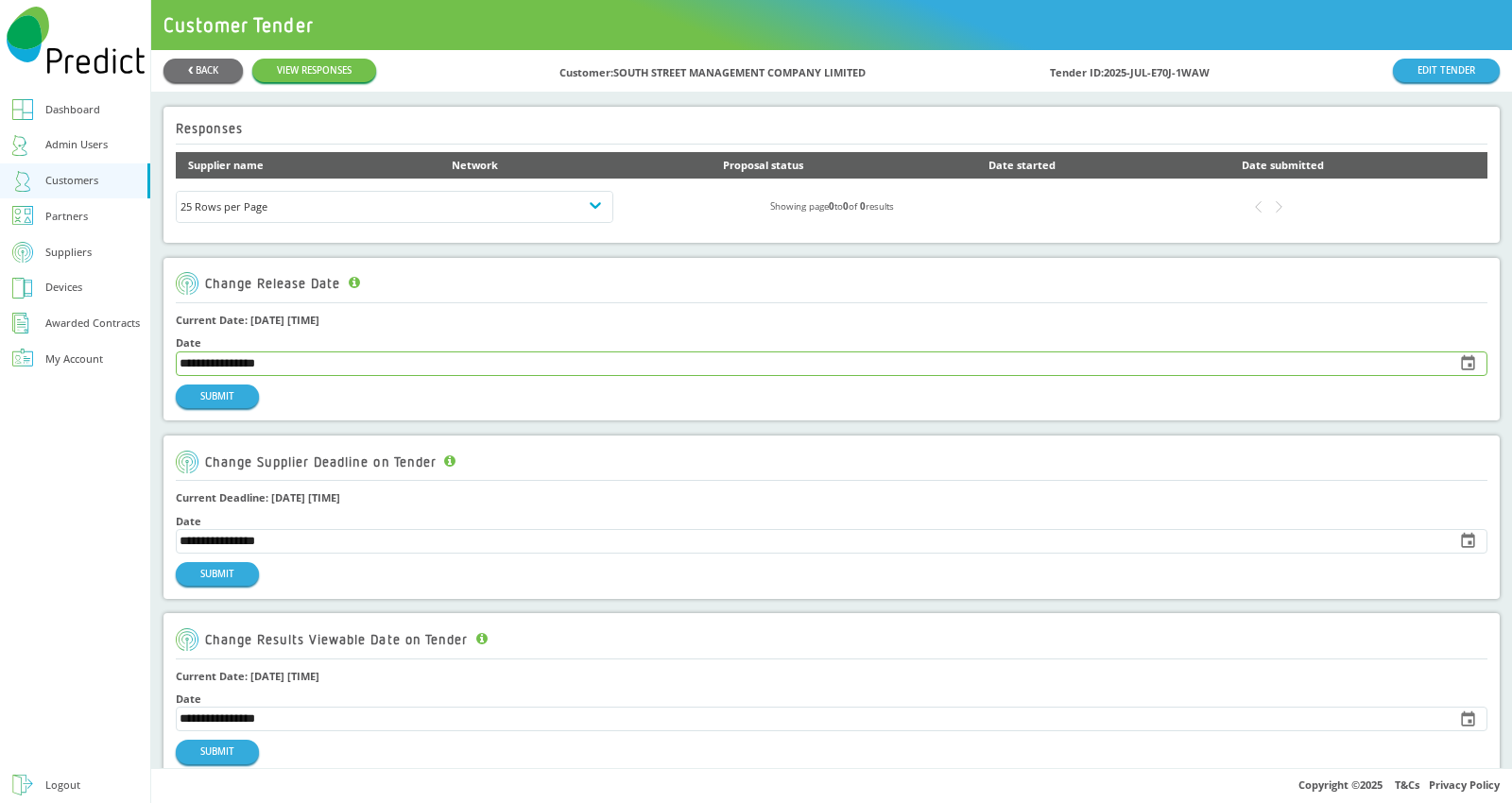 click on "**********" at bounding box center [810, 364] 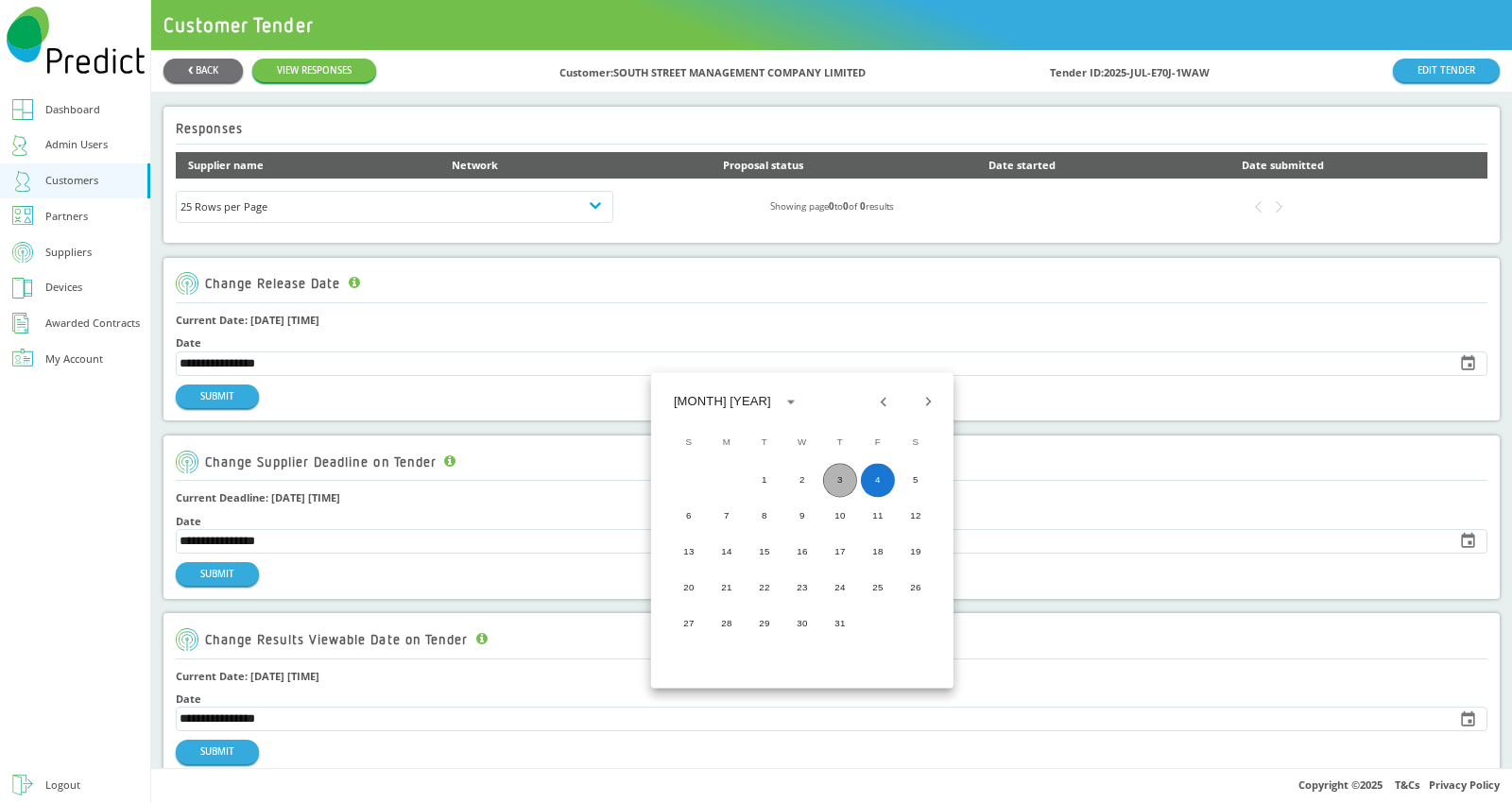 click on "3" at bounding box center (840, 480) 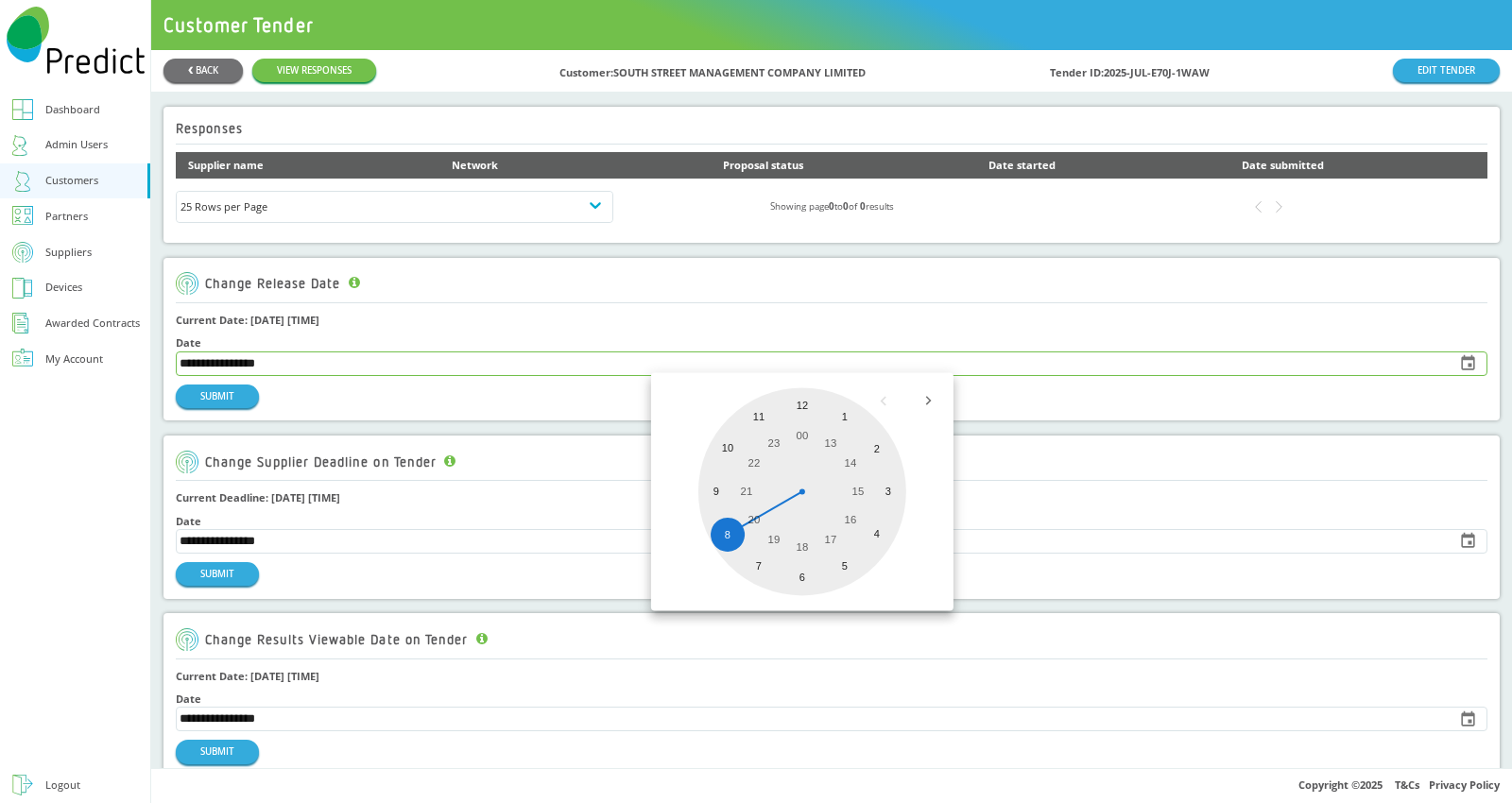 click on "**********" at bounding box center (810, 364) 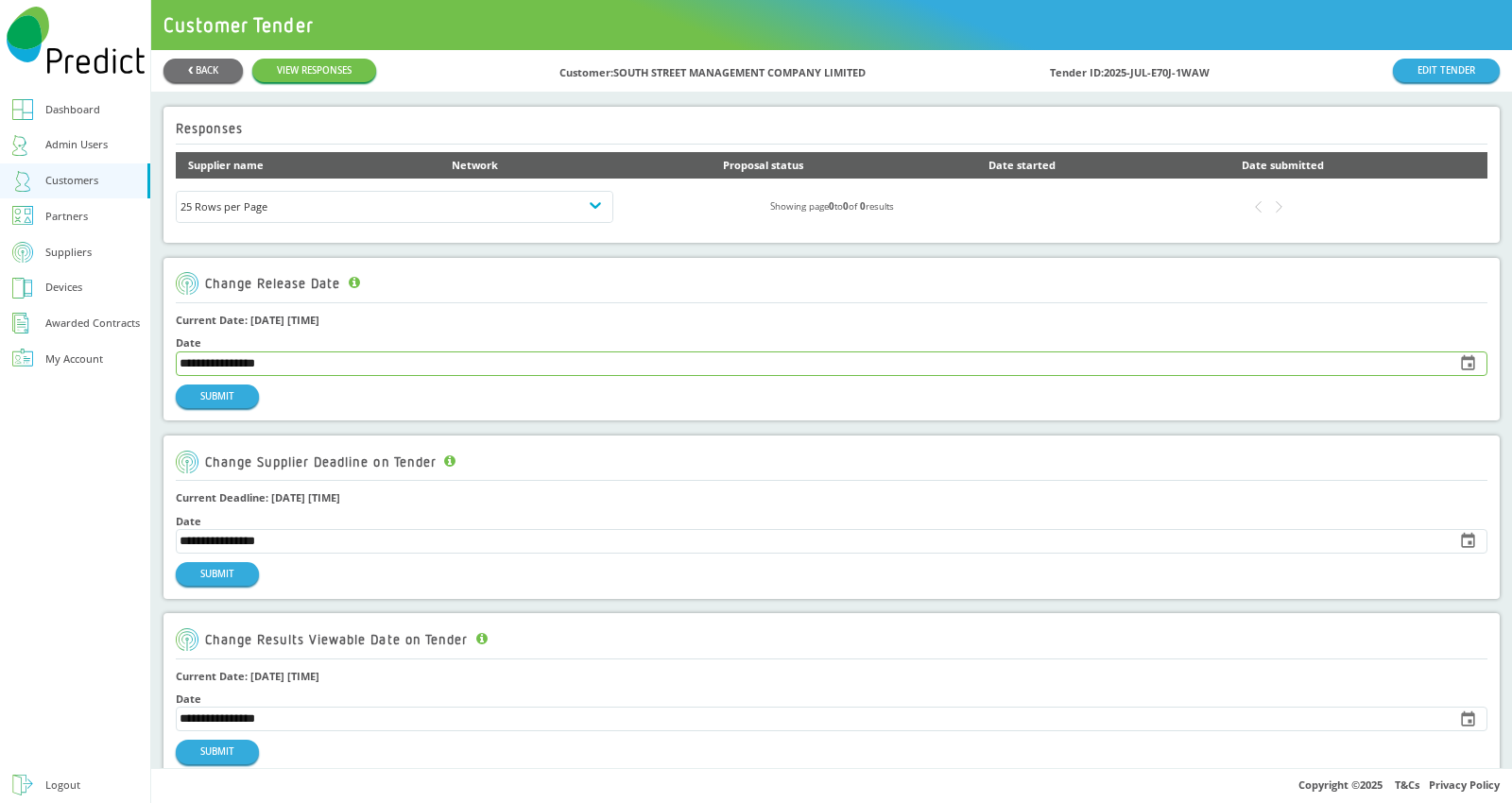 click on "**********" at bounding box center [810, 364] 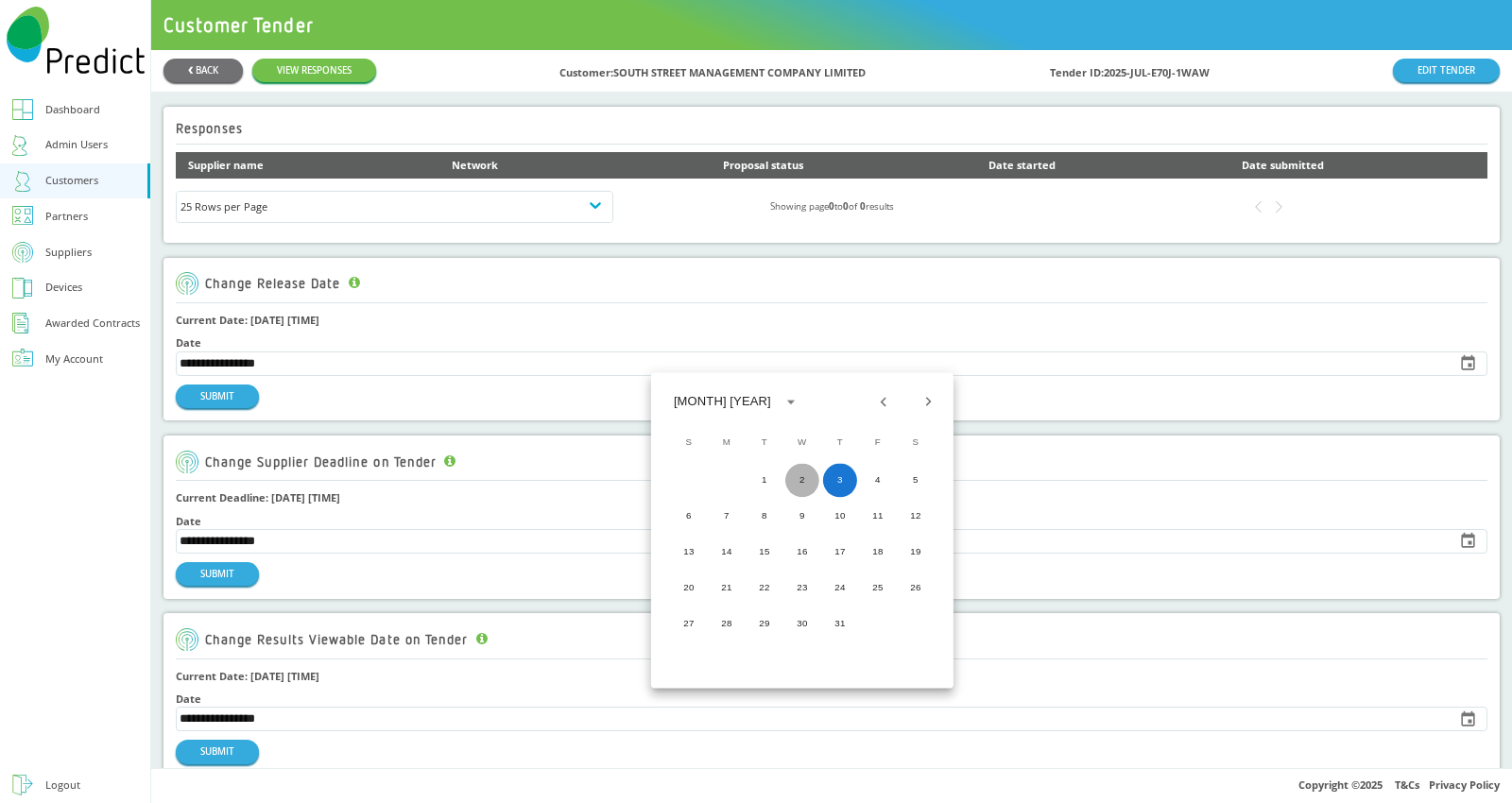 click on "2" at bounding box center (802, 480) 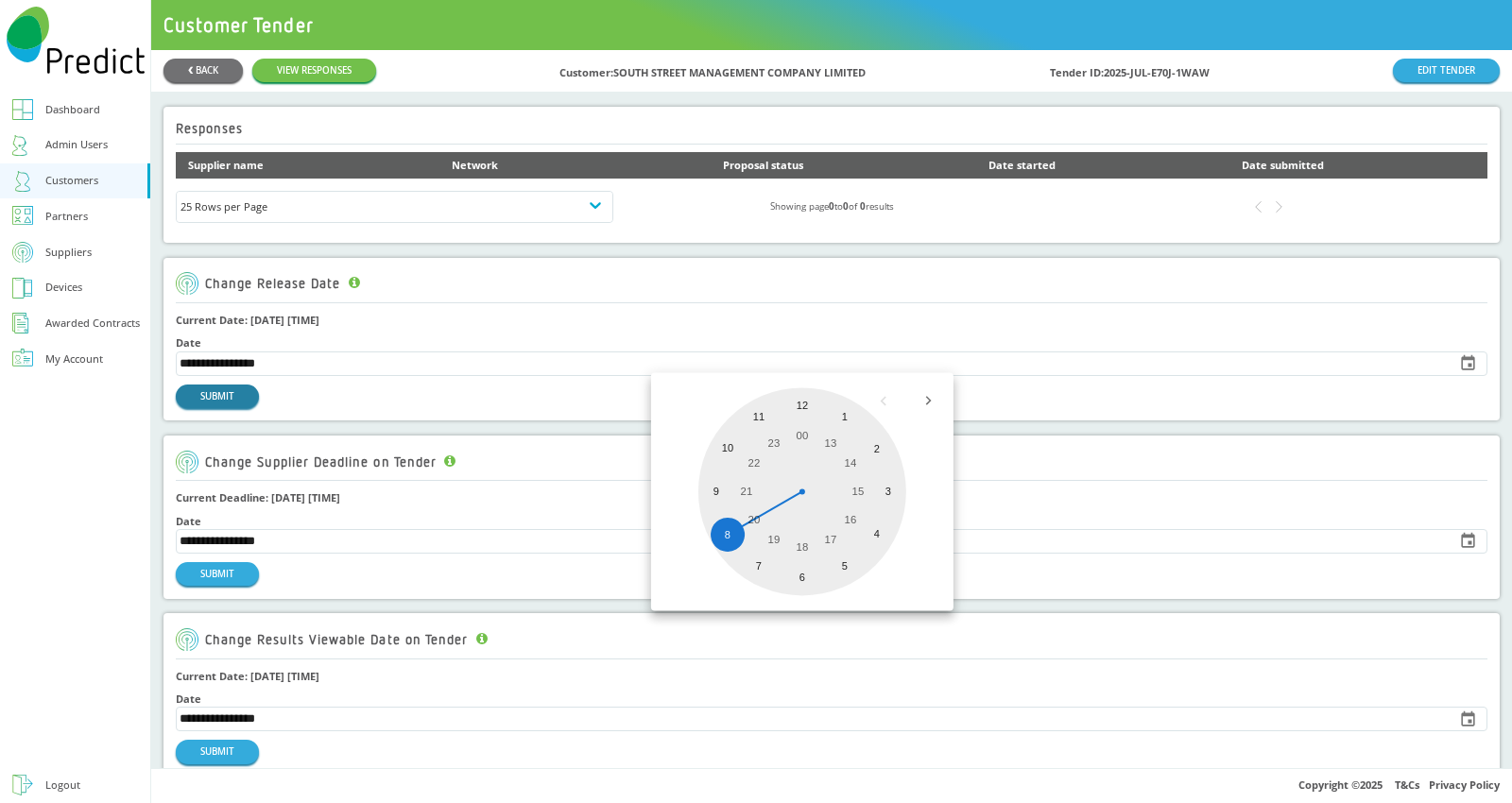 click on "SUBMIT" at bounding box center [217, 396] 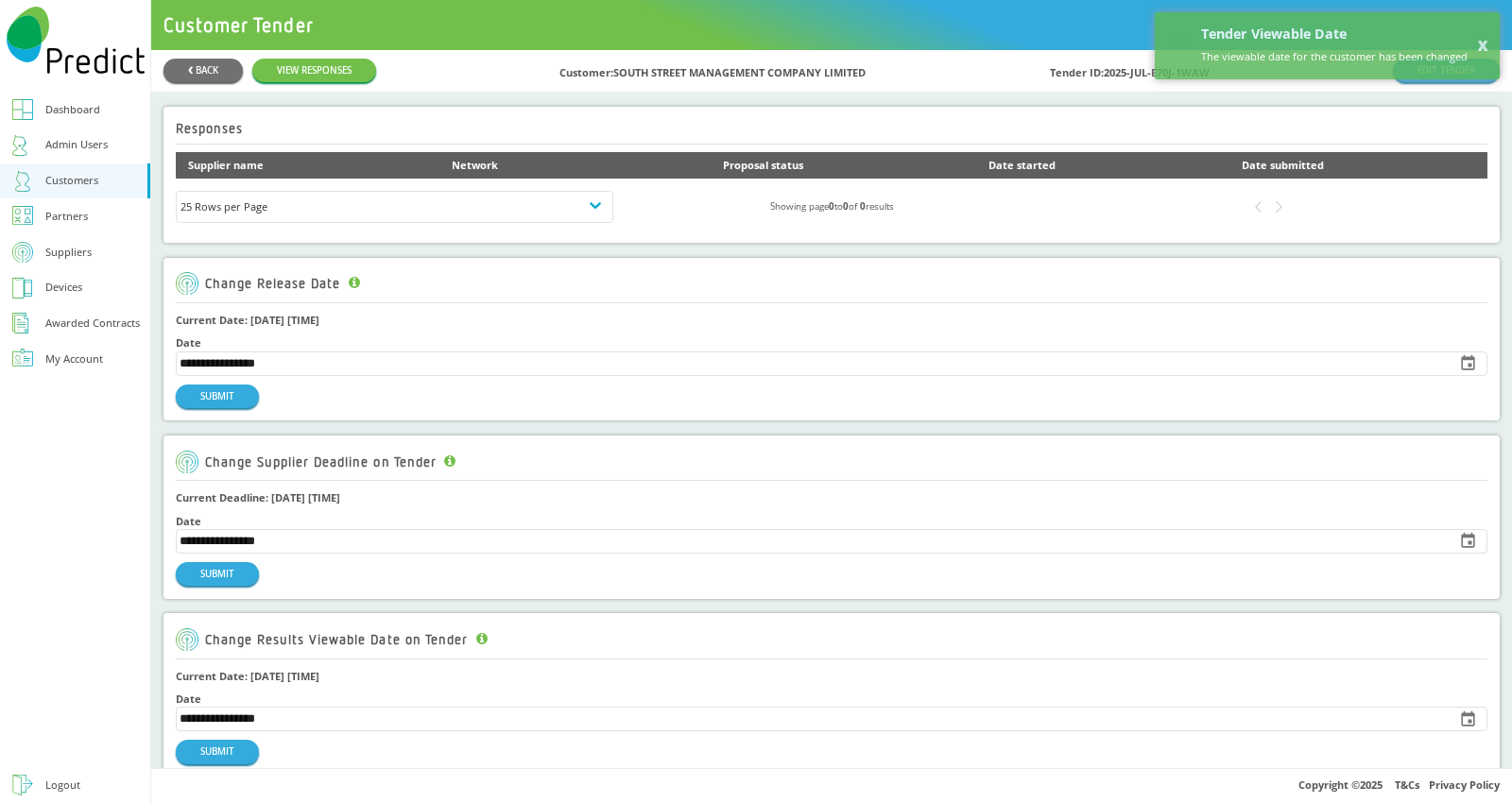 scroll, scrollTop: 105, scrollLeft: 0, axis: vertical 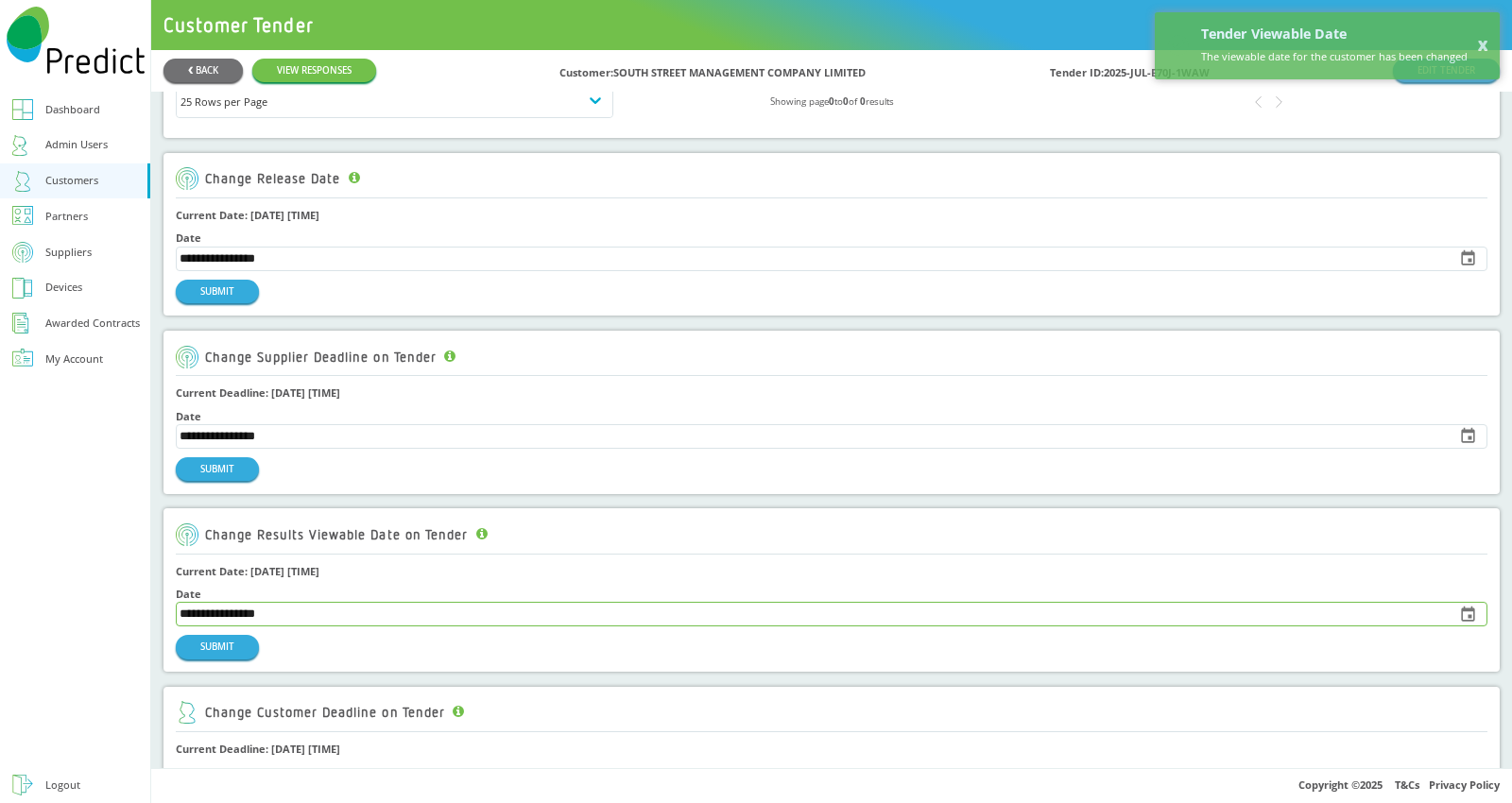 click on "**********" at bounding box center (810, 614) 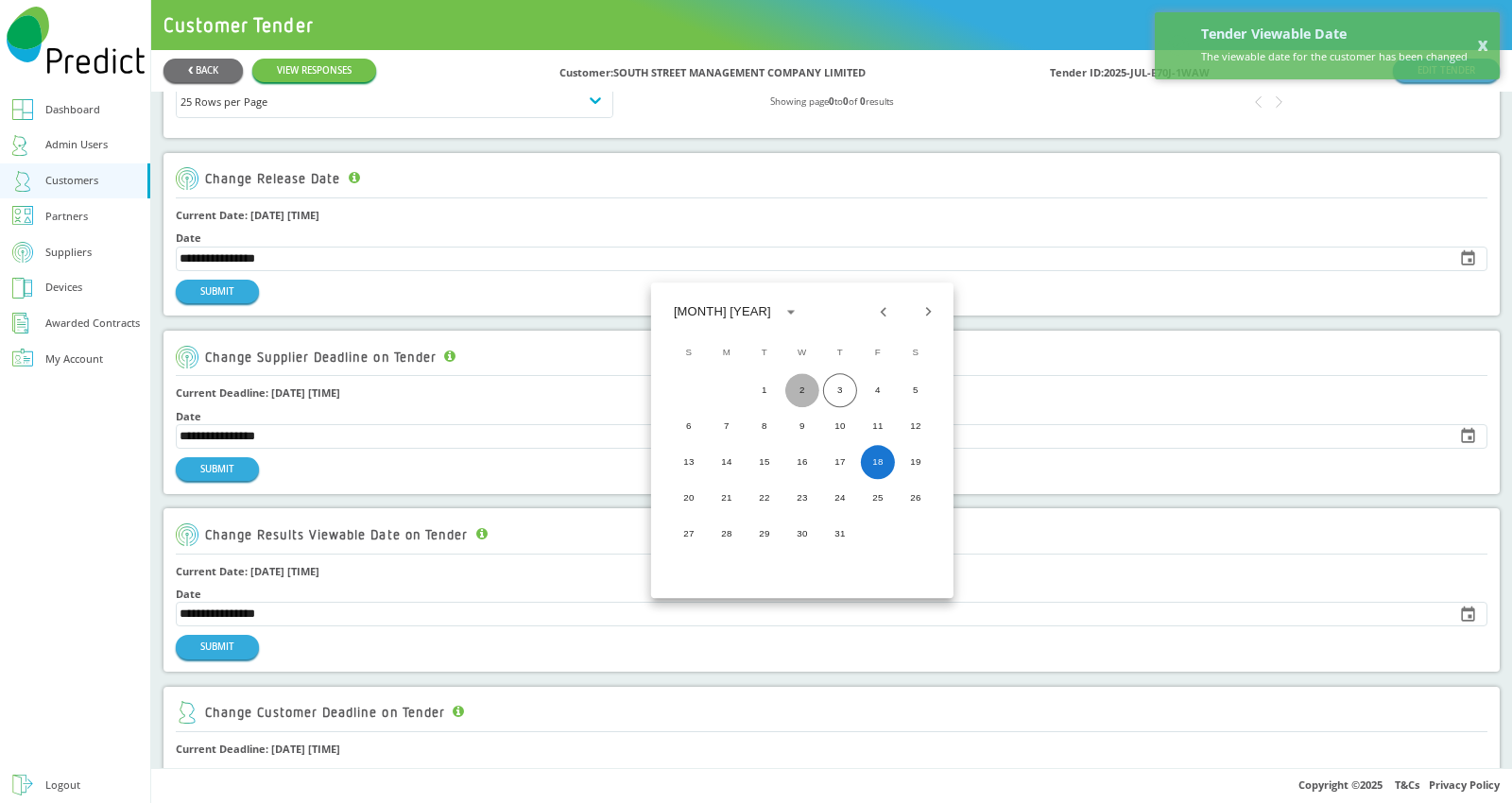 click on "2" at bounding box center (802, 390) 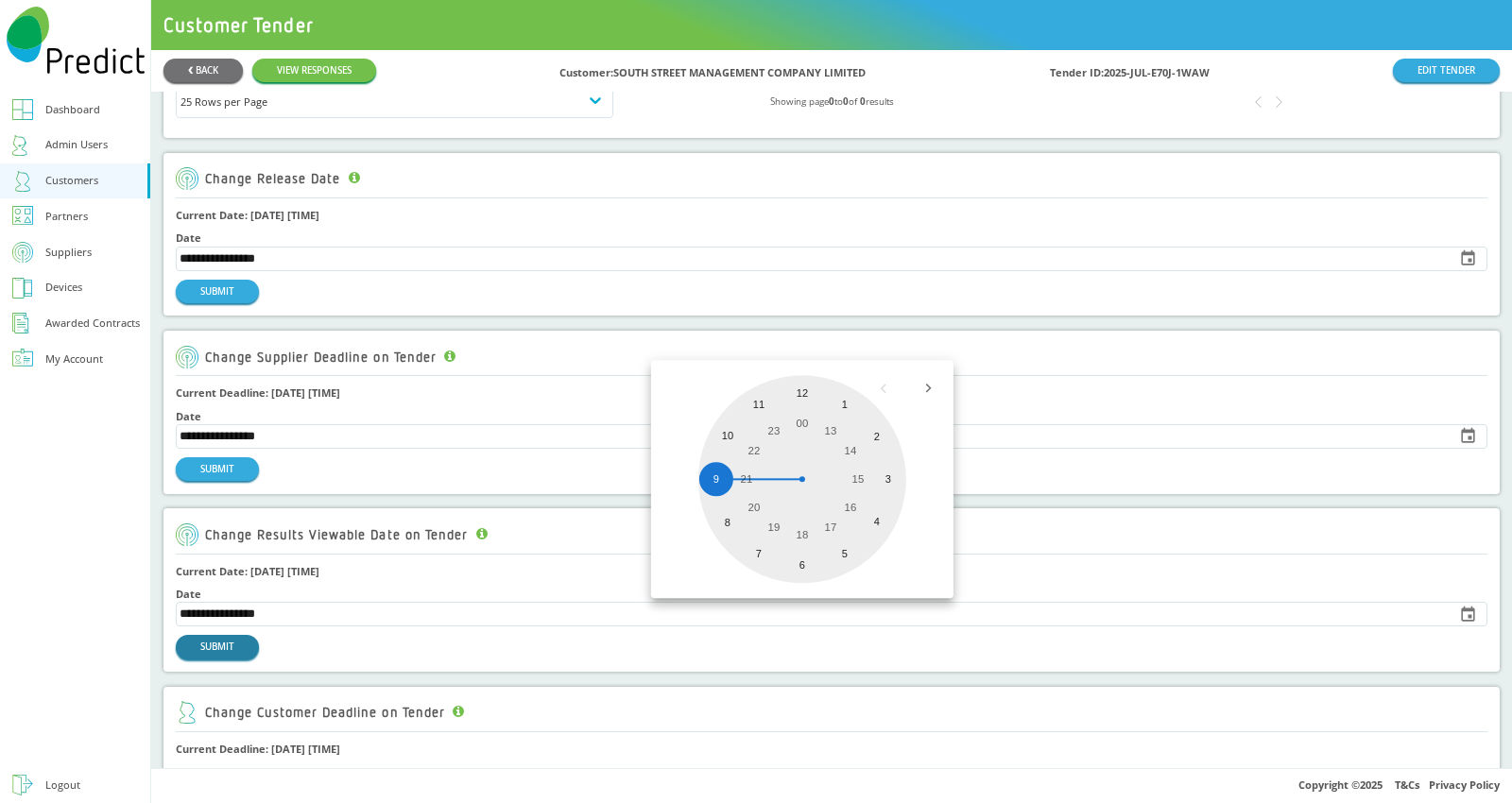 click on "SUBMIT" at bounding box center (217, 291) 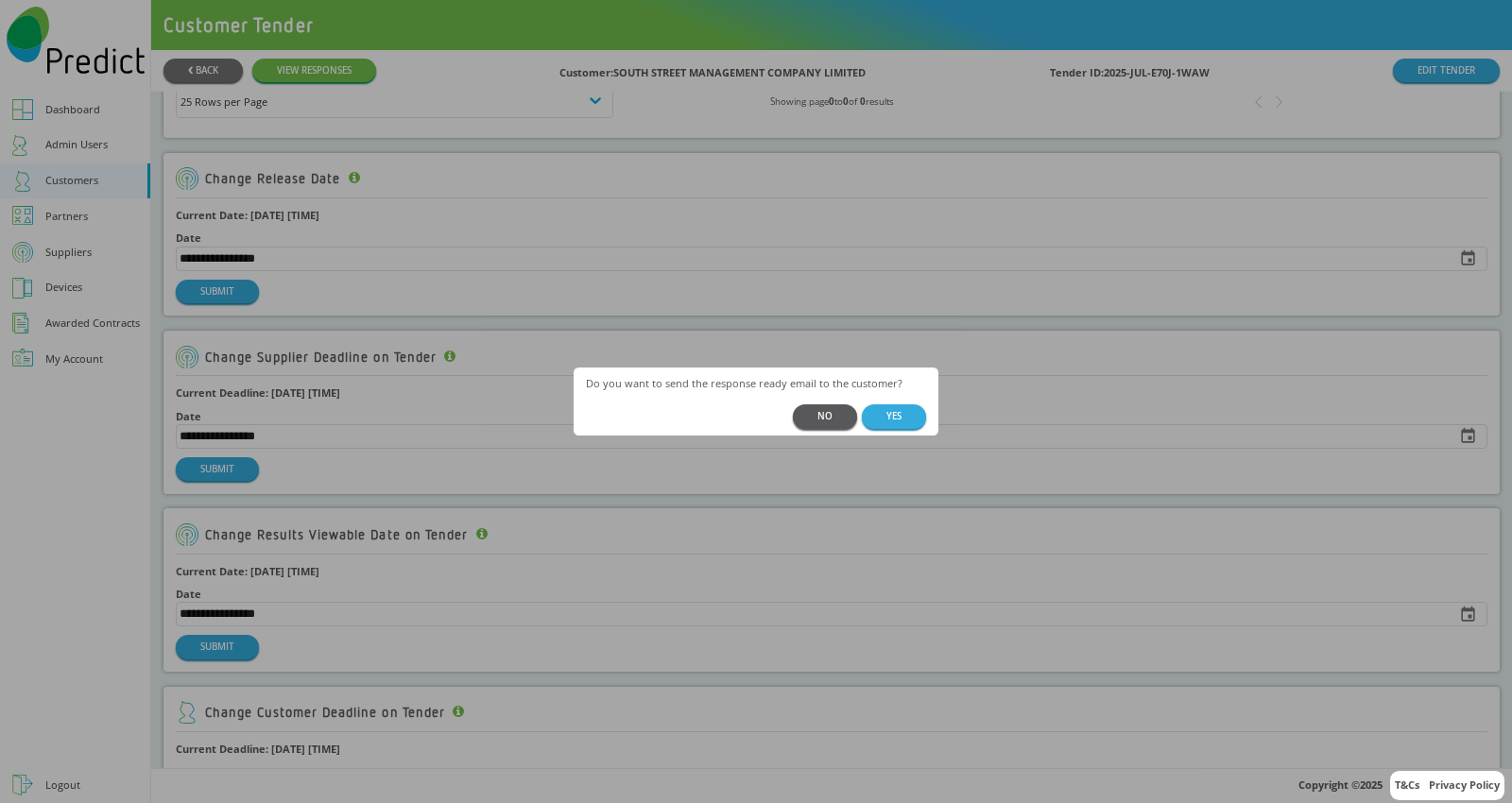 click on "NO" at bounding box center (825, 416) 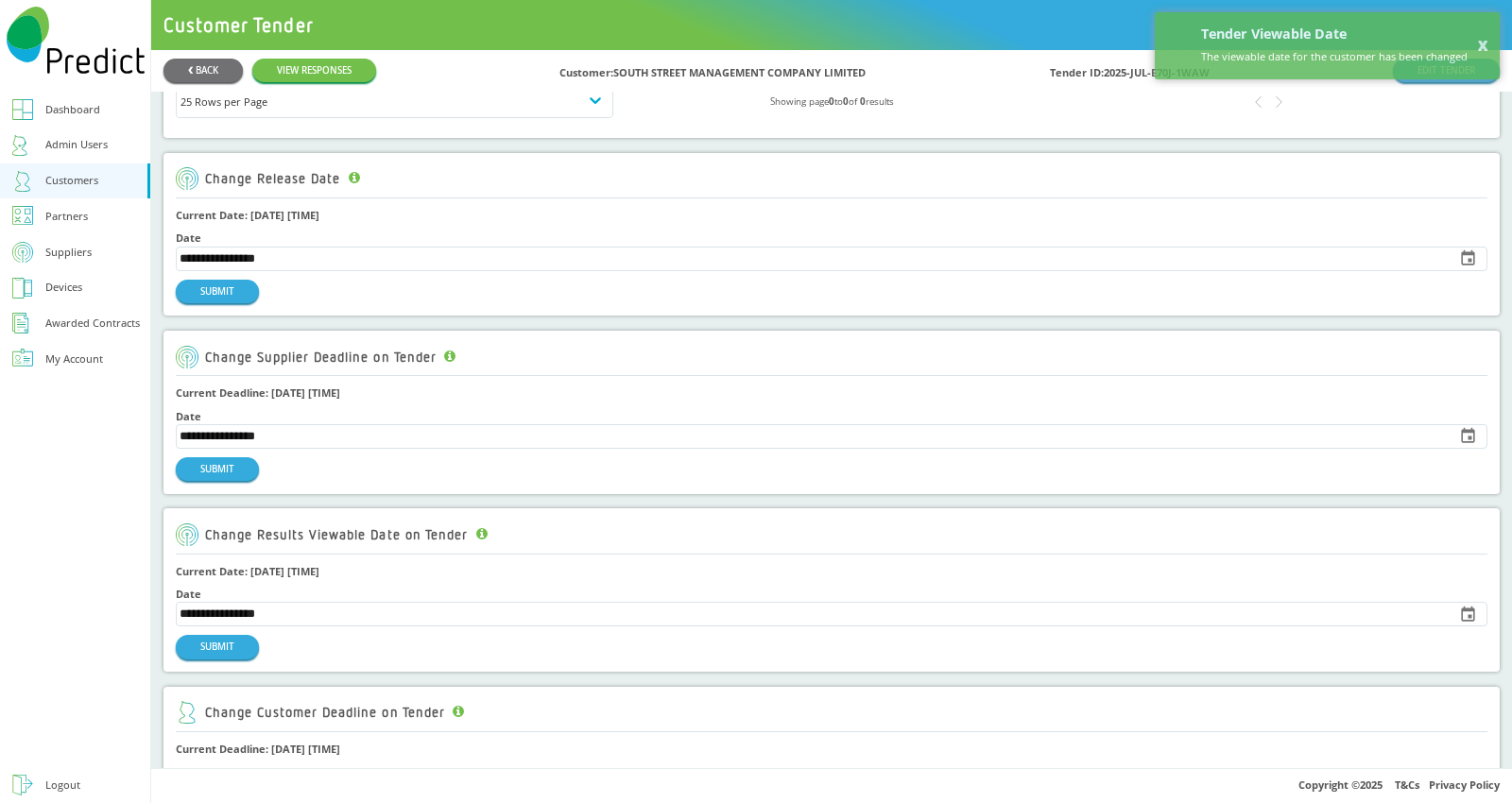 scroll, scrollTop: 0, scrollLeft: 0, axis: both 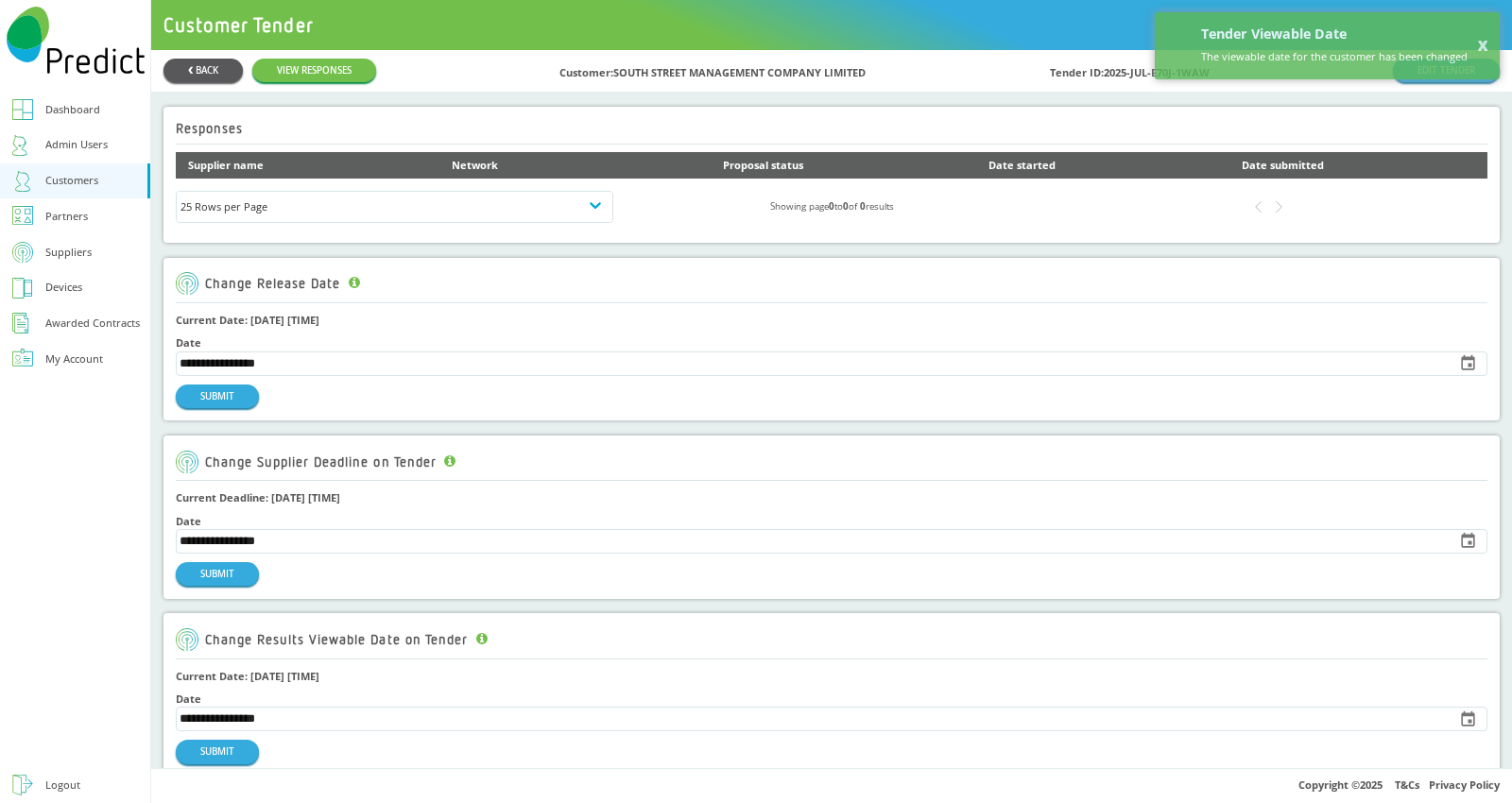 click on "❮ BACK" at bounding box center (203, 70) 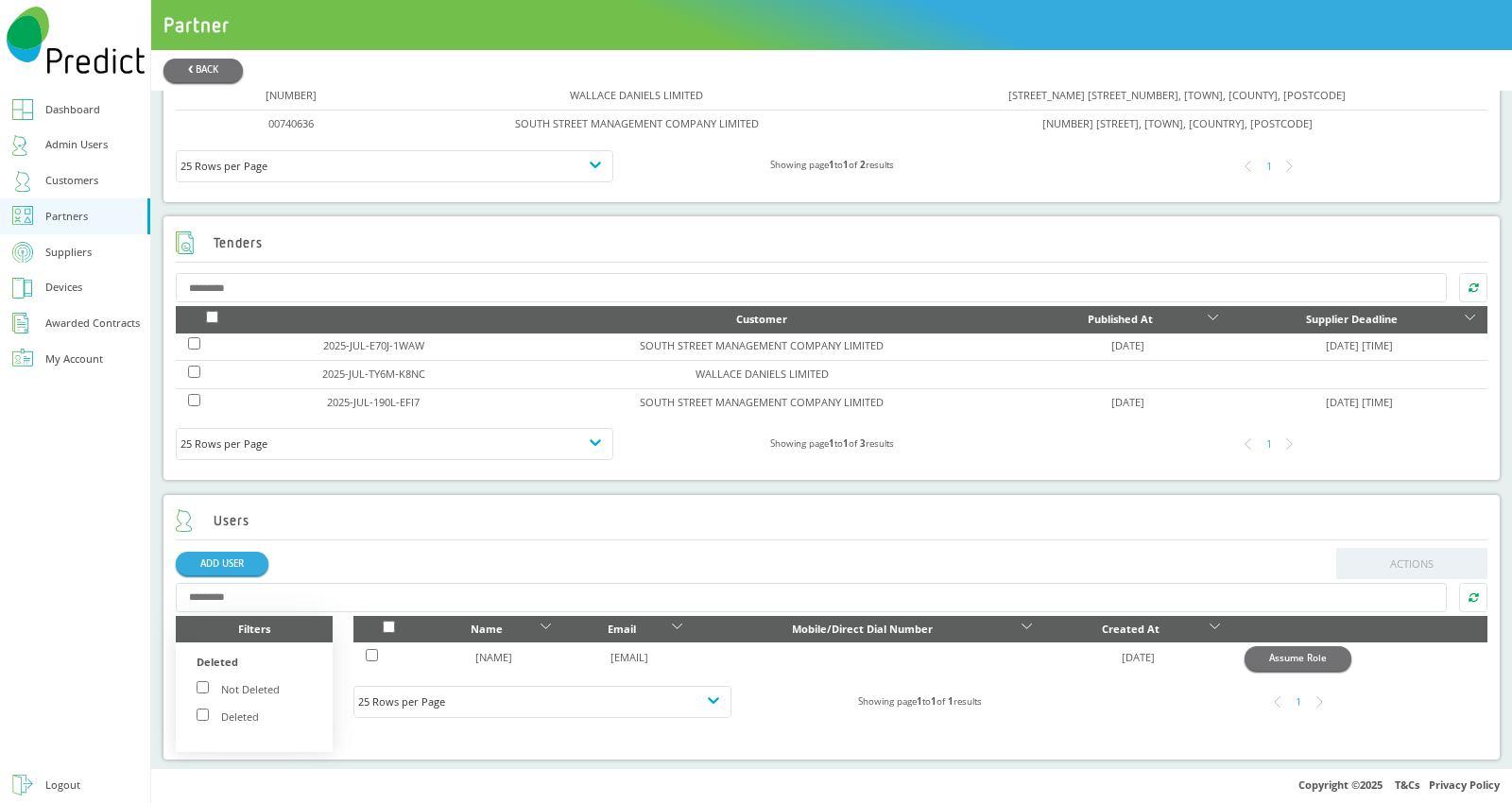 scroll, scrollTop: 913, scrollLeft: 0, axis: vertical 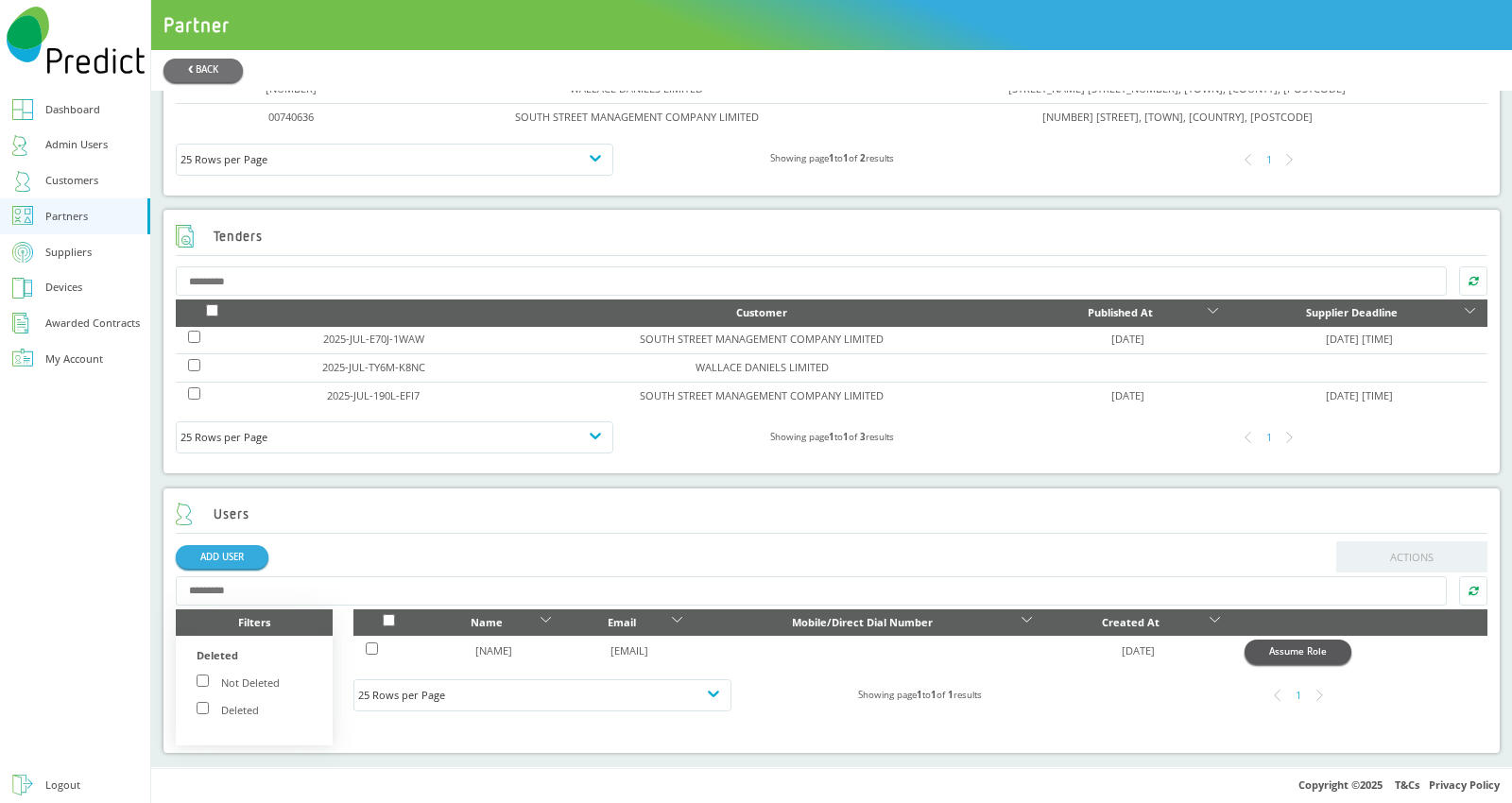 click on "Assume Role" at bounding box center (1297, 651) 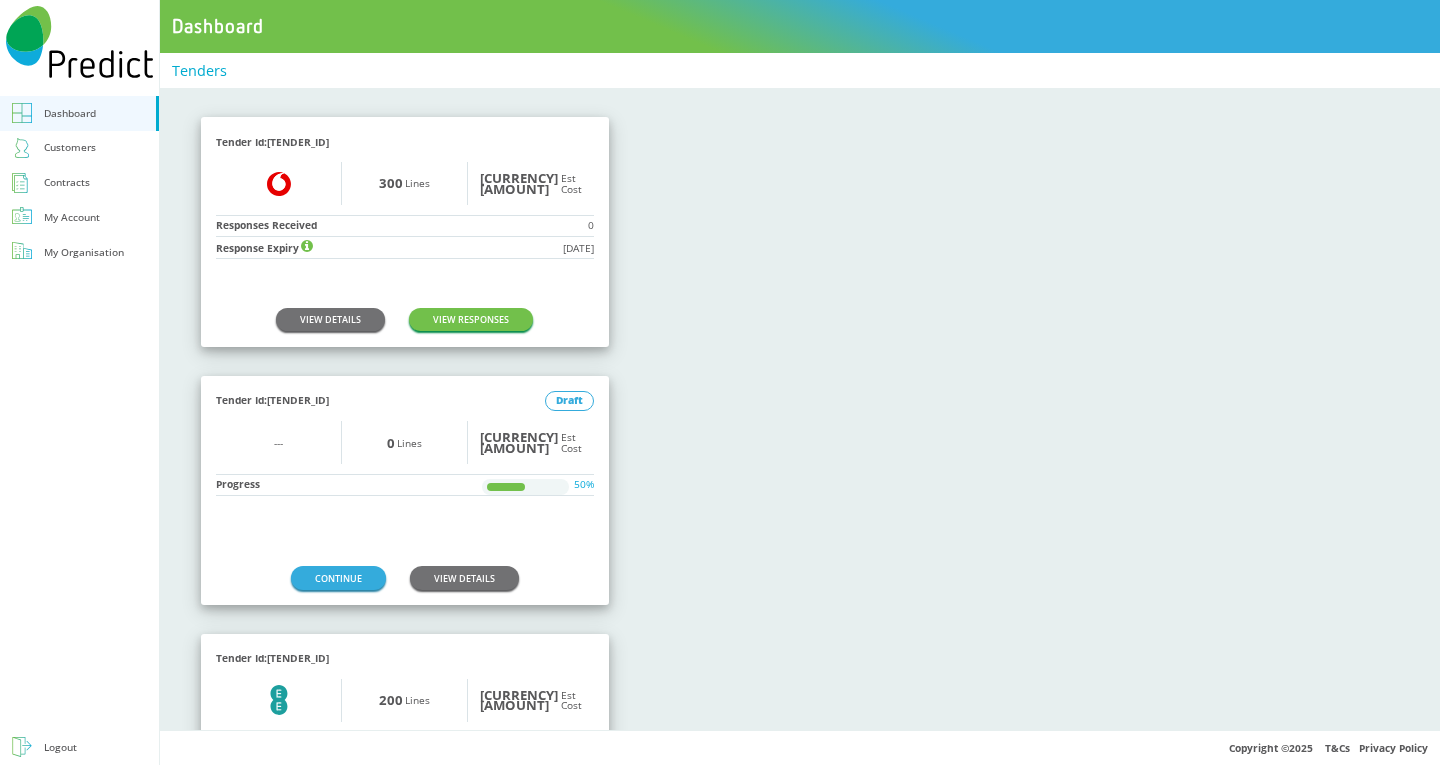 scroll, scrollTop: 0, scrollLeft: 0, axis: both 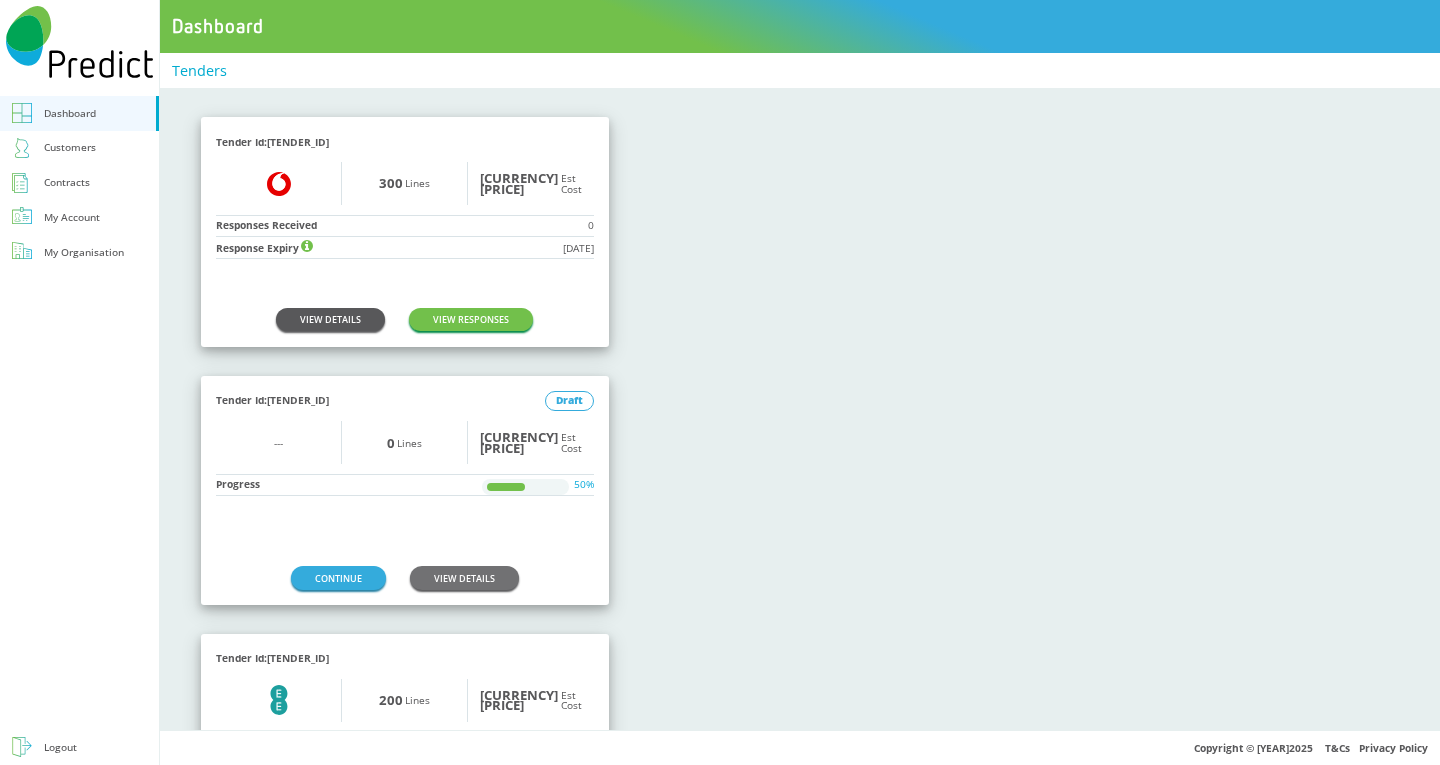 click on "VIEW DETAILS" at bounding box center [330, 319] 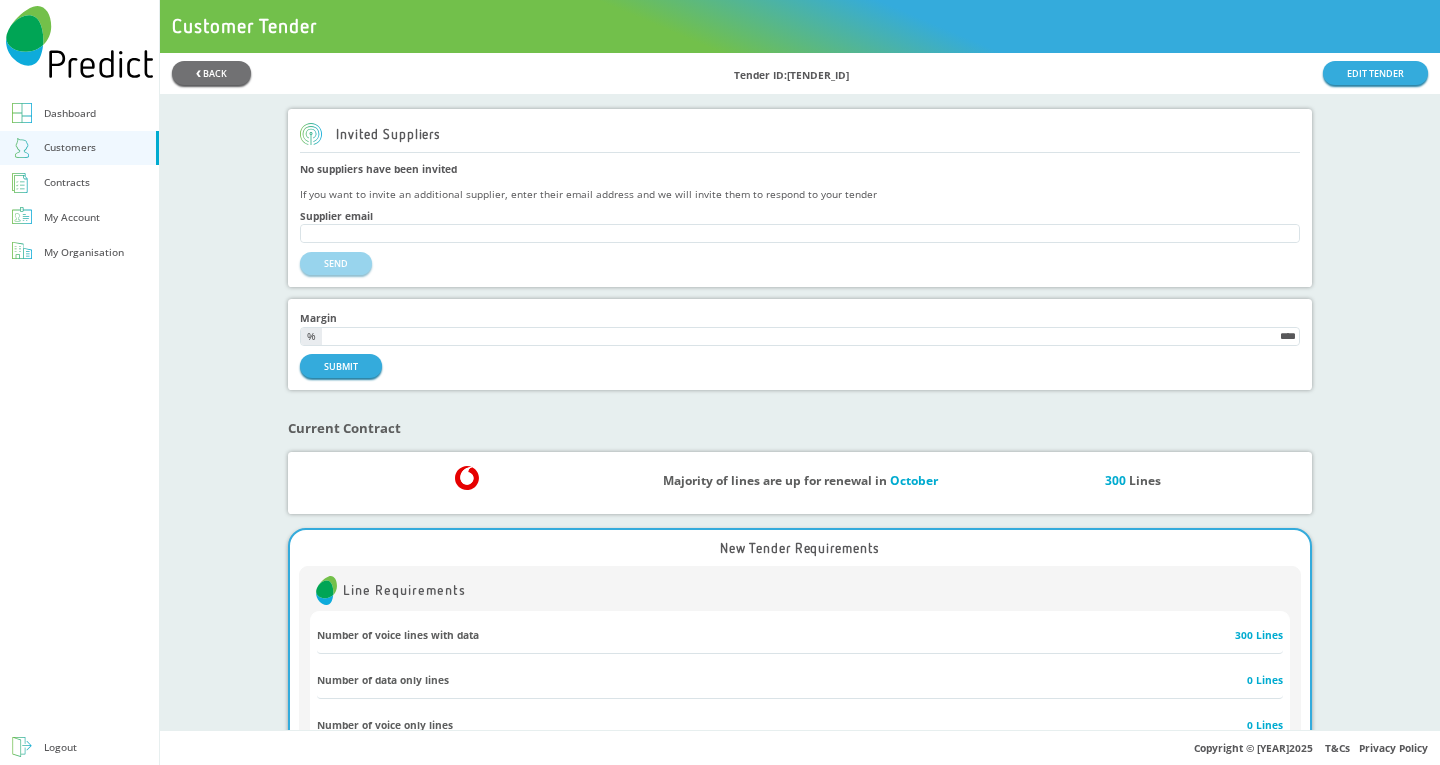 scroll, scrollTop: 300, scrollLeft: 0, axis: vertical 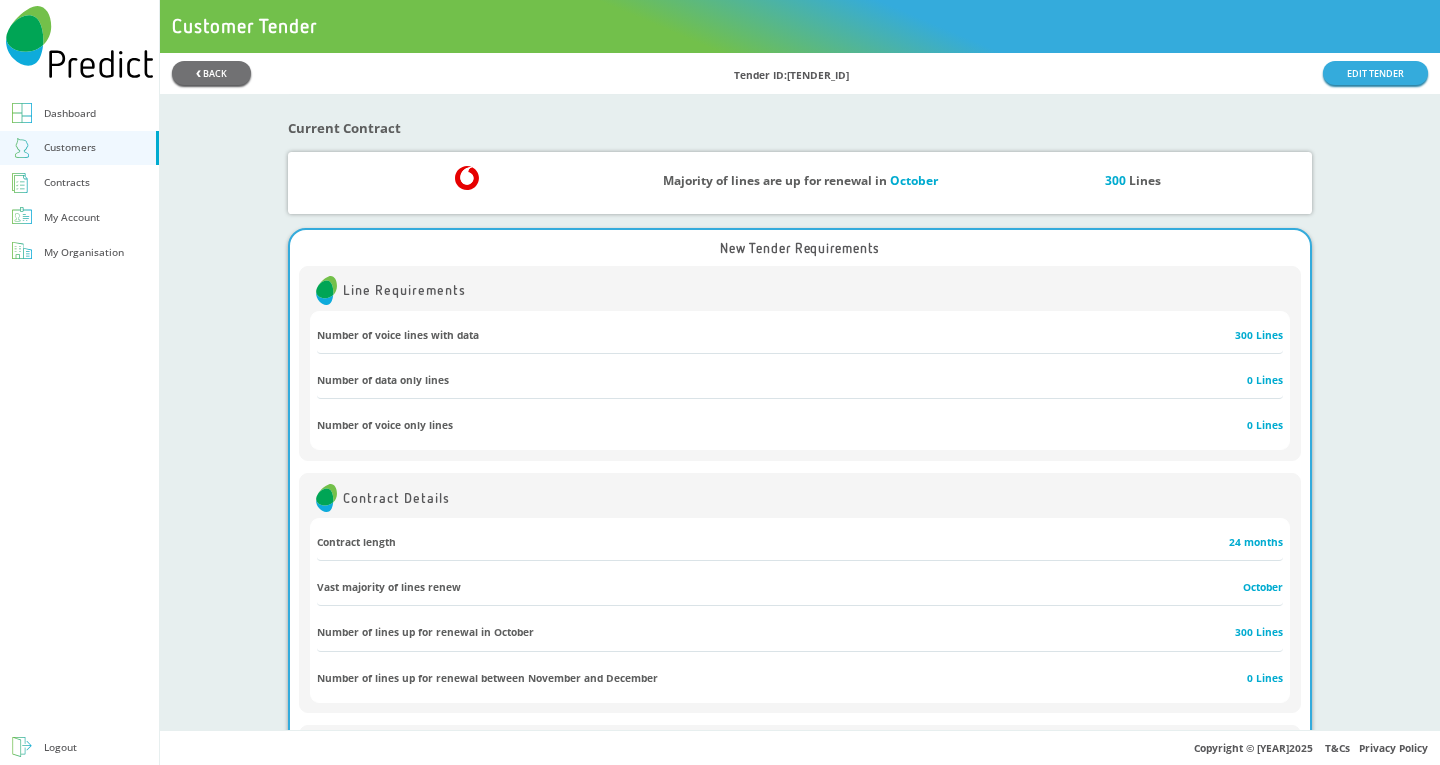 click at bounding box center [327, 290] 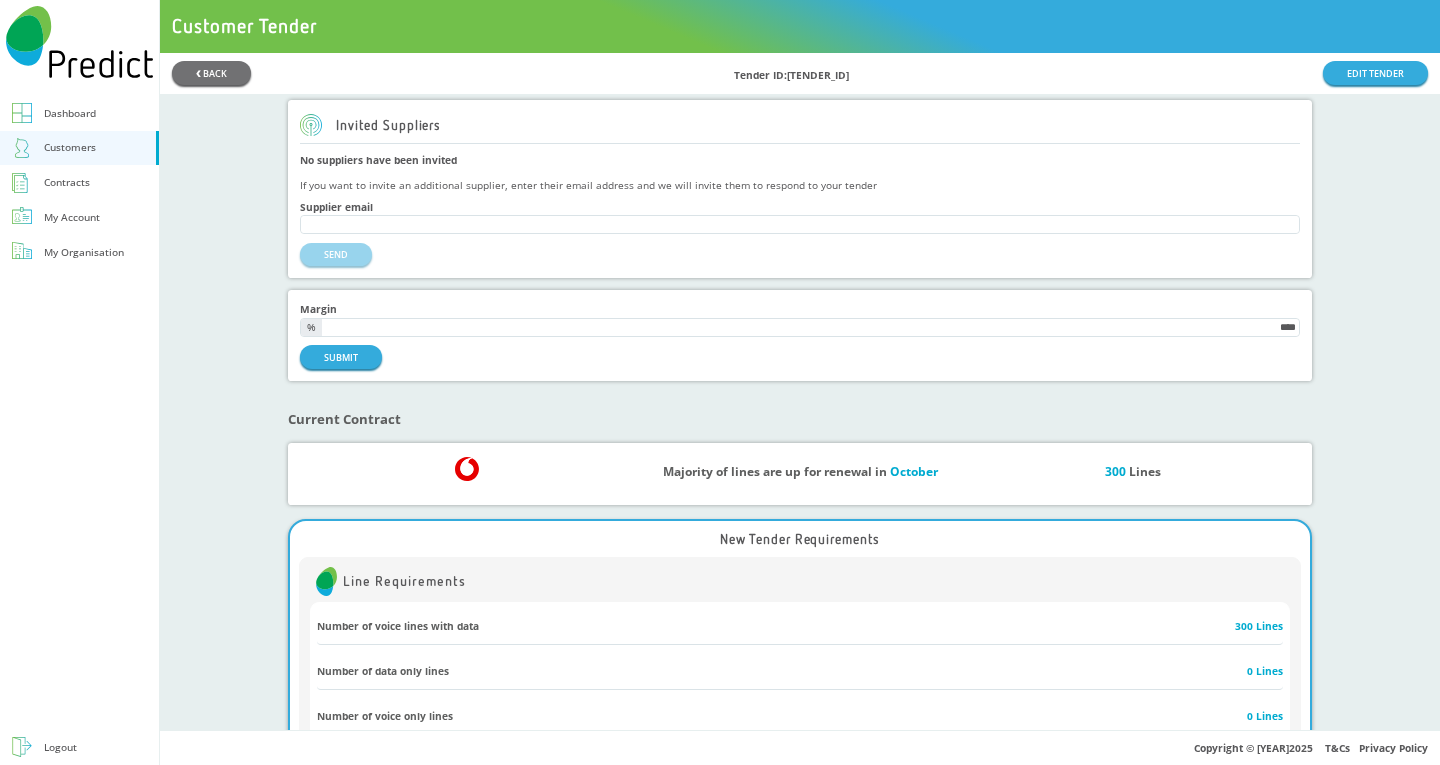 scroll, scrollTop: 0, scrollLeft: 0, axis: both 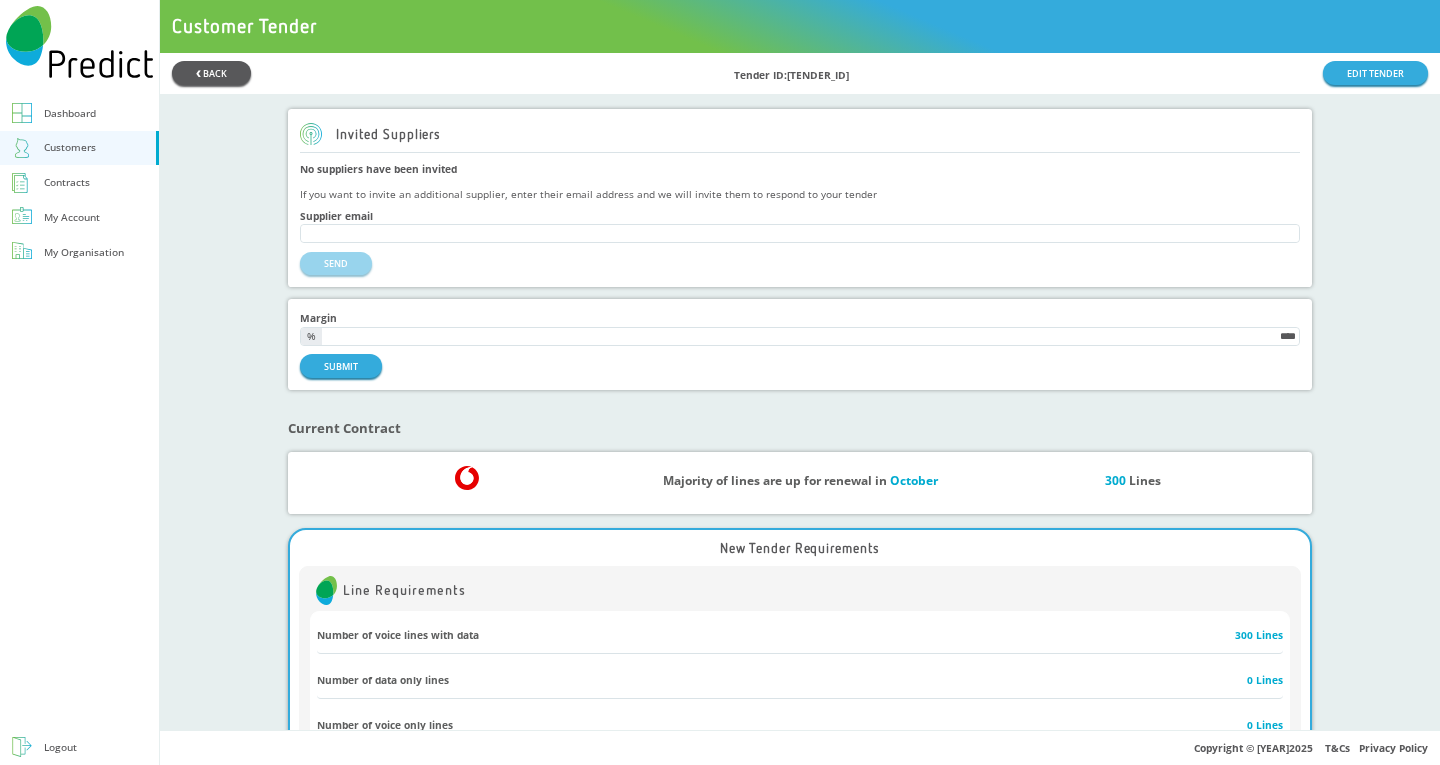 click on "❮ BACK" at bounding box center (211, 72) 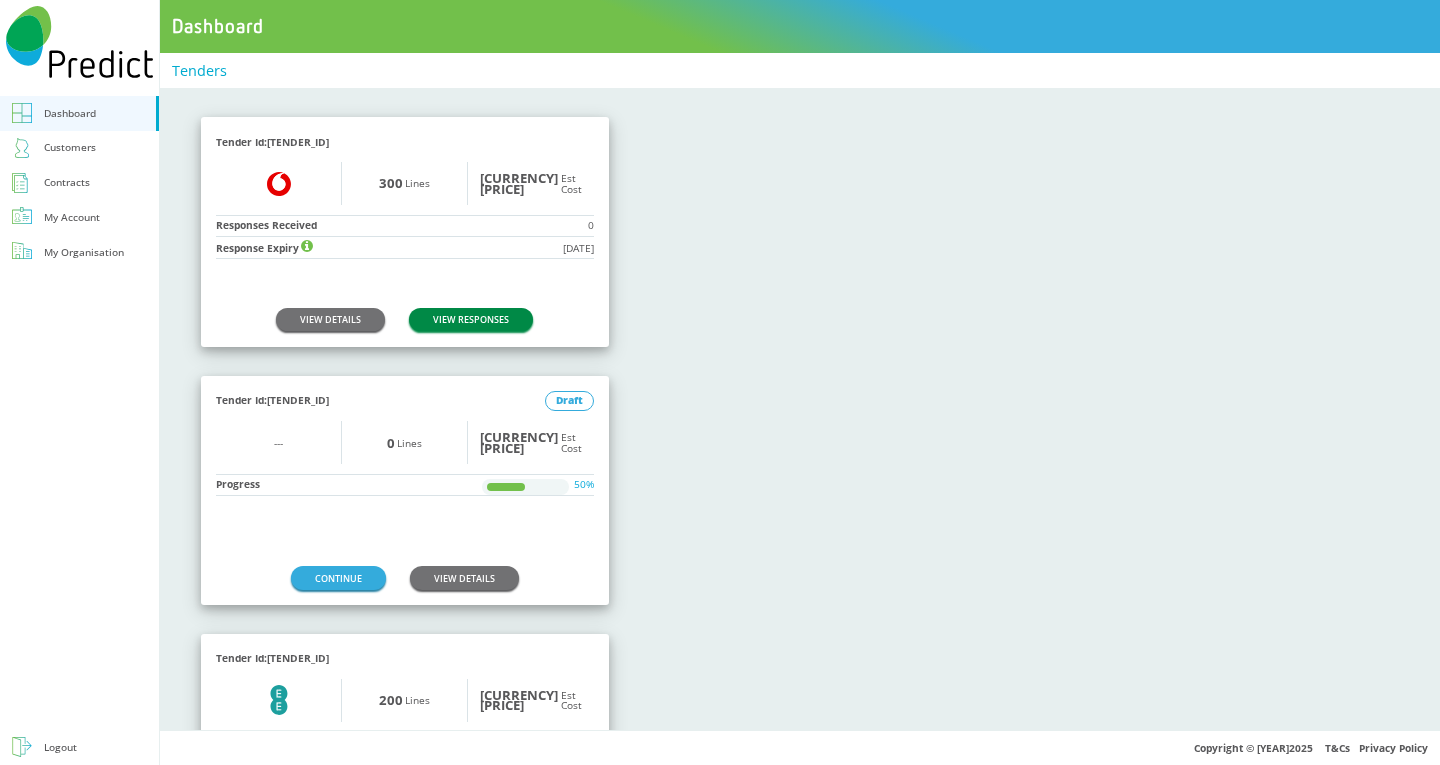 click on "VIEW RESPONSES" at bounding box center [471, 319] 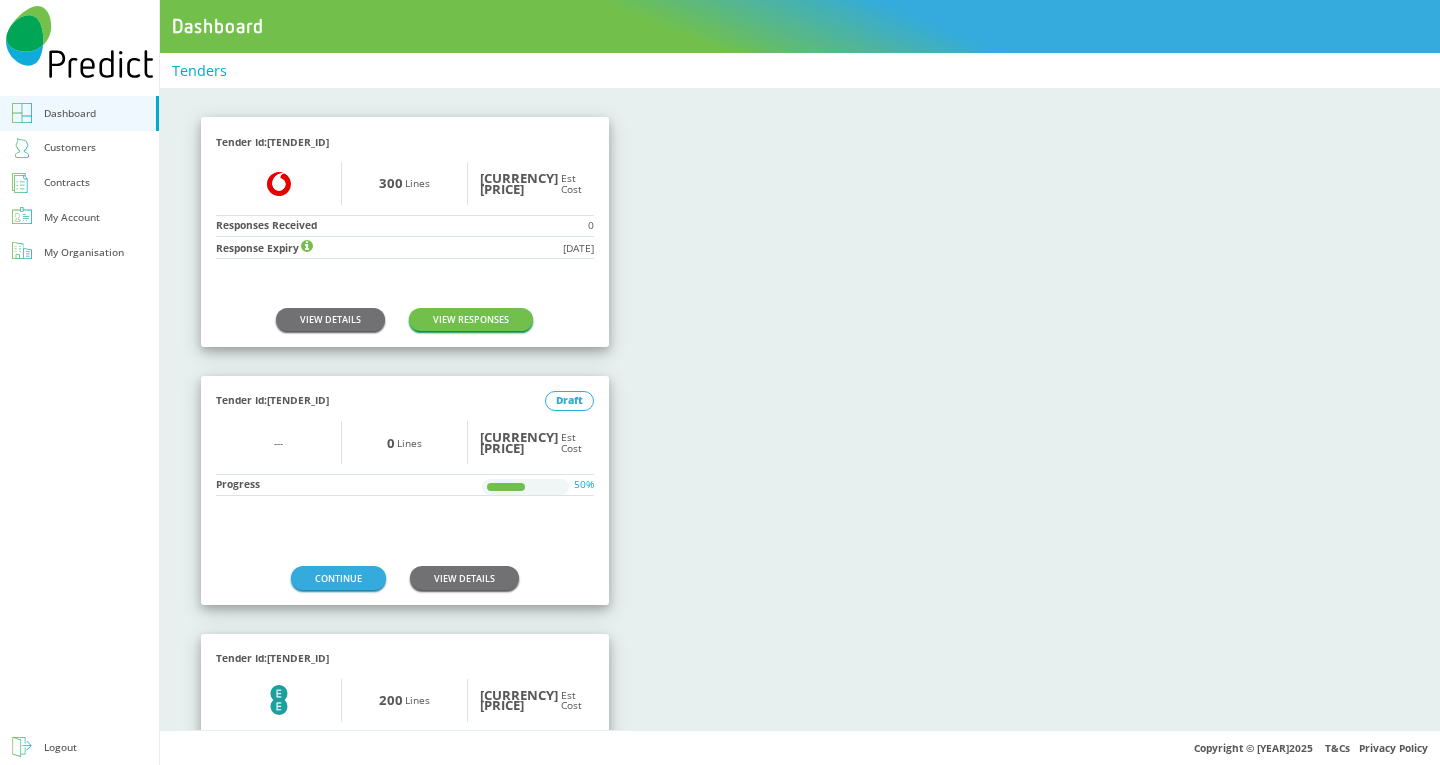 click on "Tender Id:  2025-JUL-E70J-1WAW Vodafone Logo 300 Lines £46,800 Est Cost Responses Received 0 Response Expiry 31-07-2025 VIEW DETAILS VIEW RESPONSES Tender Id:  2025-JUL-TY6M-K8NC Draft --- 0 Lines £0 Est Cost Progress   50% CONTINUE VIEW DETAILS Tender Id:  2025-JUL-190L-EFI7 EE Logo 200 Lines £31,200 Est Cost Response Expiry 31-07-2025 VIEW SIGNED DOCUMENTS VIEW DETAILS" at bounding box center (800, 490) 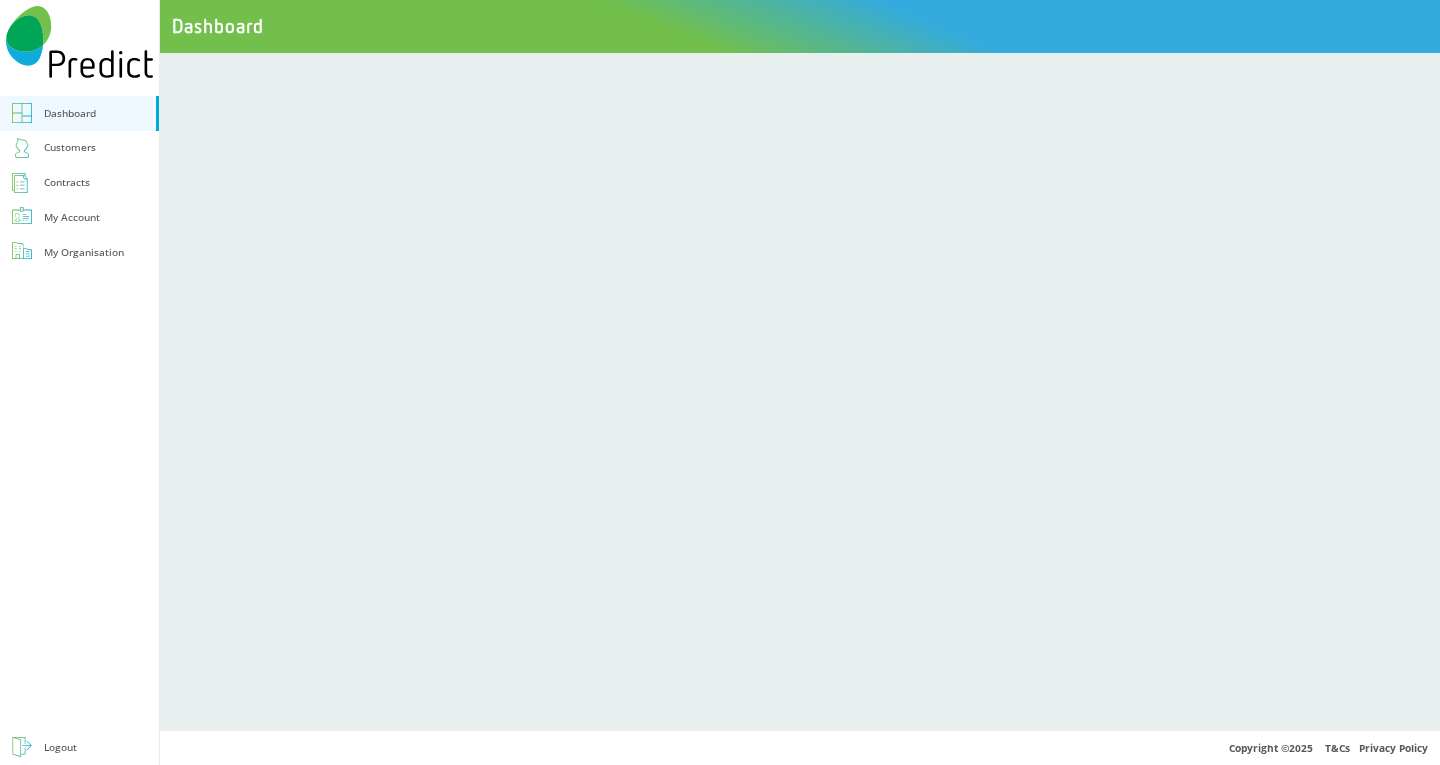 scroll, scrollTop: 0, scrollLeft: 0, axis: both 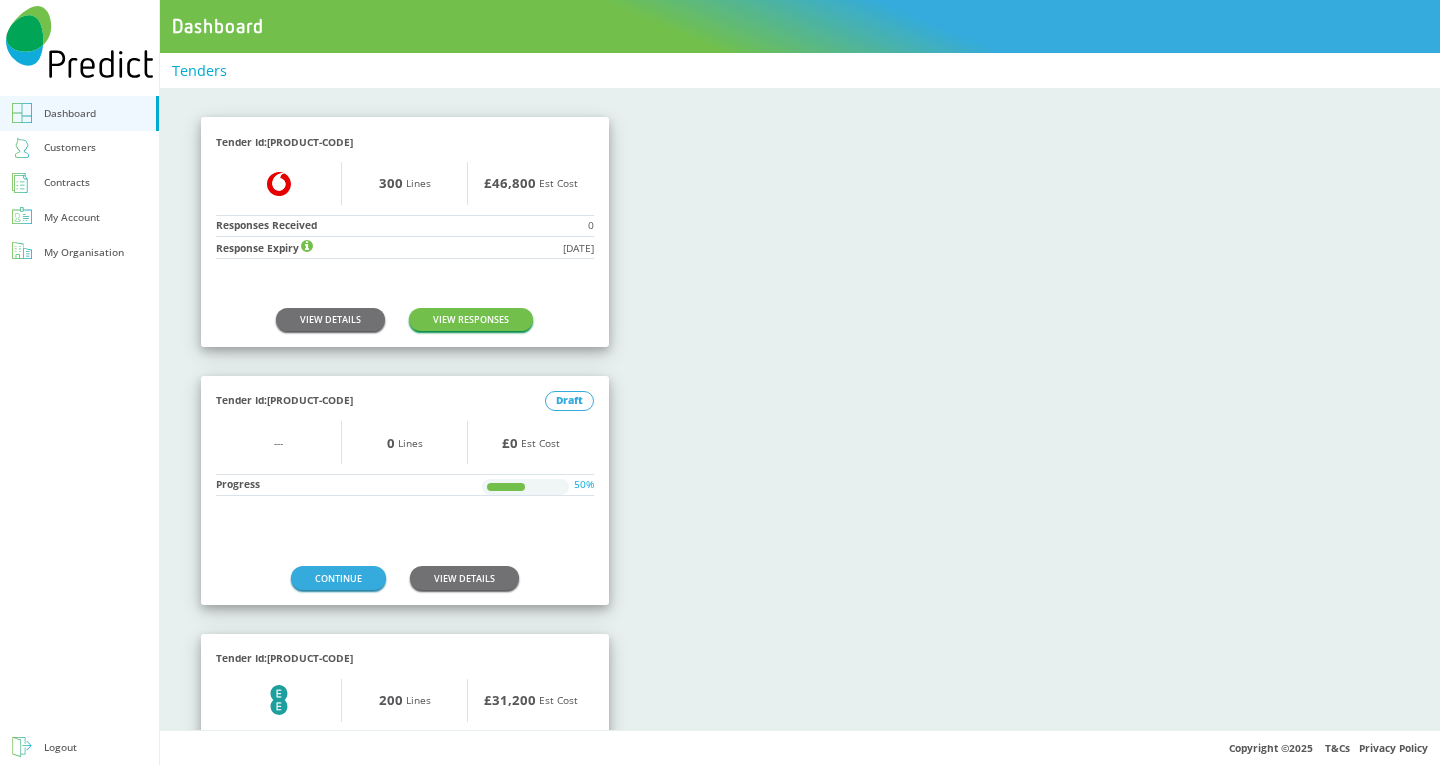 click on "Tender Id:  [TENDER_ID] [BRAND_LOGO] [NUMBER] Lines [CURRENCY][PRICE] Est Cost Responses Received [NUMBER] Response Expiry [DATE] VIEW DETAILS VIEW RESPONSES Tender Id:  [TENDER_ID] [STATUS] --- [NUMBER] Lines [CURRENCY][PRICE] Est Cost Progress   [PERCENTAGE] CONTINUE VIEW DETAILS Tender Id:  [TENDER_ID] [BRAND_LOGO] [NUMBER] Lines [CURRENCY][PRICE] Est Cost Response Expiry [DATE] VIEW SIGNED DOCUMENTS VIEW DETAILS" at bounding box center (800, 490) 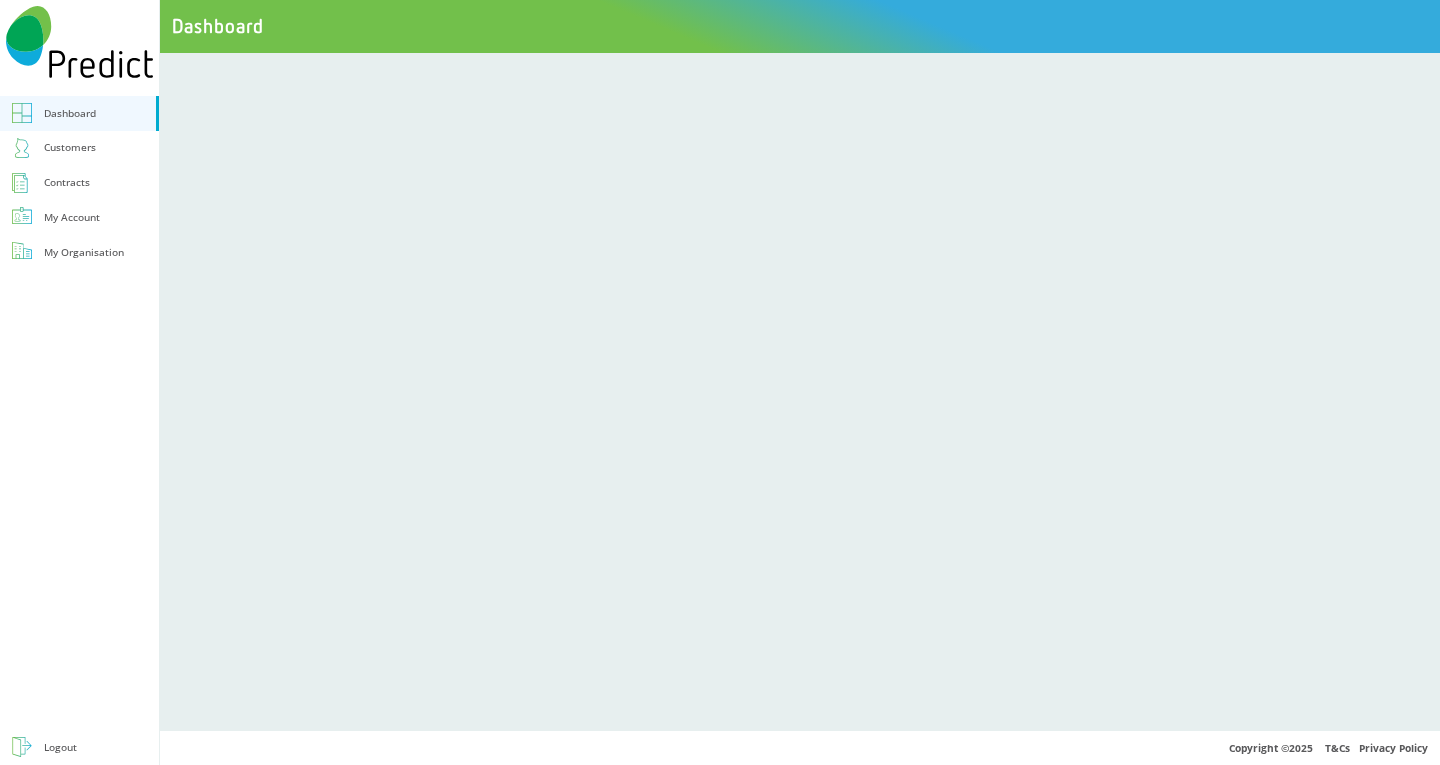 scroll, scrollTop: 0, scrollLeft: 0, axis: both 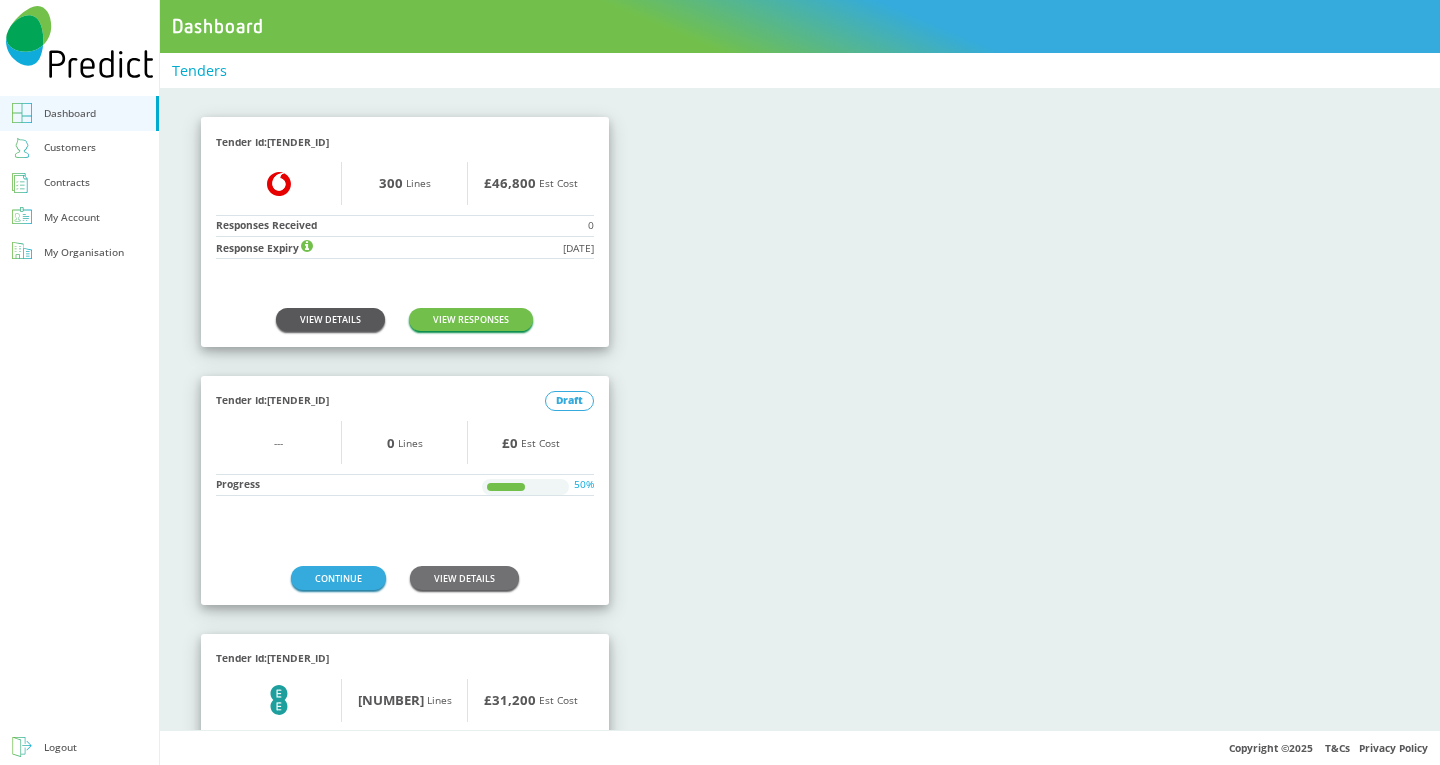 click on "VIEW DETAILS" at bounding box center [330, 319] 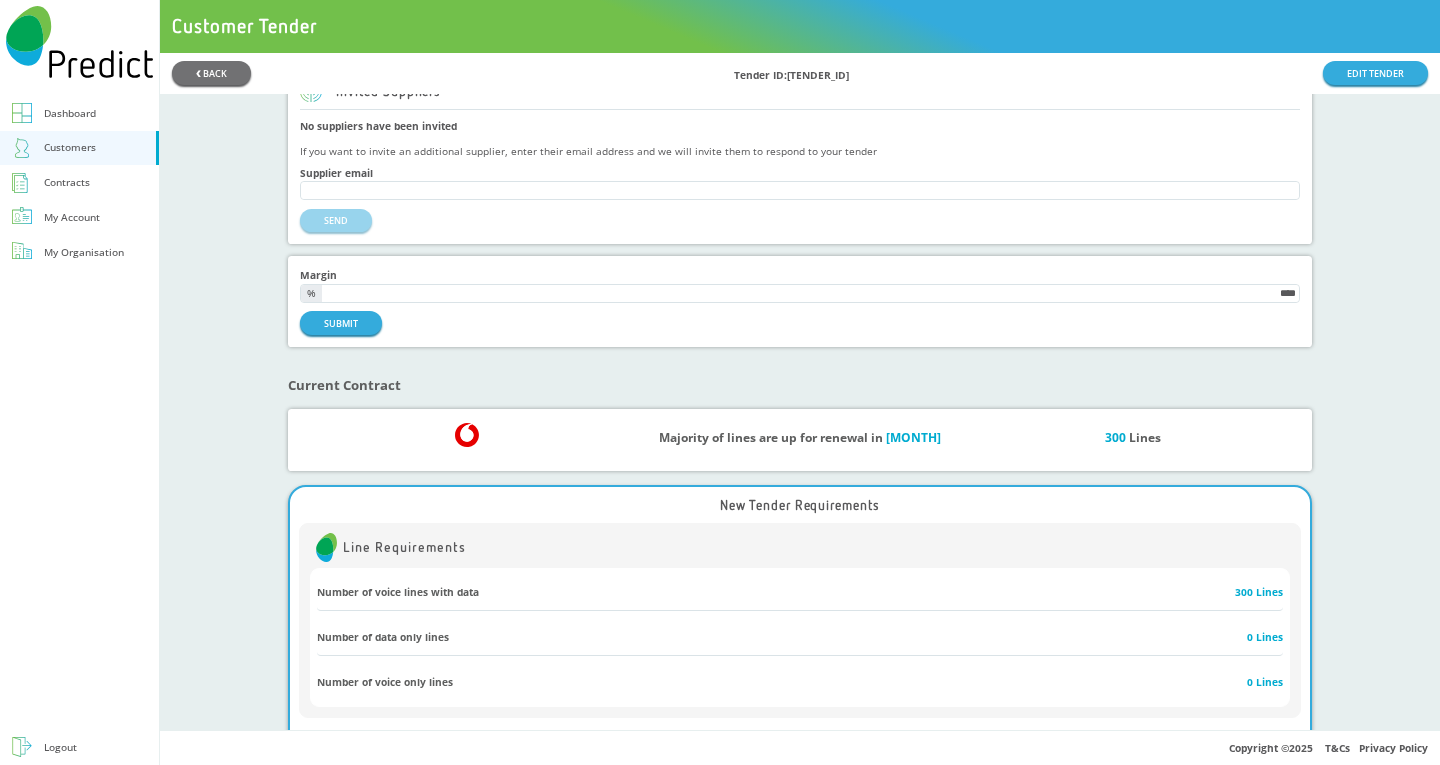 scroll, scrollTop: 0, scrollLeft: 0, axis: both 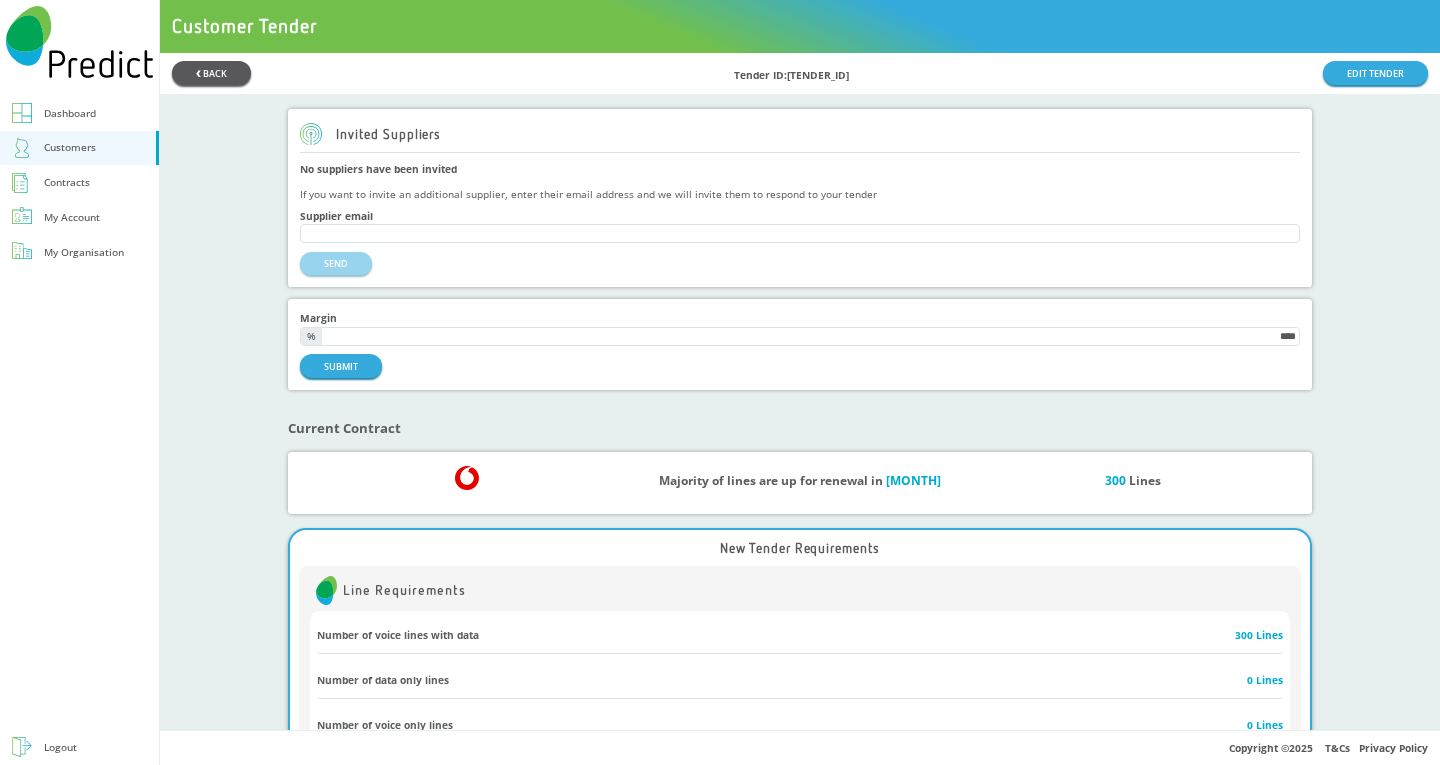click on "❮ BACK" at bounding box center (211, 72) 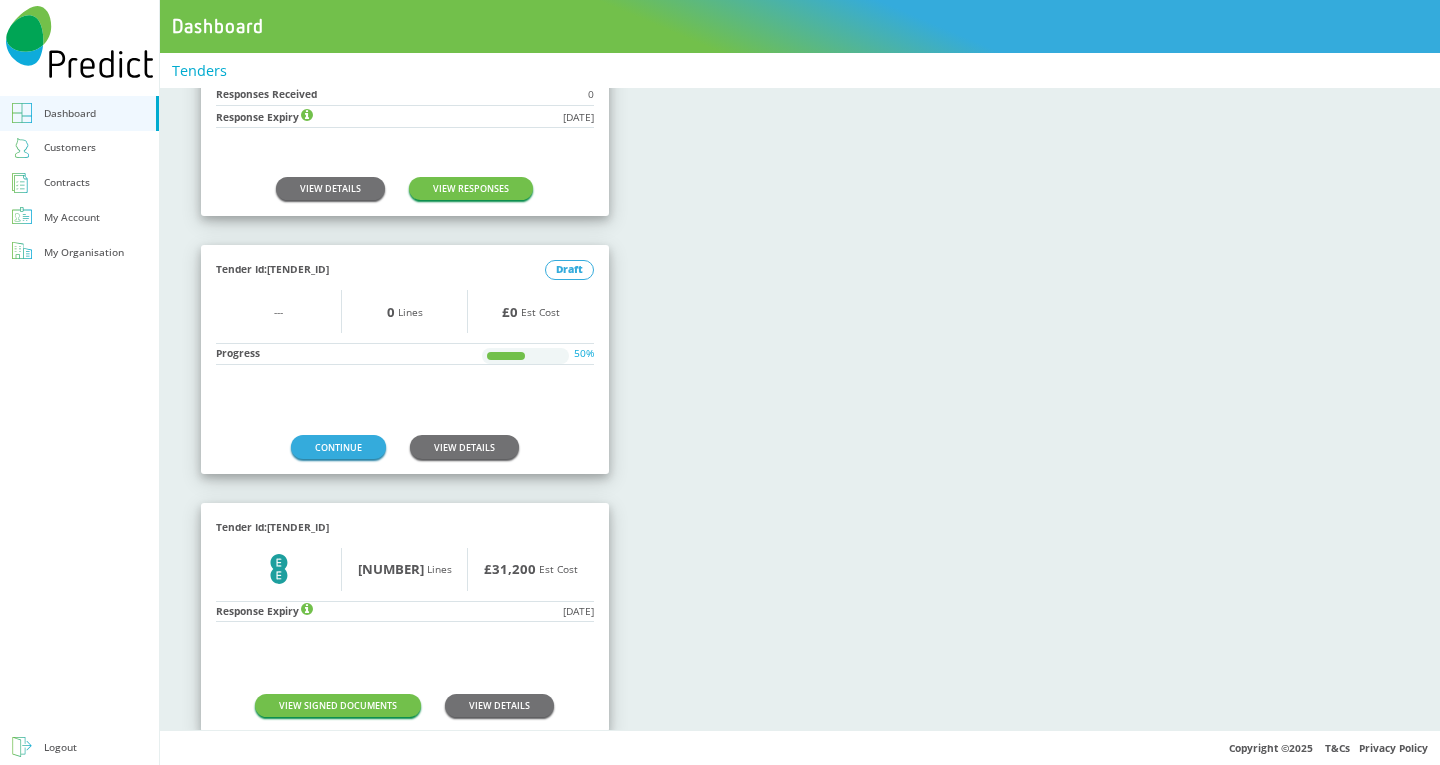scroll, scrollTop: 161, scrollLeft: 0, axis: vertical 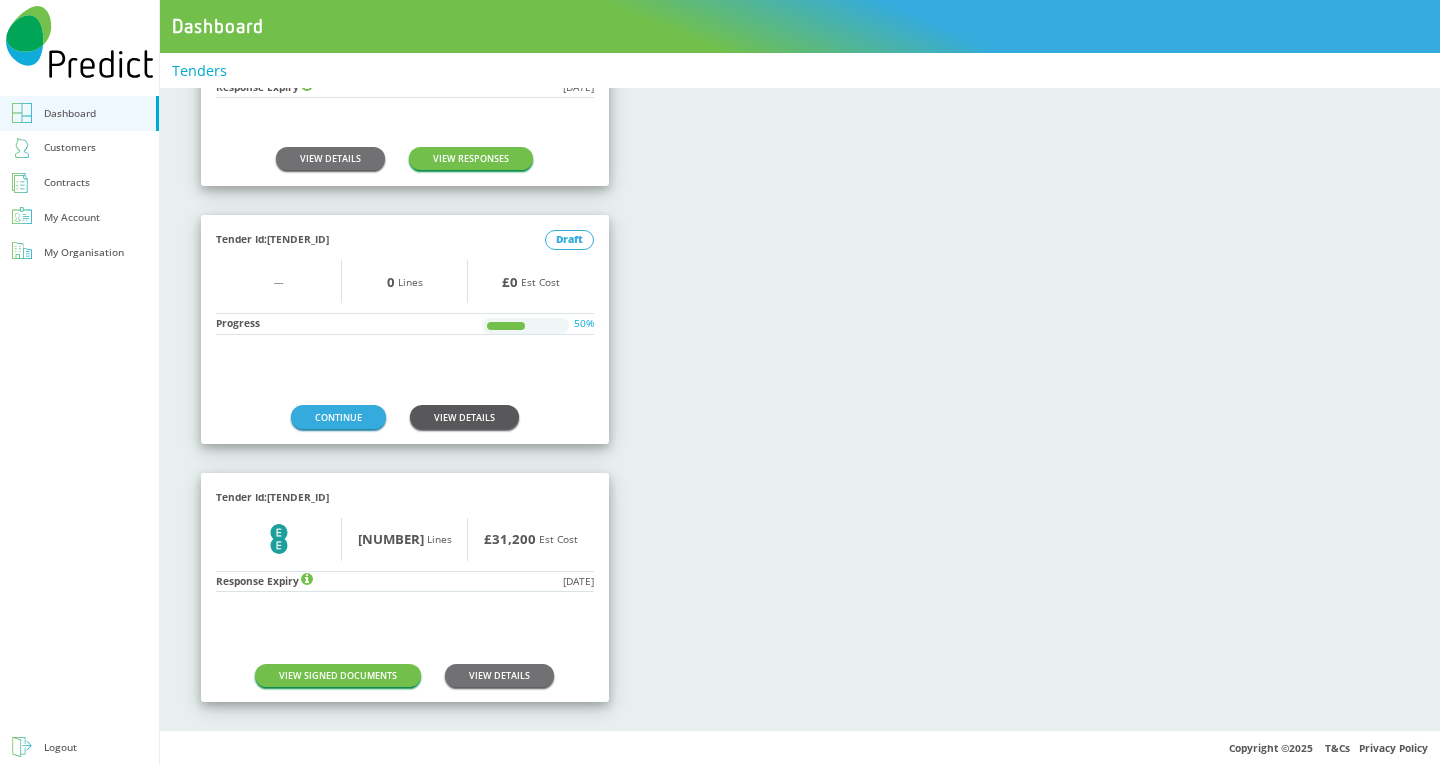 click on "VIEW DETAILS" at bounding box center [464, 416] 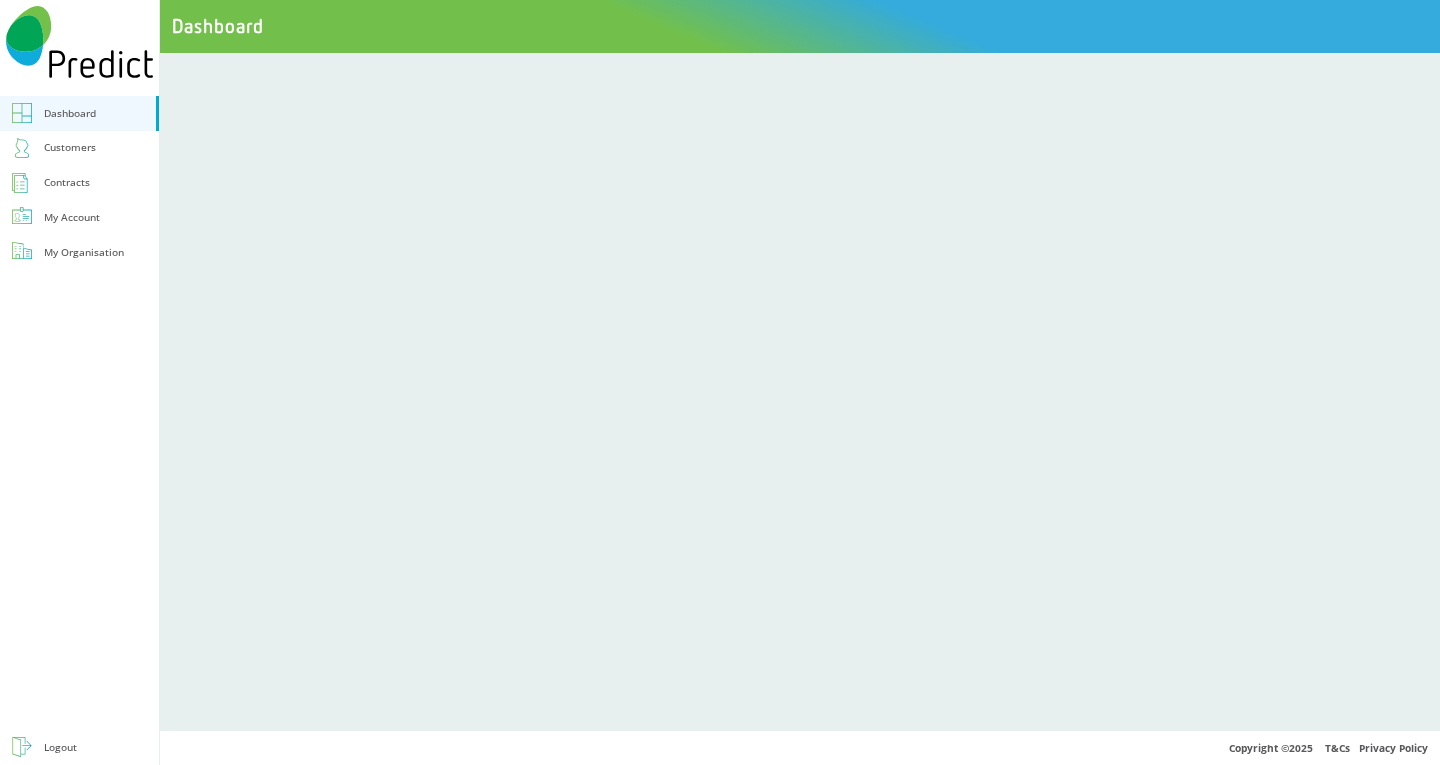 scroll, scrollTop: 0, scrollLeft: 0, axis: both 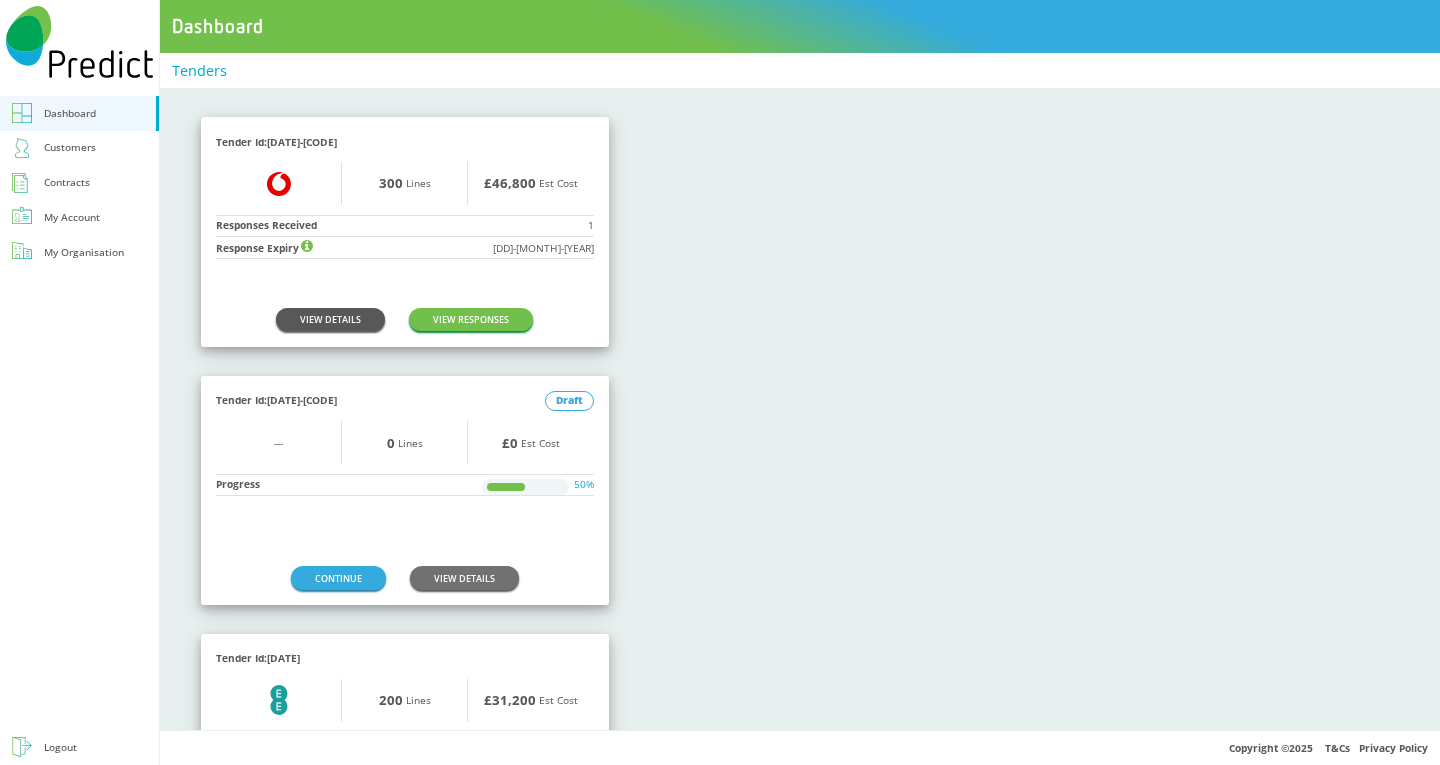 click on "VIEW DETAILS" at bounding box center (330, 319) 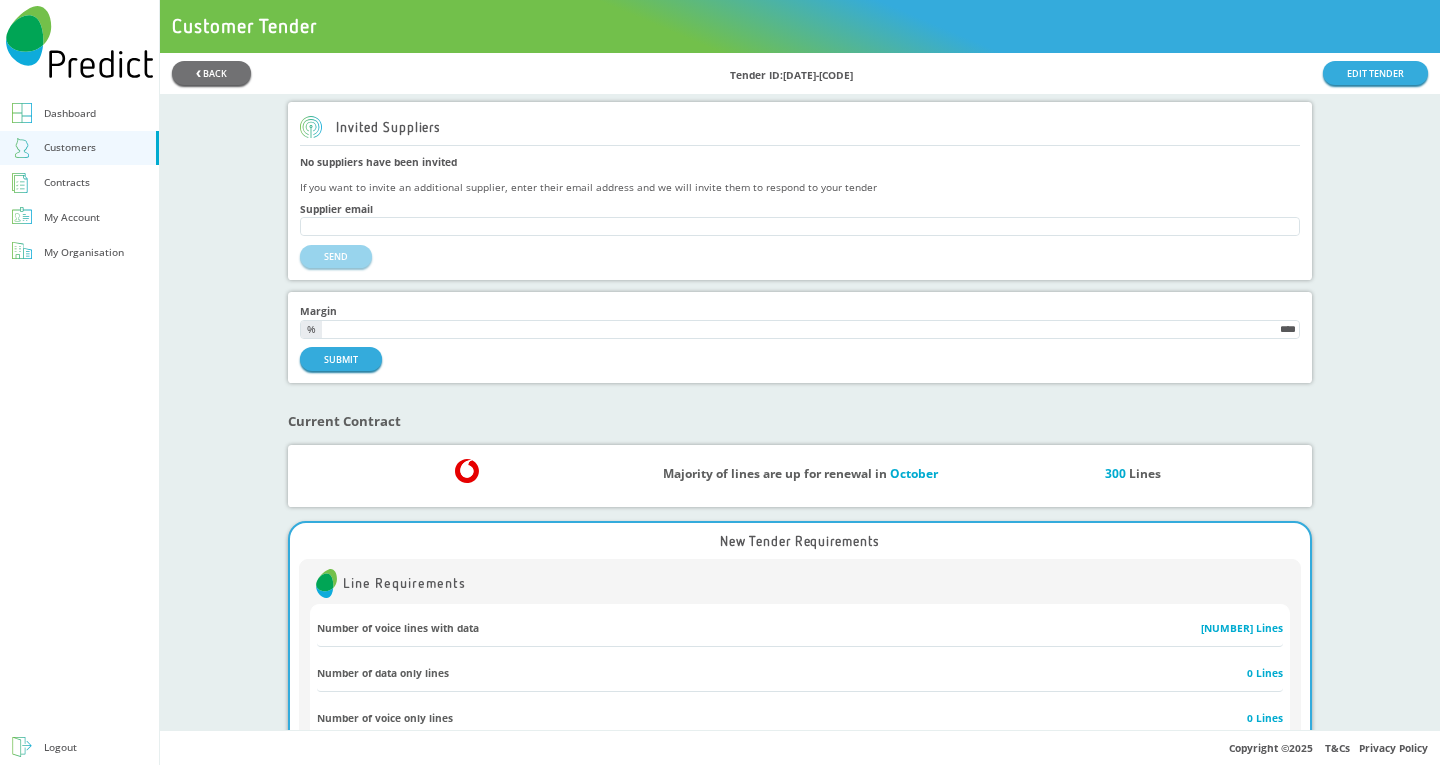 scroll, scrollTop: 0, scrollLeft: 0, axis: both 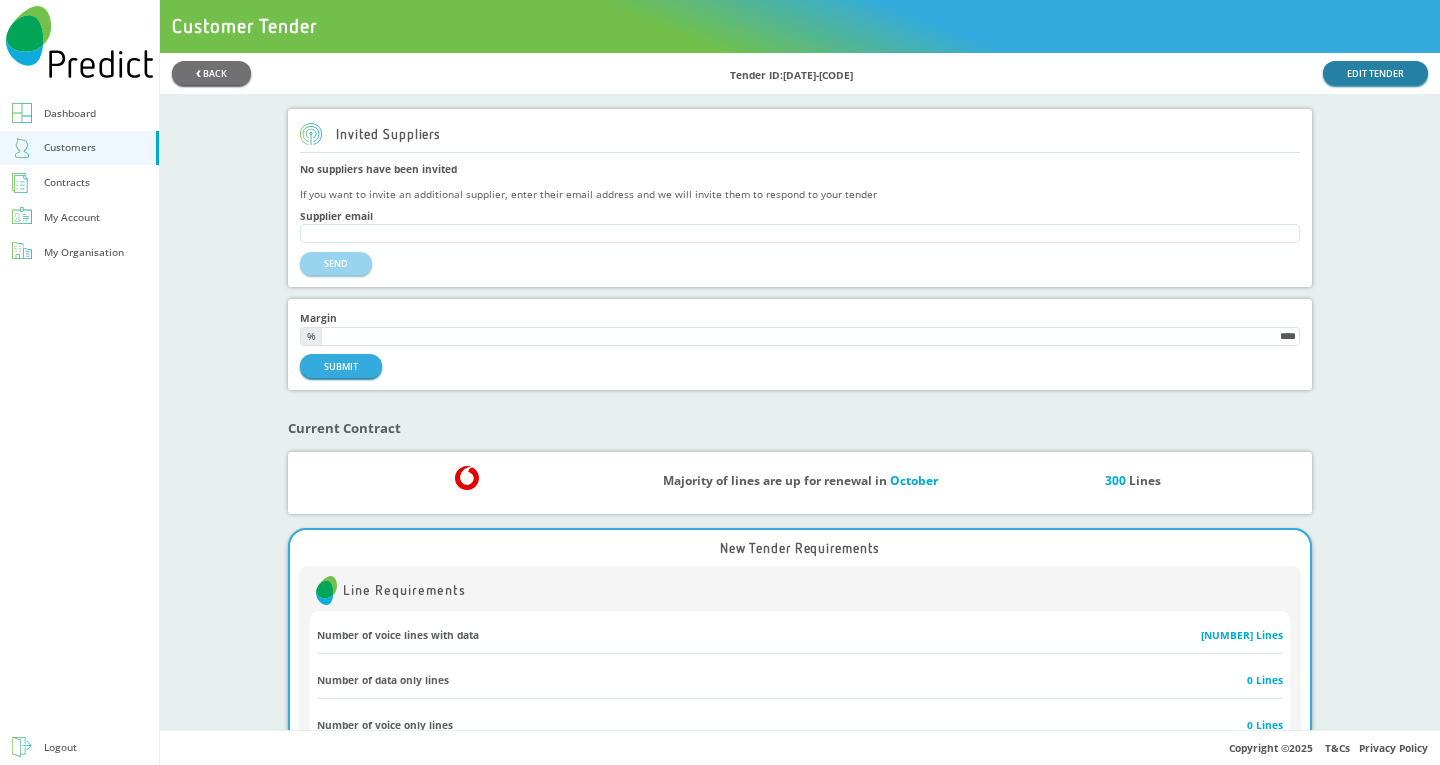 click on "EDIT TENDER" at bounding box center [1375, 72] 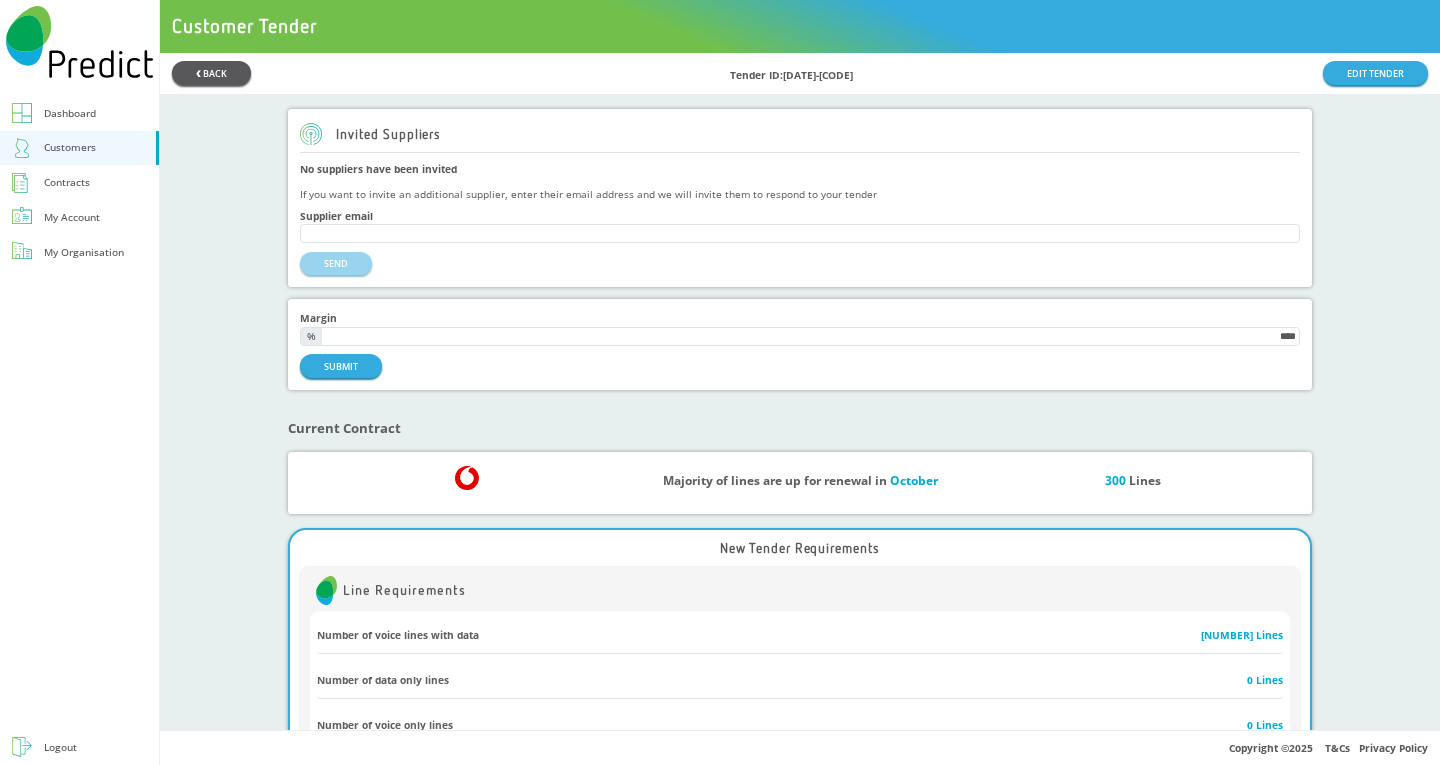 click on "❮ BACK" at bounding box center [211, 72] 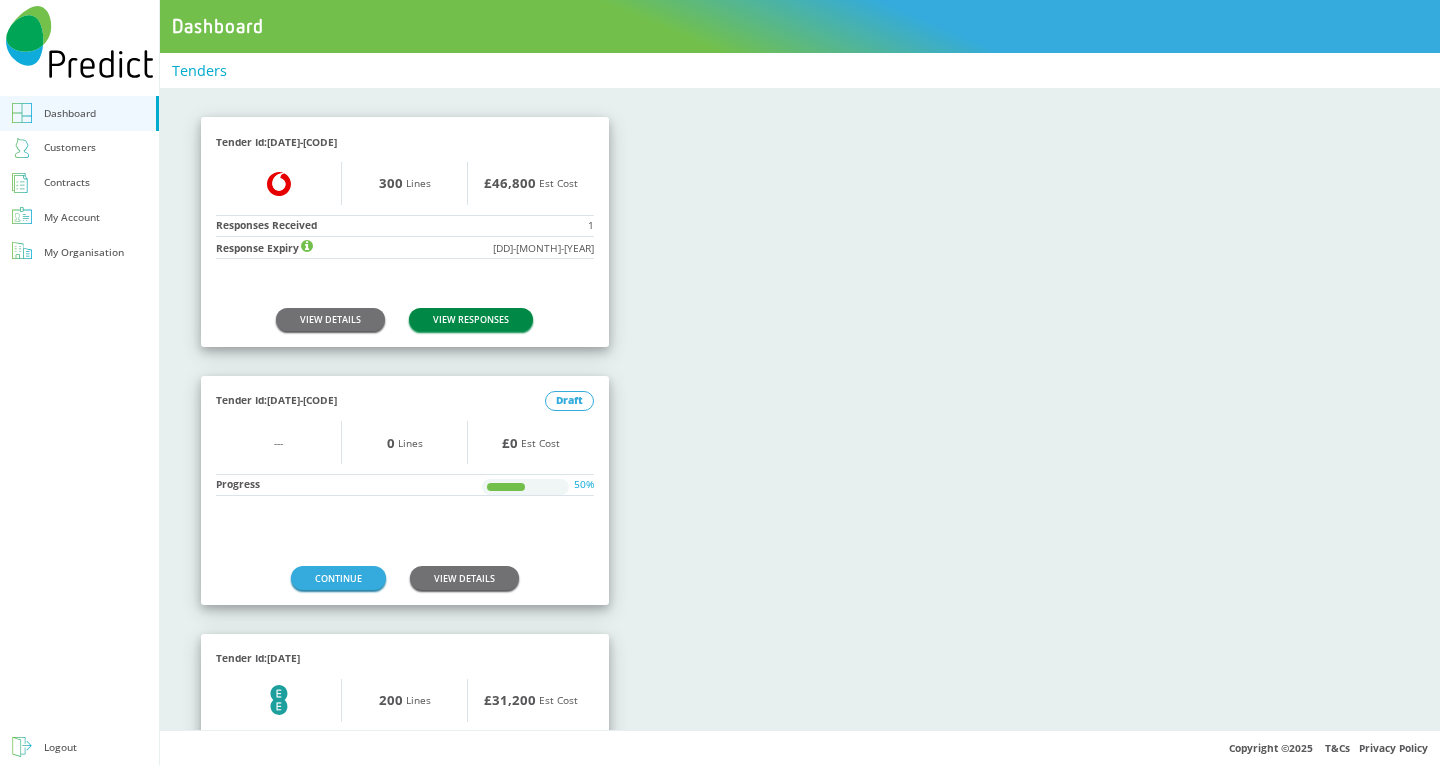 click on "VIEW RESPONSES" at bounding box center [471, 319] 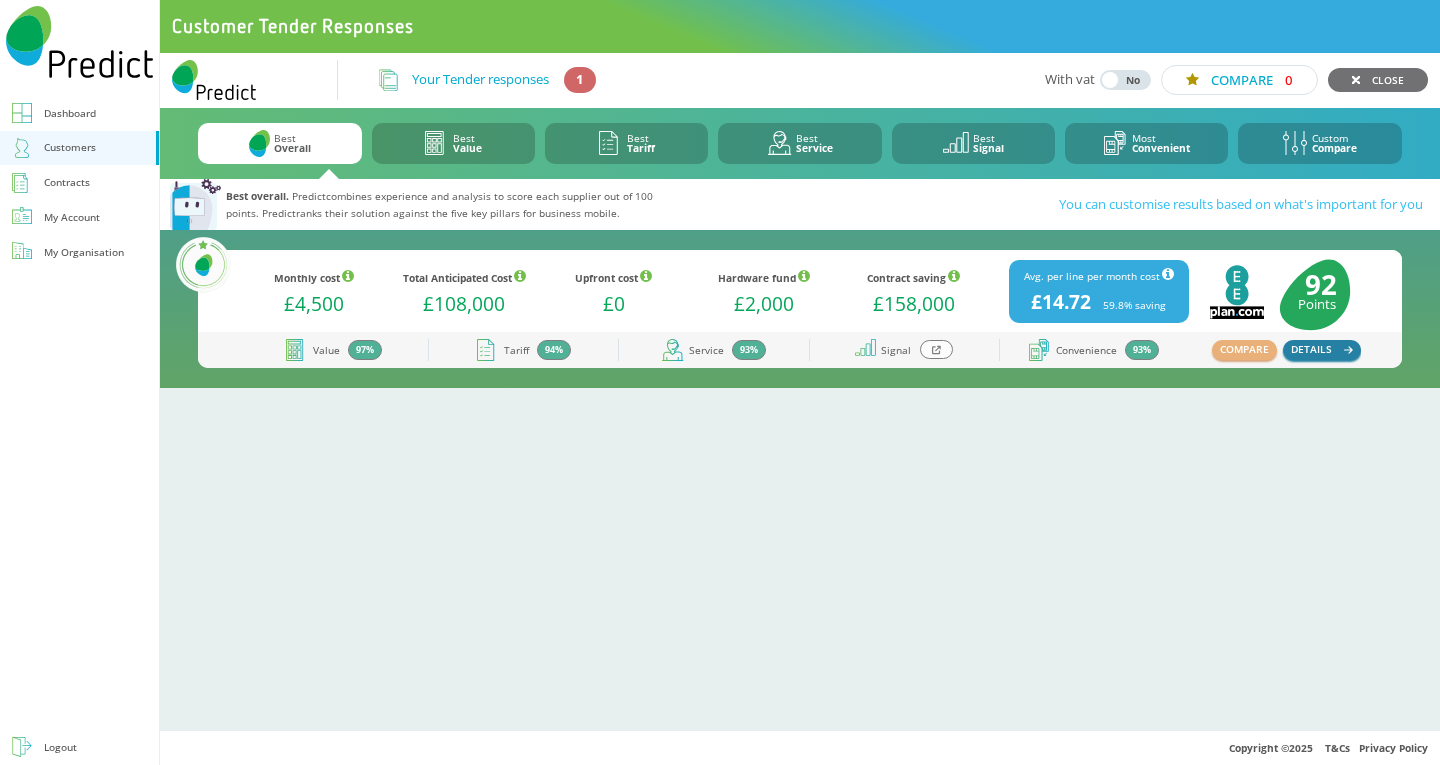 click on "DETAILS" at bounding box center [1322, 350] 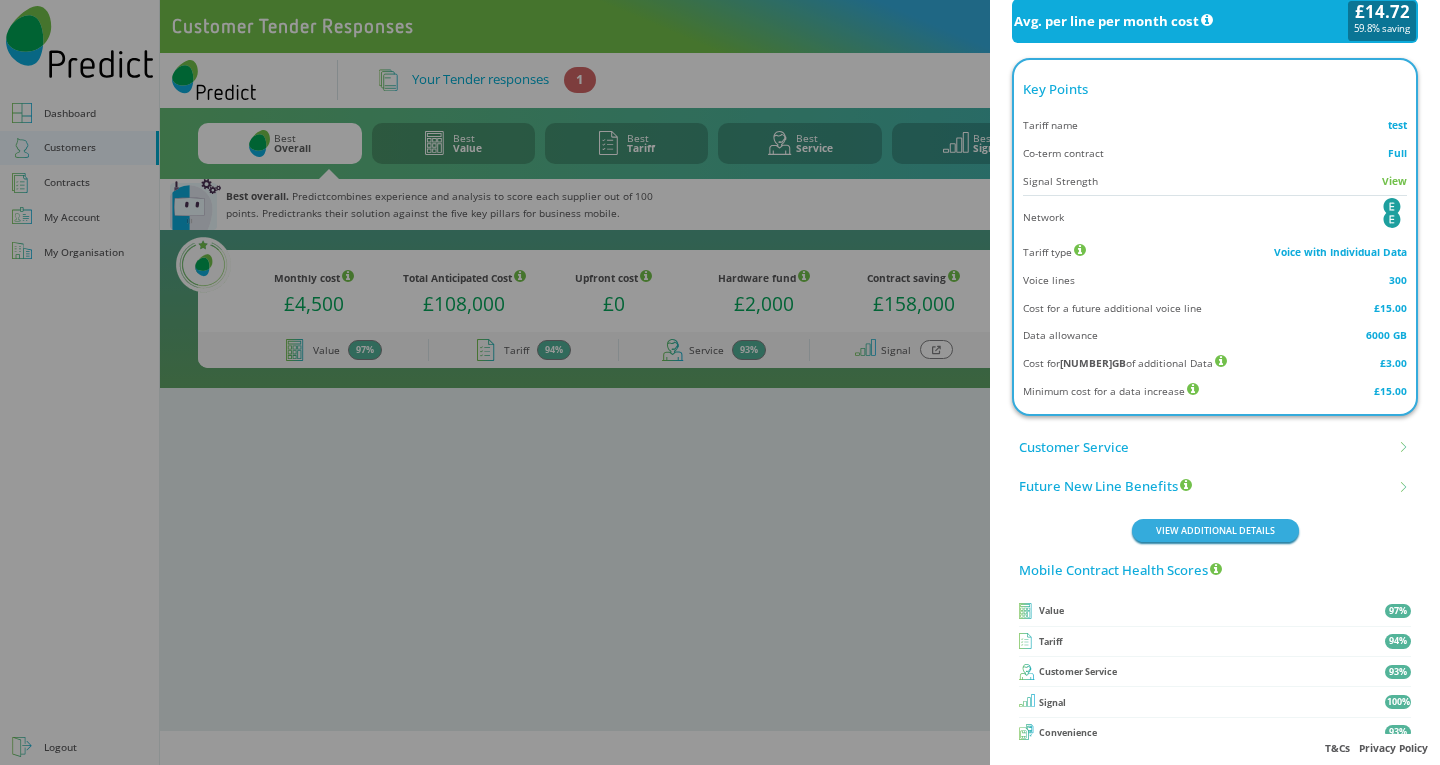 scroll, scrollTop: 924, scrollLeft: 0, axis: vertical 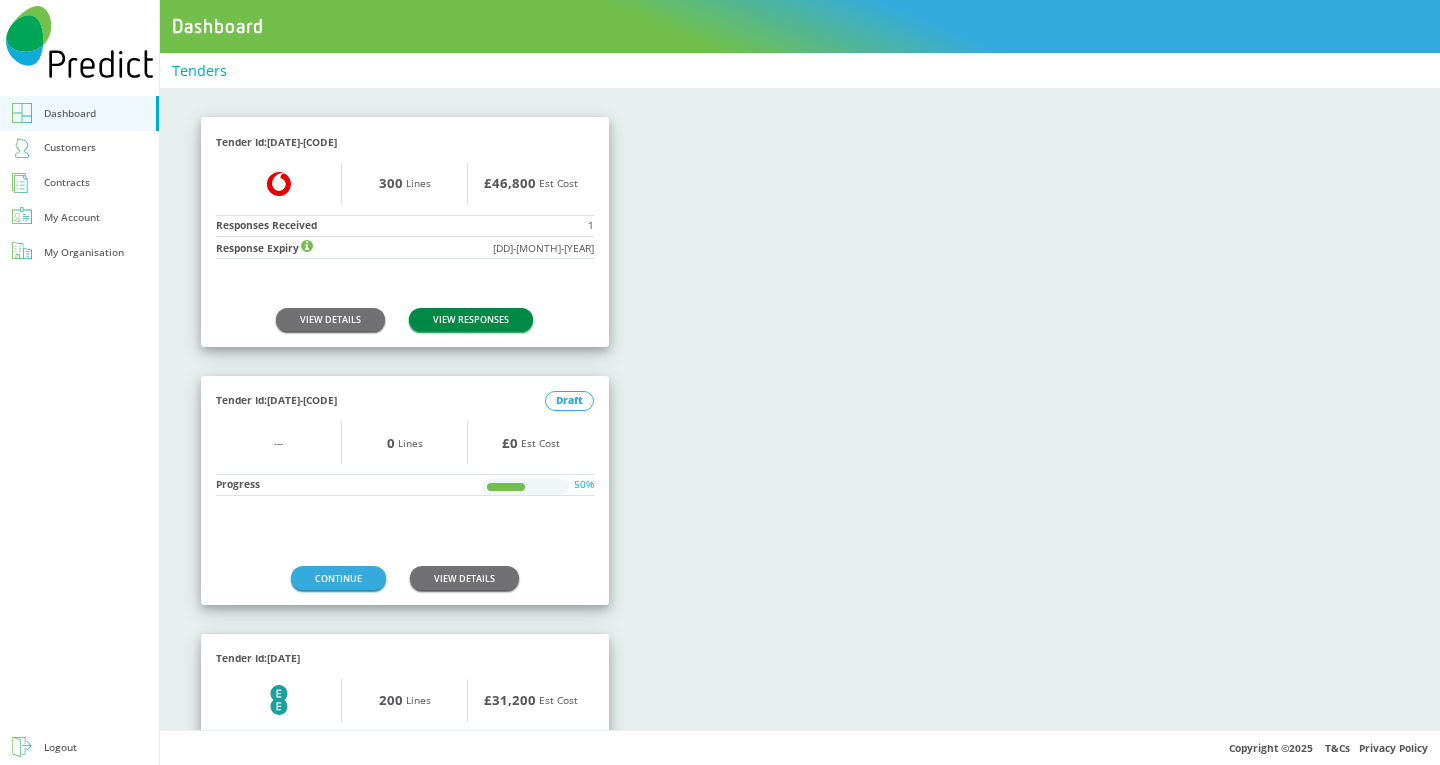 click on "VIEW RESPONSES" at bounding box center (471, 319) 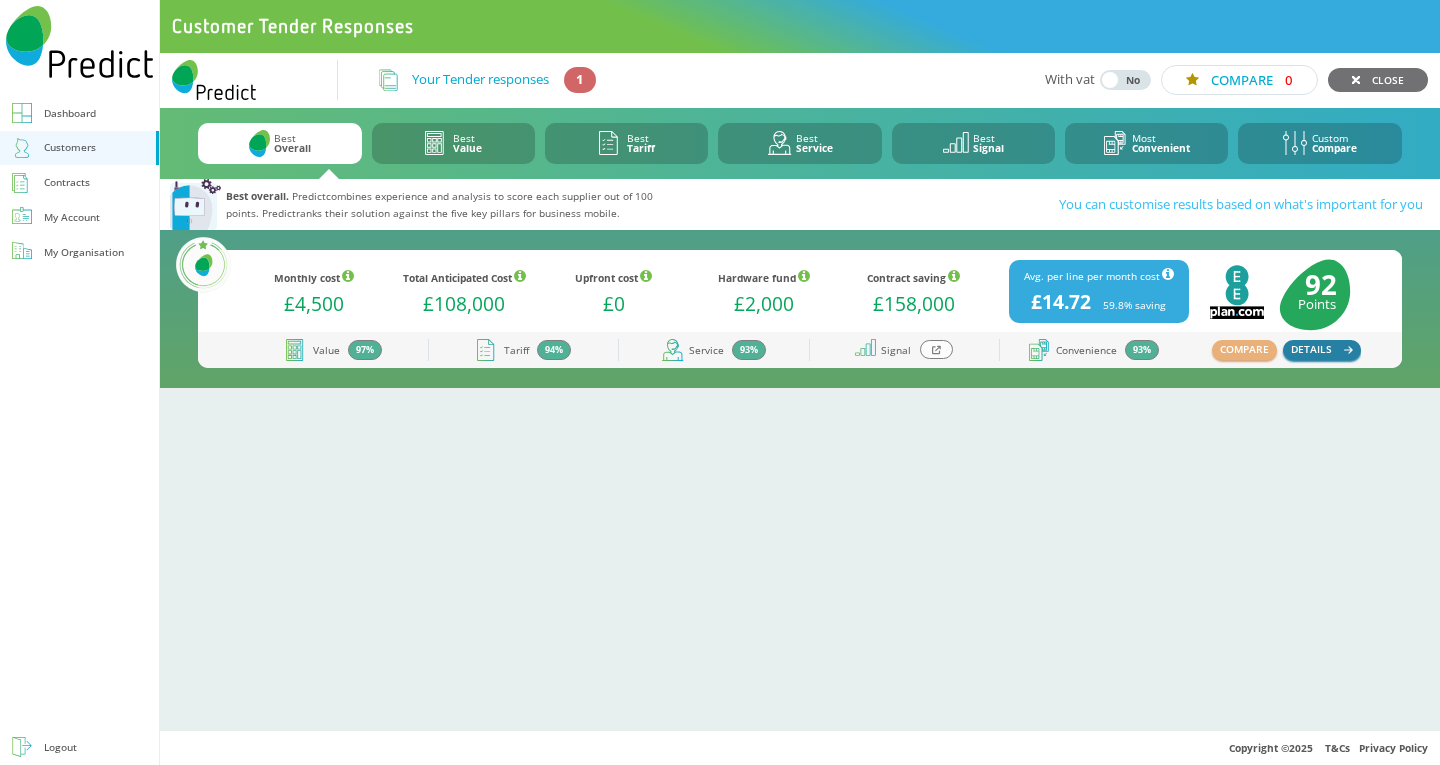 click on "DETAILS" at bounding box center (1322, 350) 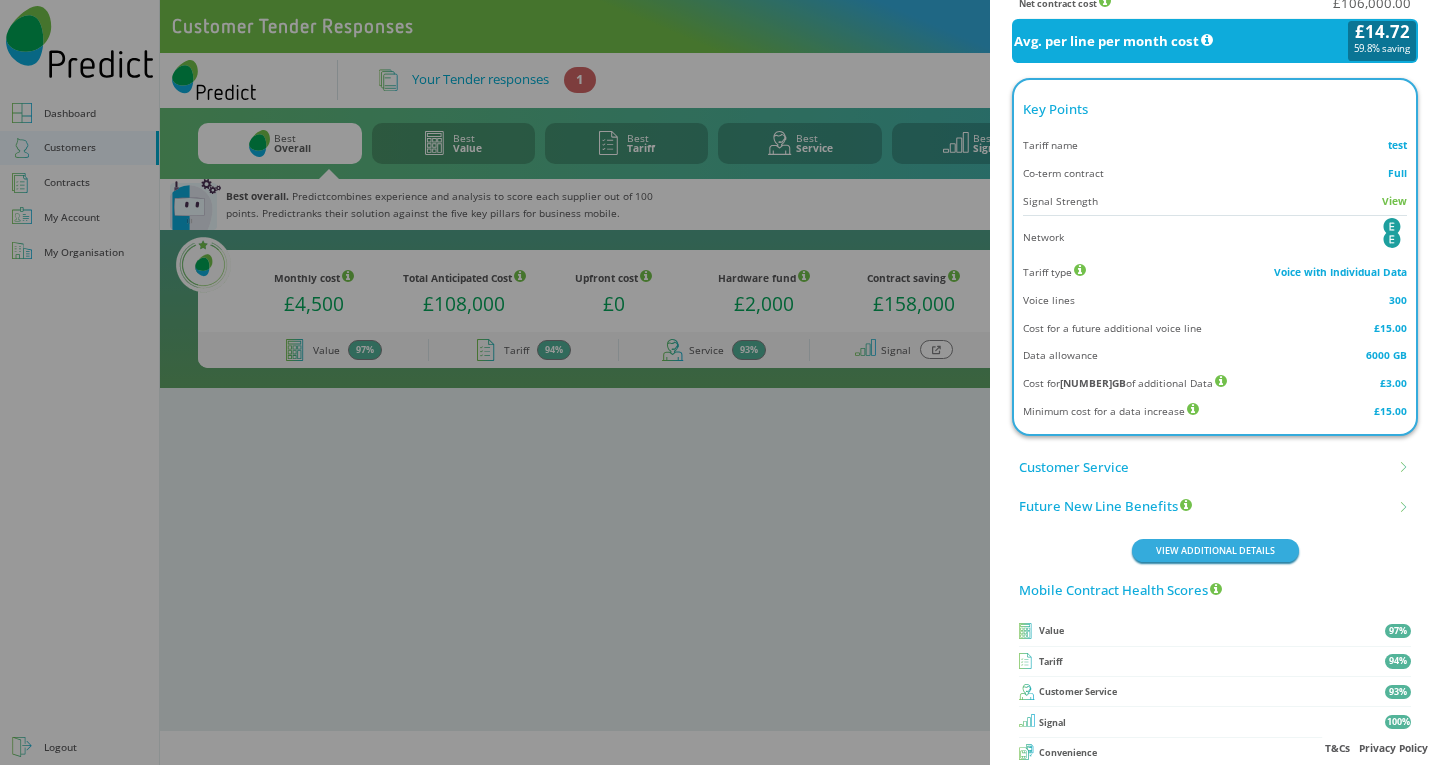 scroll, scrollTop: 924, scrollLeft: 0, axis: vertical 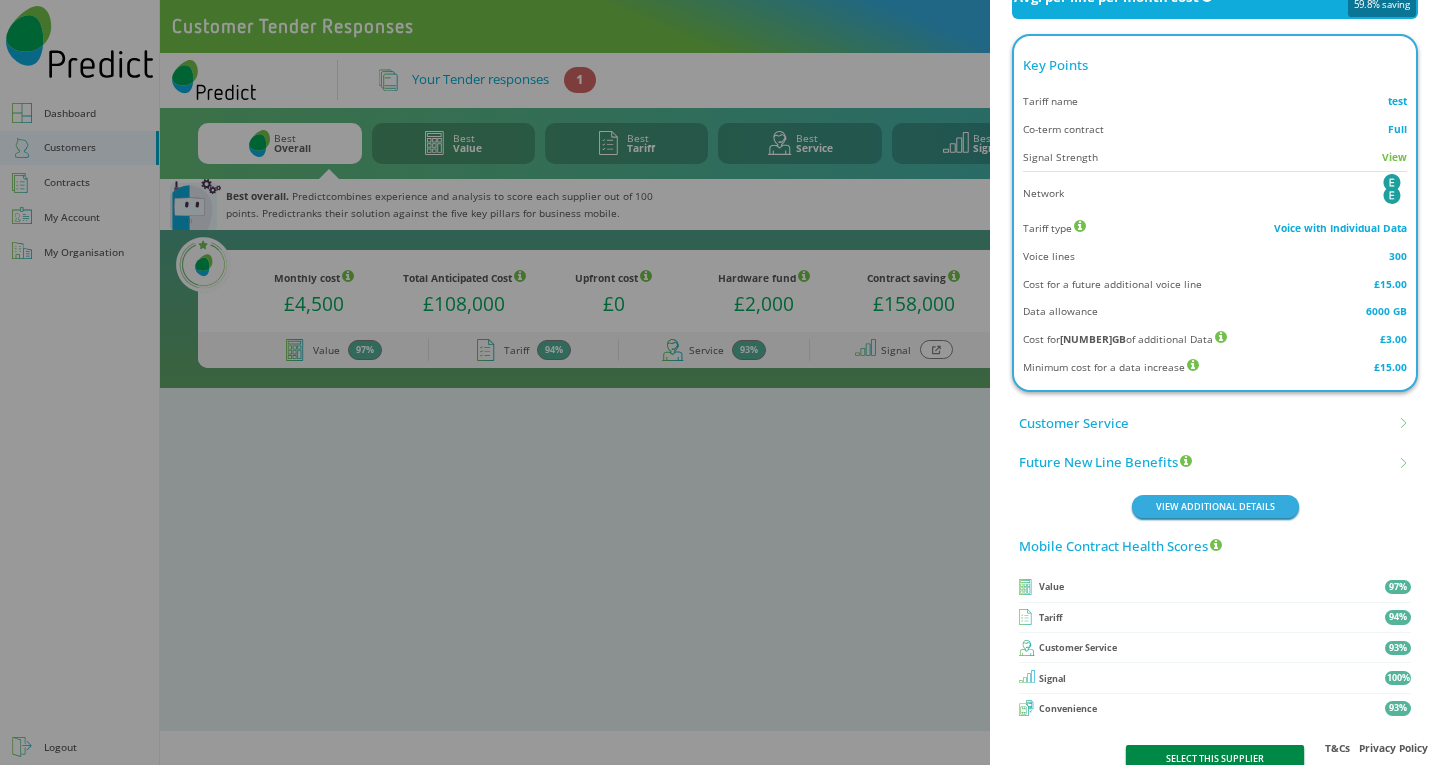 click on "SELECT THIS SUPPLIER" at bounding box center (1214, 758) 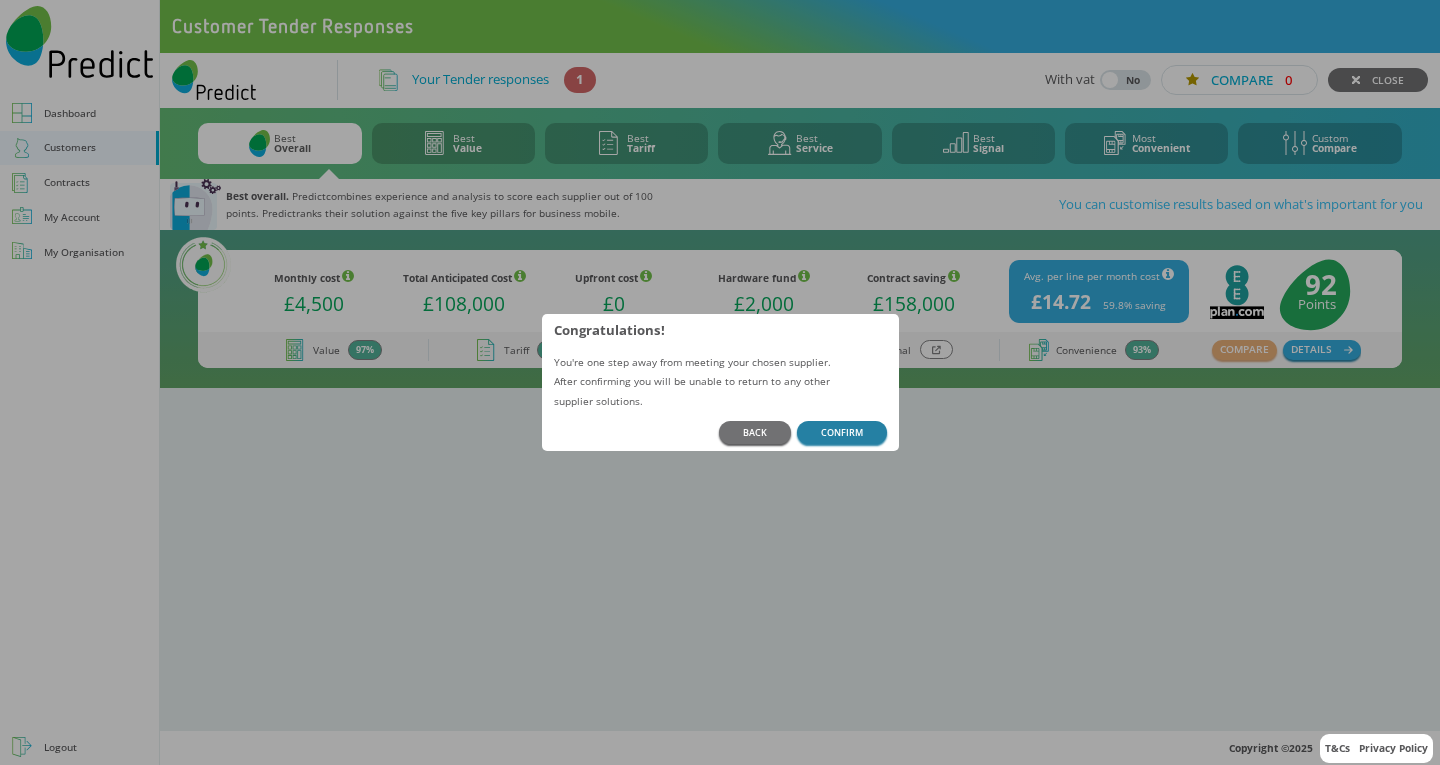 click on "CONFIRM" at bounding box center (842, 432) 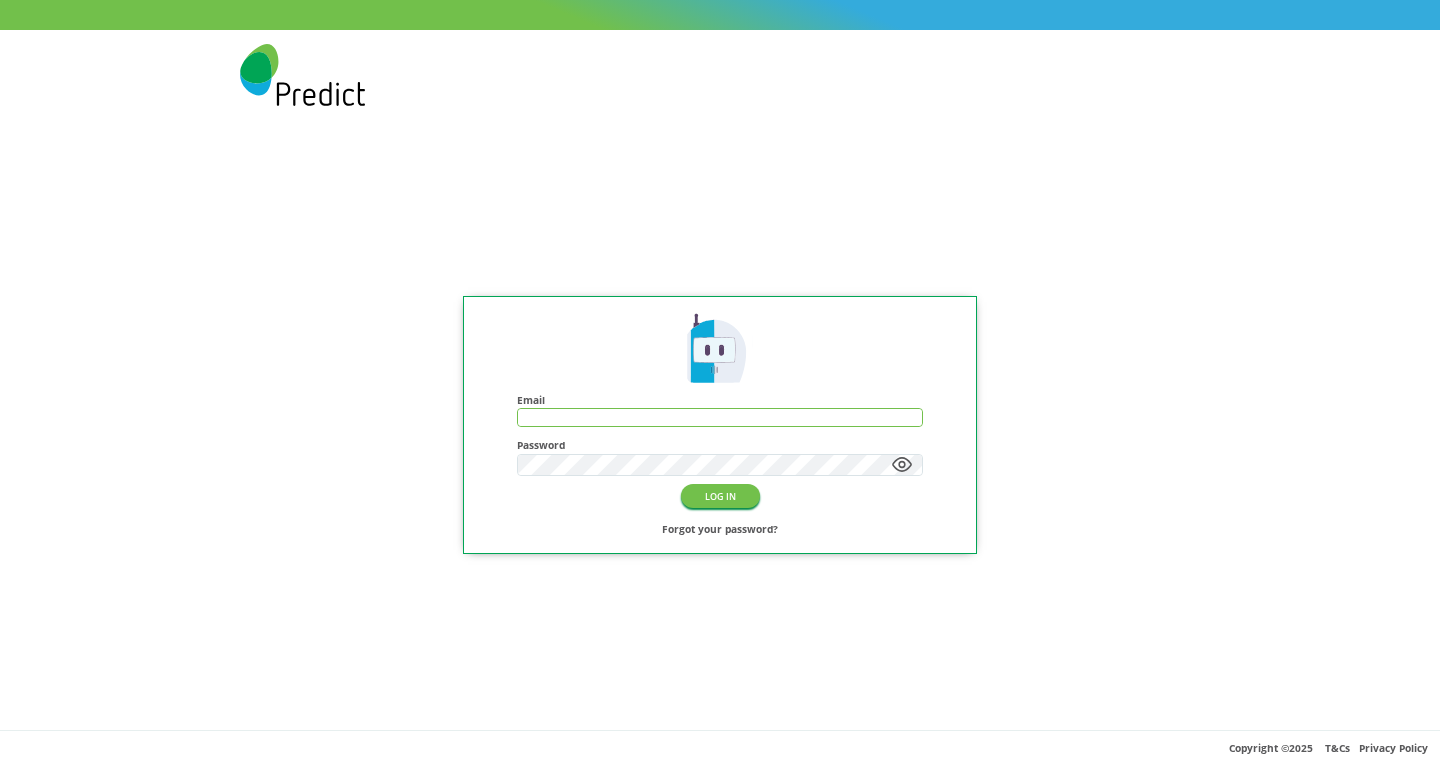 click at bounding box center [720, 417] 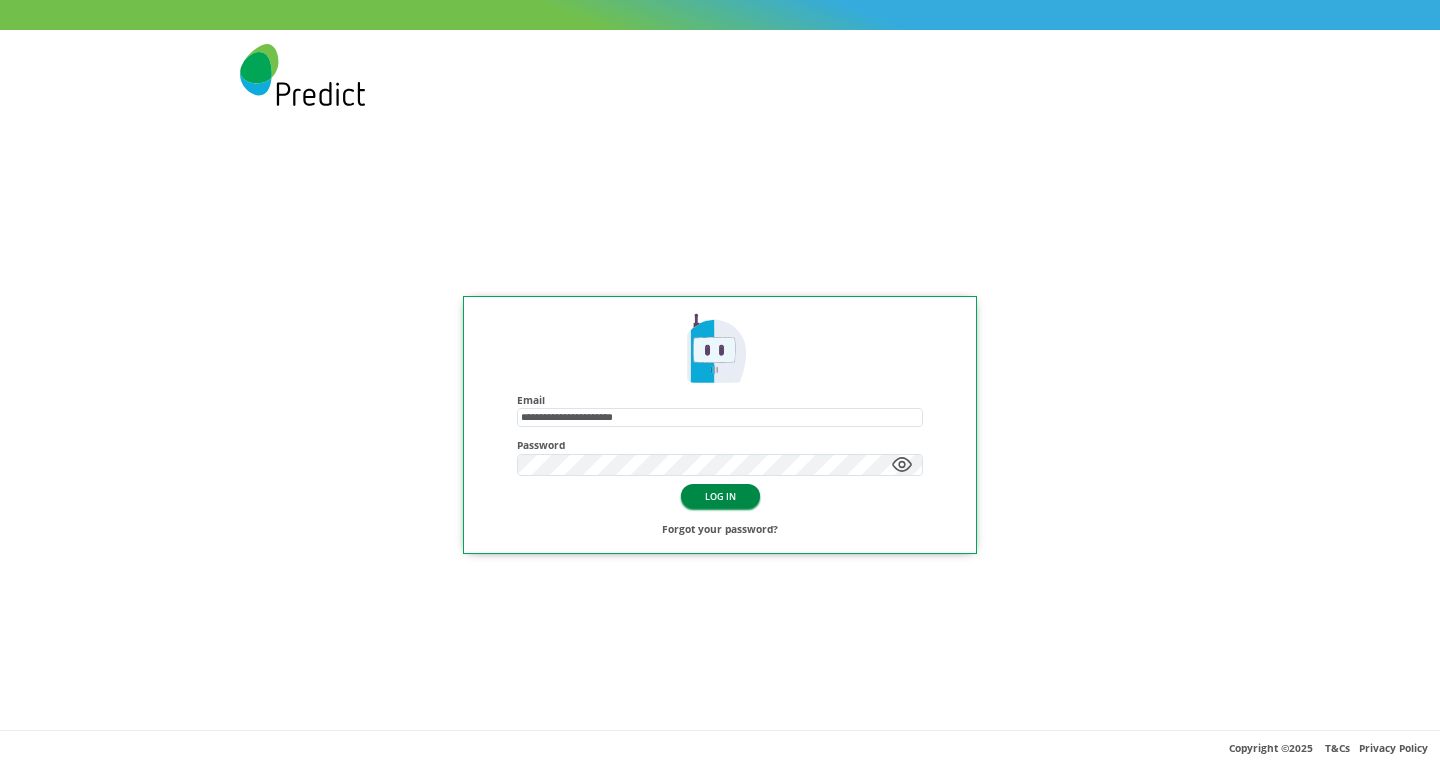 click on "LOG IN" at bounding box center (720, 495) 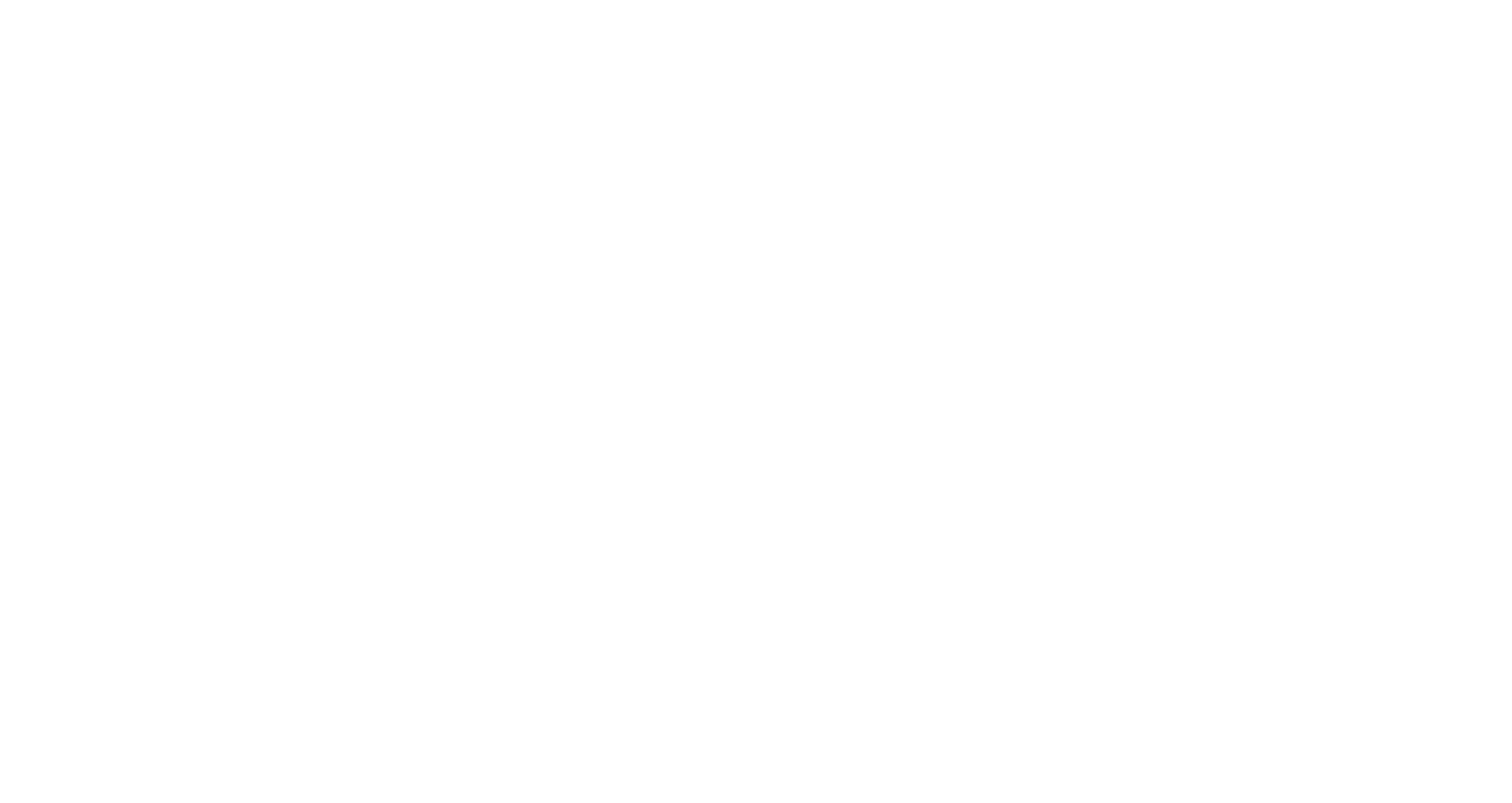 scroll, scrollTop: 0, scrollLeft: 0, axis: both 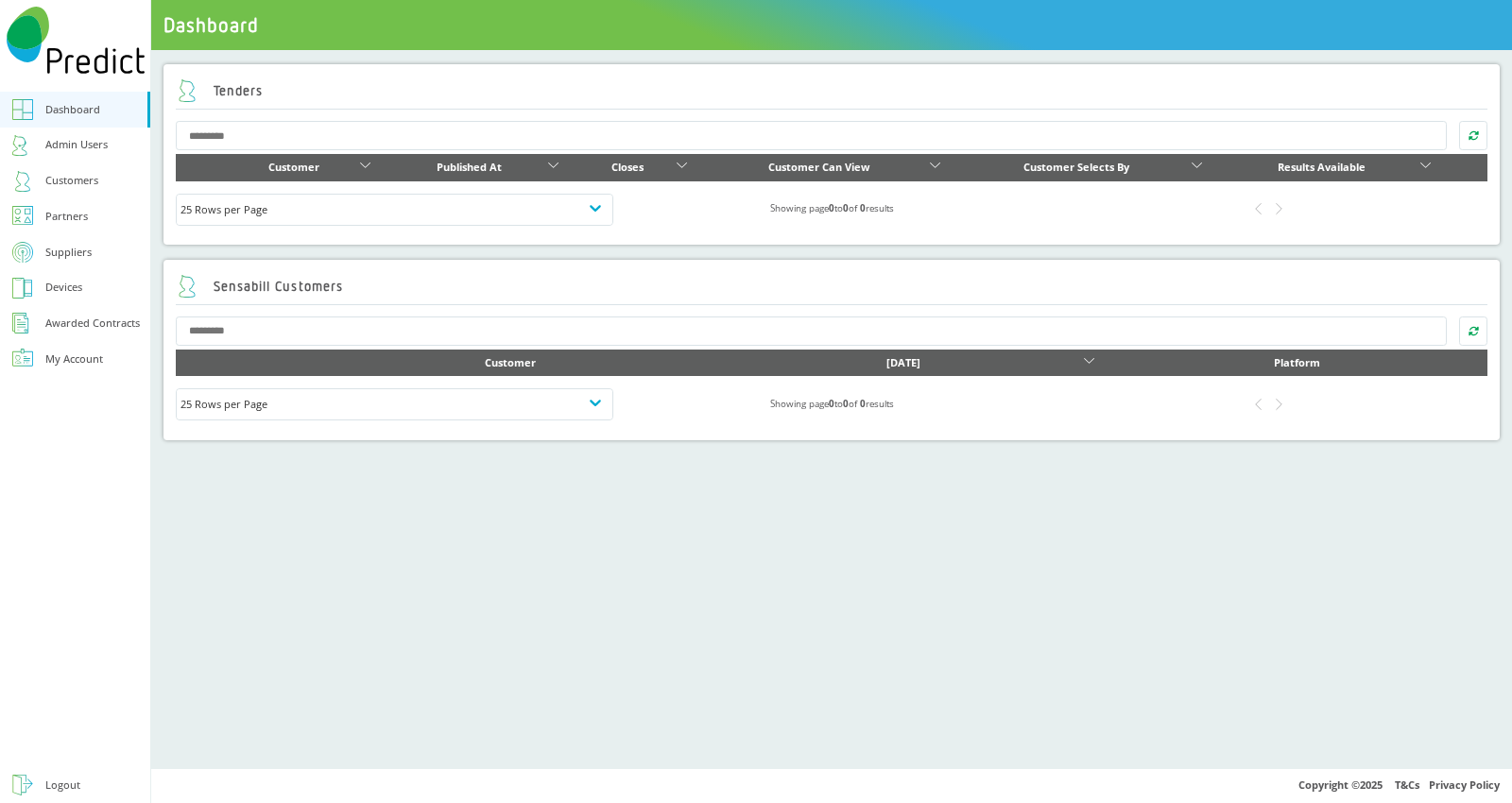 click on "Partners" at bounding box center (75, 216) 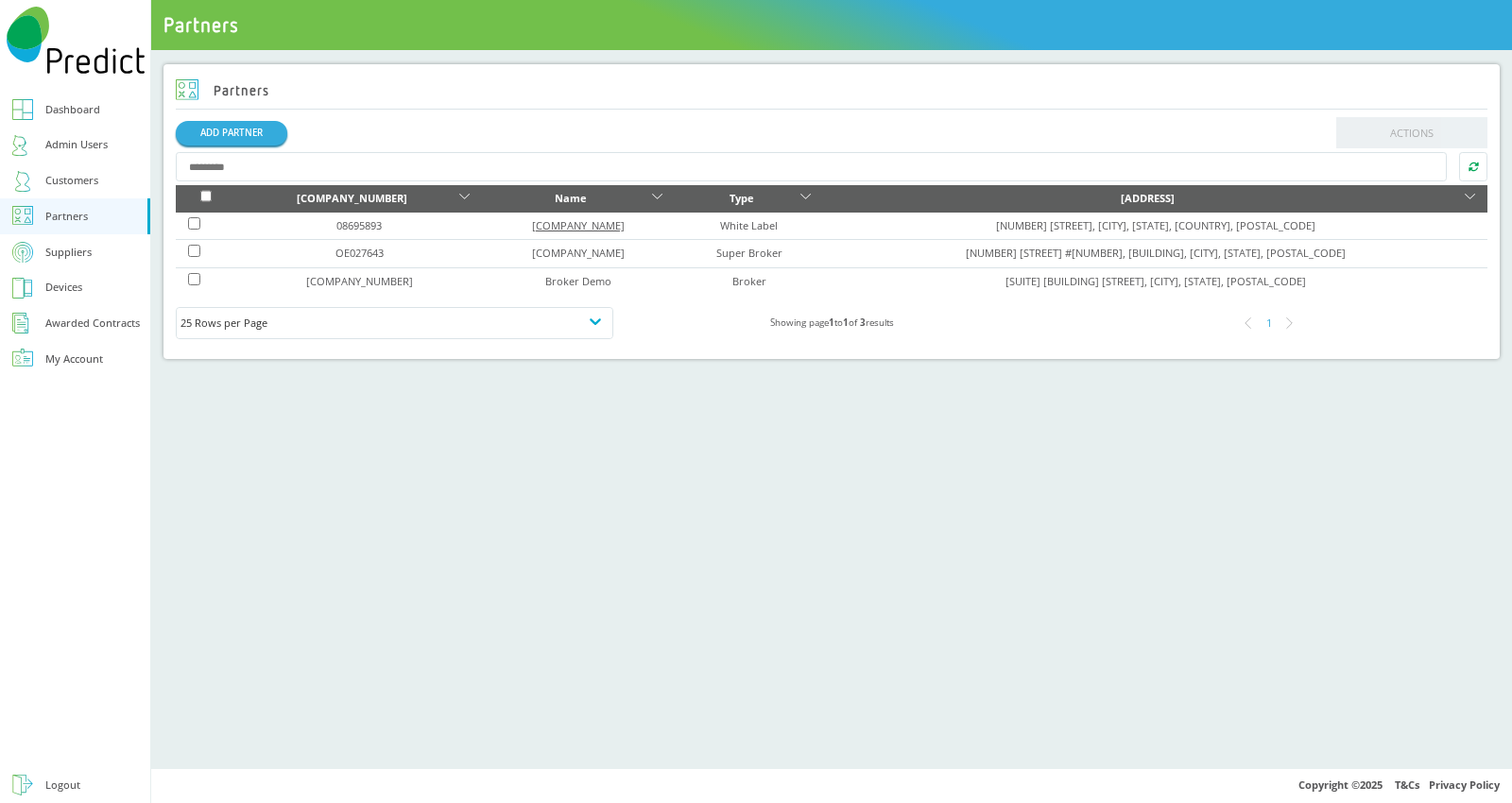 click on "JANE MADLEY LIMITED" at bounding box center [359, 225] 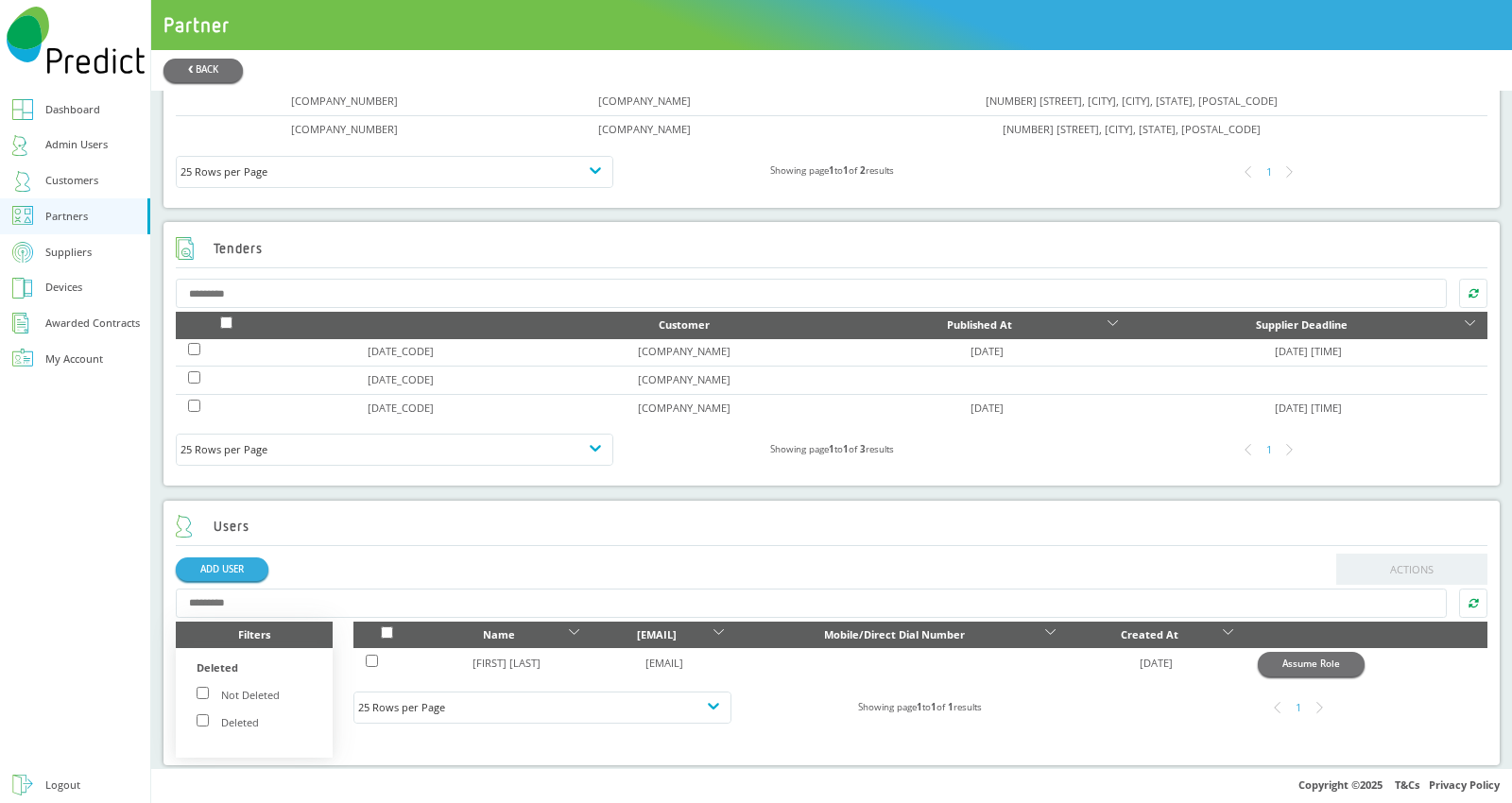 scroll, scrollTop: 913, scrollLeft: 0, axis: vertical 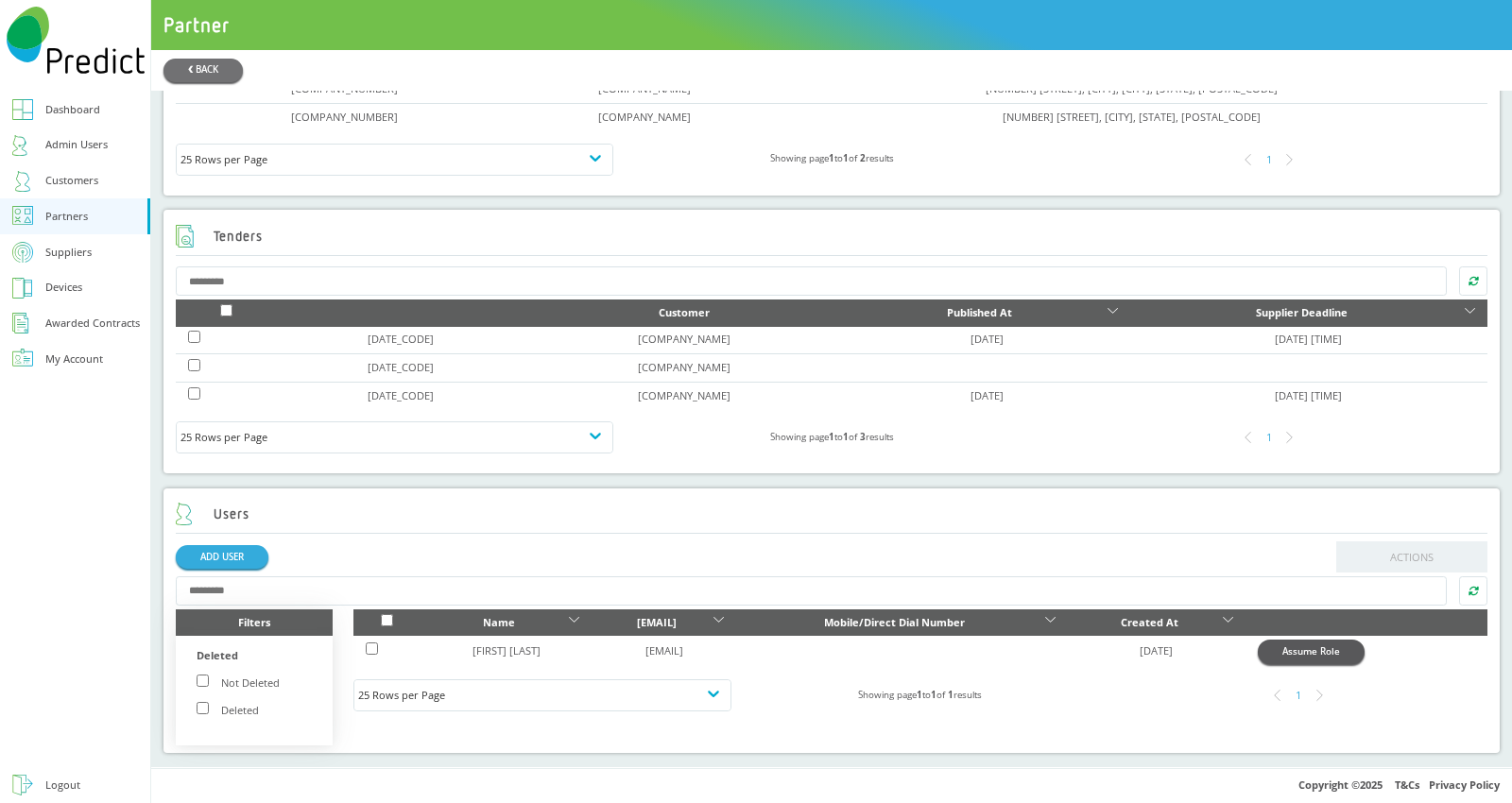 click on "Assume Role" at bounding box center (1311, 651) 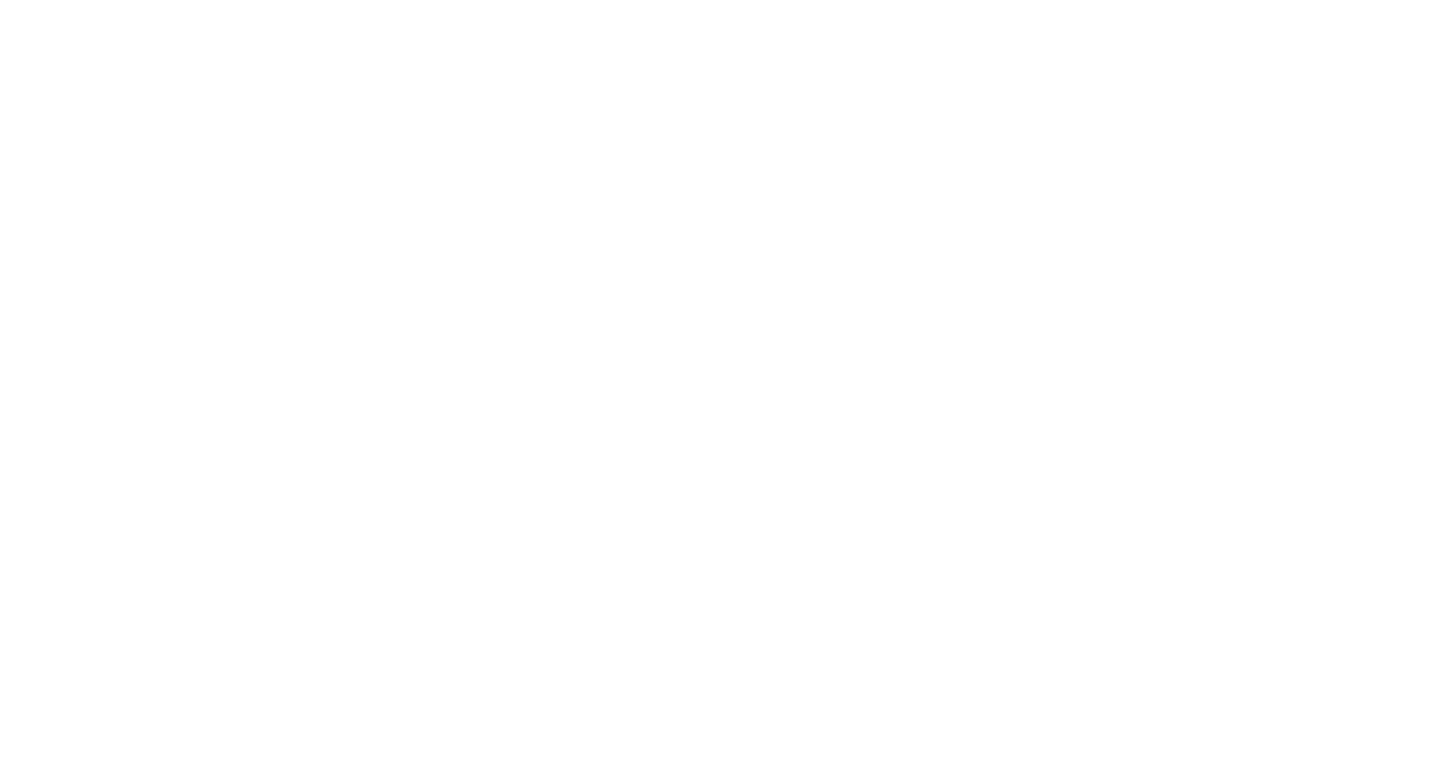 scroll, scrollTop: 0, scrollLeft: 0, axis: both 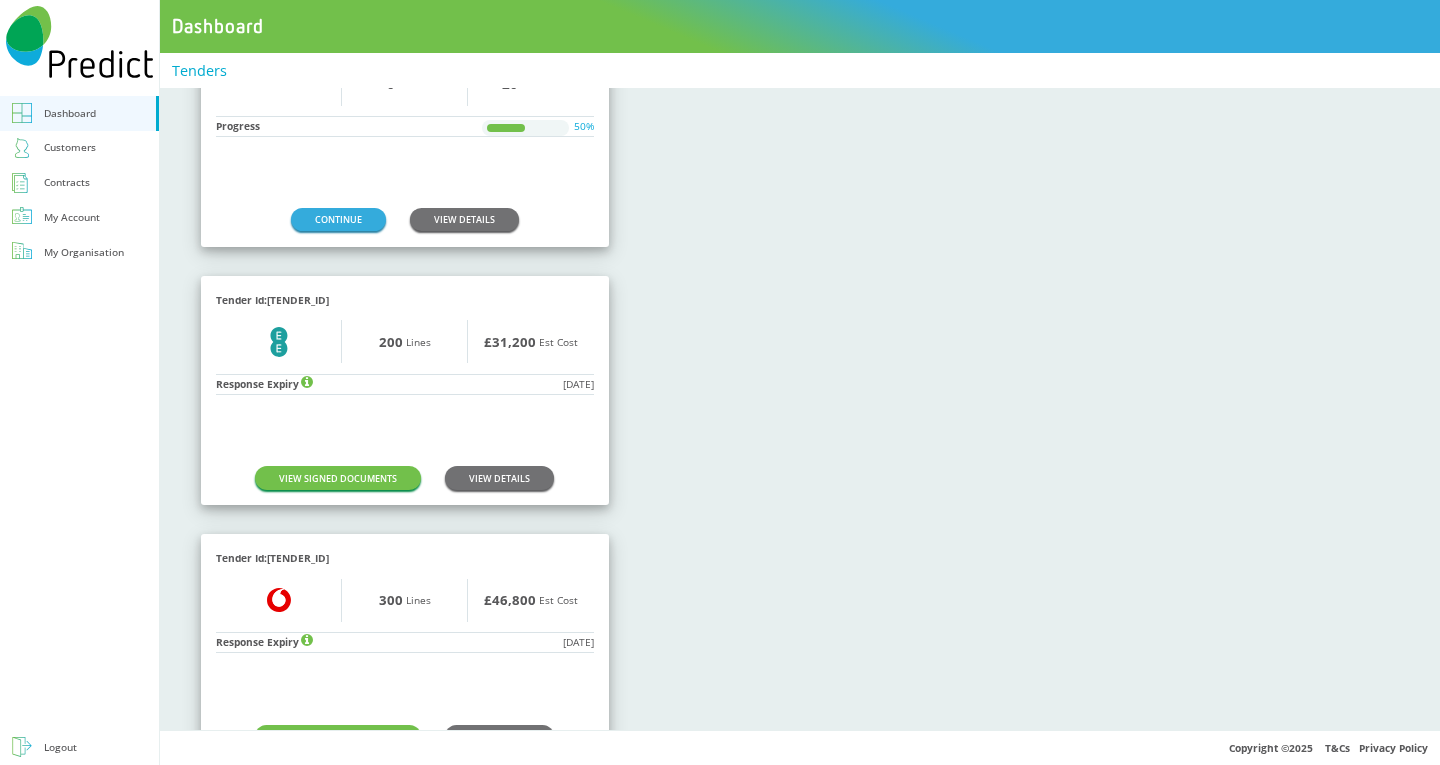 click on "Tender Id:  2025-JUL-TY6M-K8NC Draft --- 0 Lines £0 Est Cost Progress   50% CONTINUE VIEW DETAILS Tender Id:  2025-JUL-190L-EFI7 EE Logo 200 Lines £31,200 Est Cost Response Expiry 31-07-2025 VIEW SIGNED DOCUMENTS VIEW DETAILS Tender Id:  2025-JUL-E70J-1WAW Vodafone Logo 300 Lines £46,800 Est Cost Response Expiry 31-07-2025 VIEW SIGNED DOCUMENTS VIEW DETAILS" at bounding box center (800, 390) 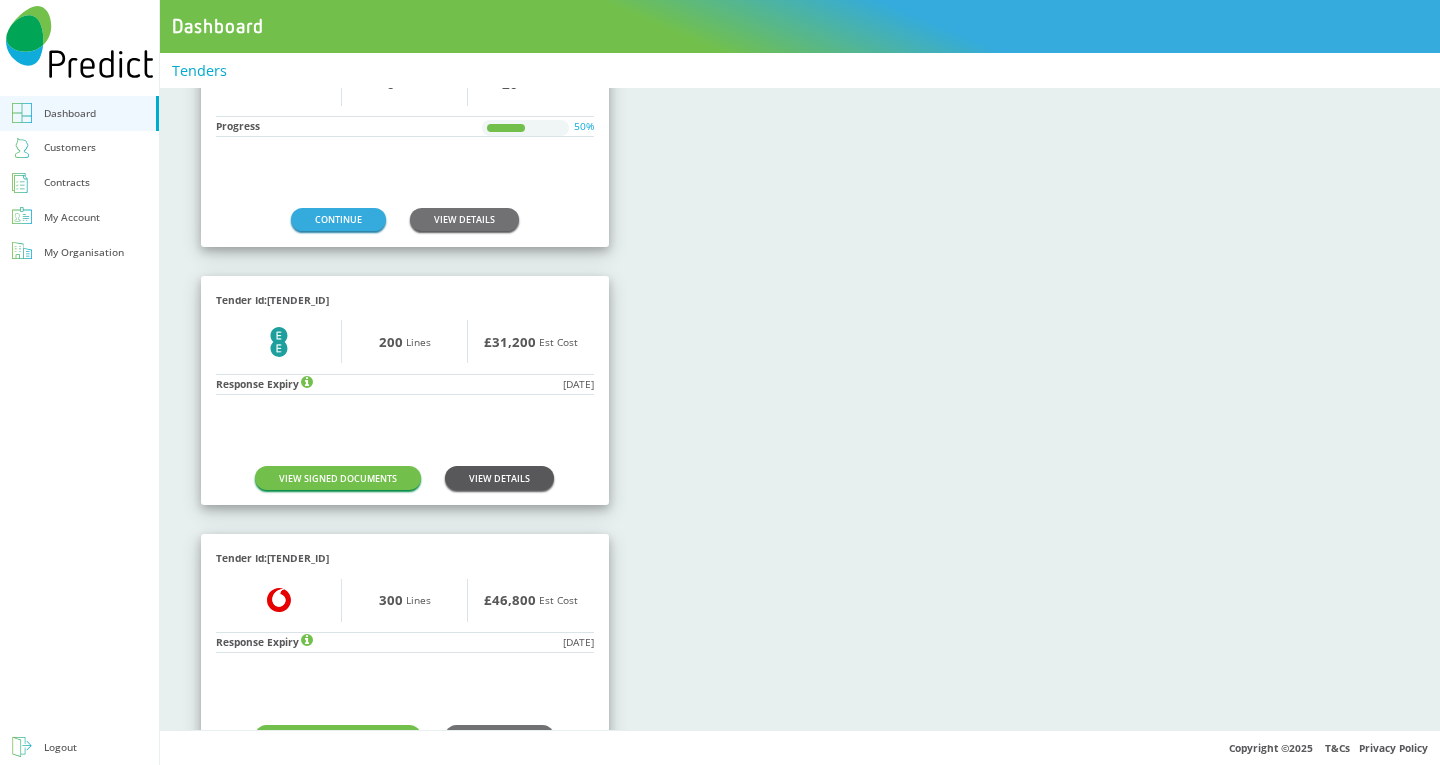 click on "VIEW DETAILS" at bounding box center [499, 477] 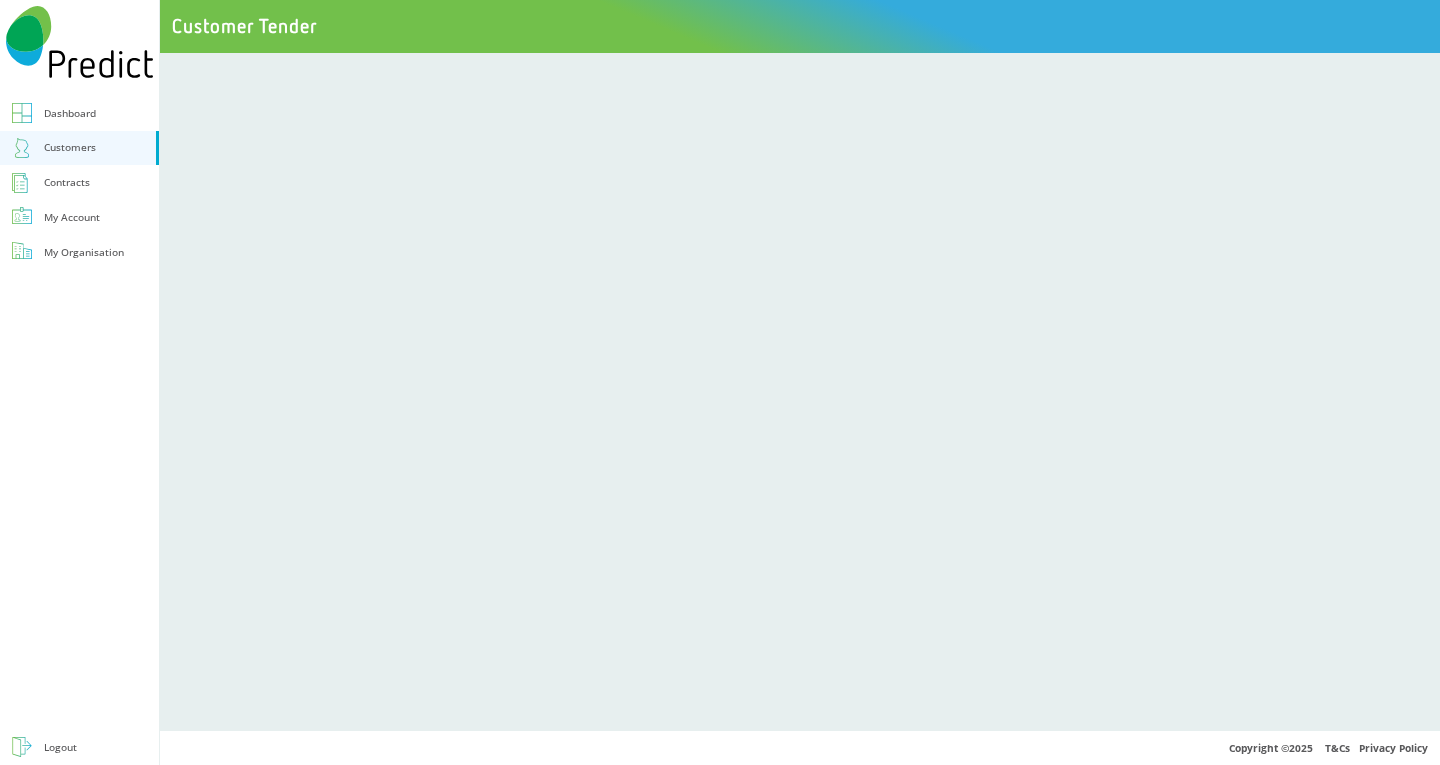 scroll, scrollTop: 0, scrollLeft: 0, axis: both 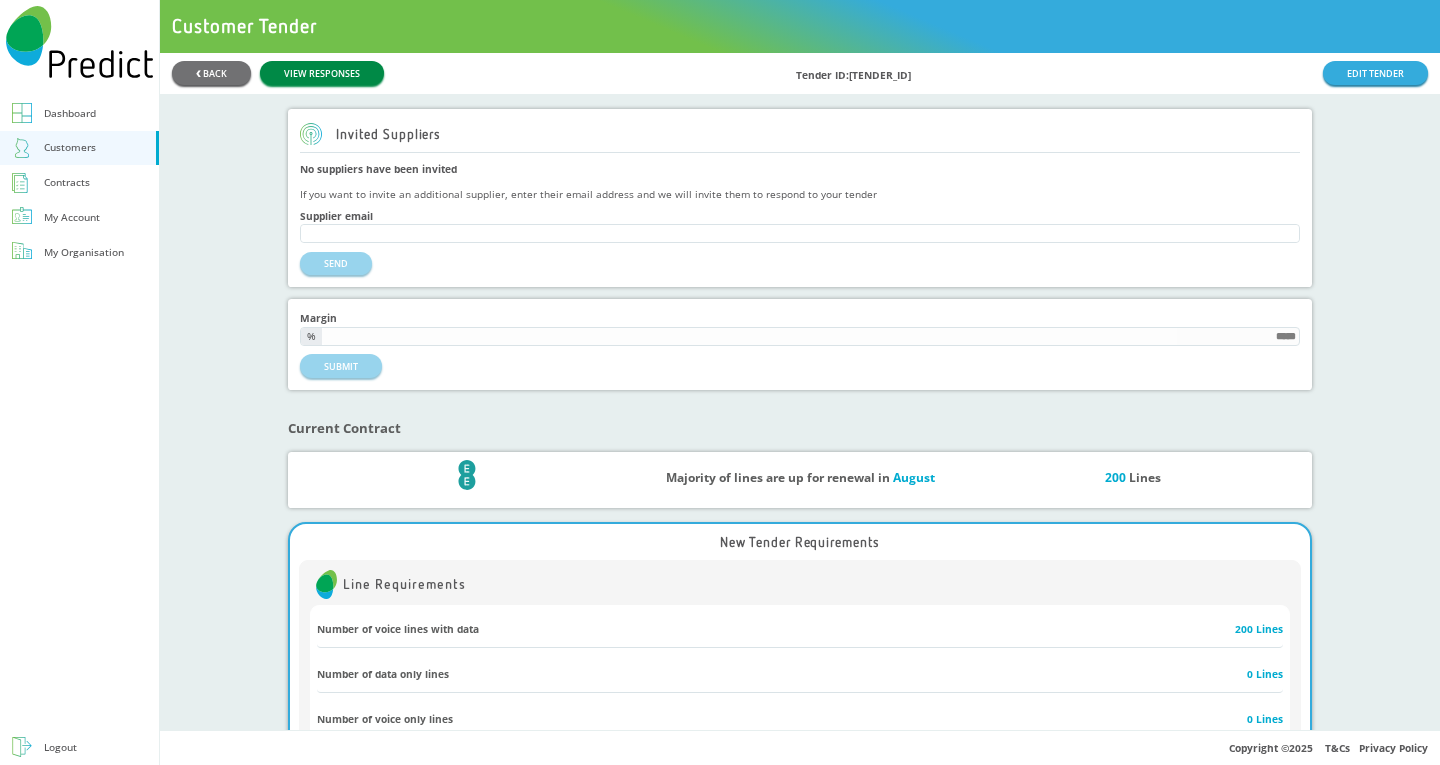 click on "VIEW RESPONSES" at bounding box center [322, 72] 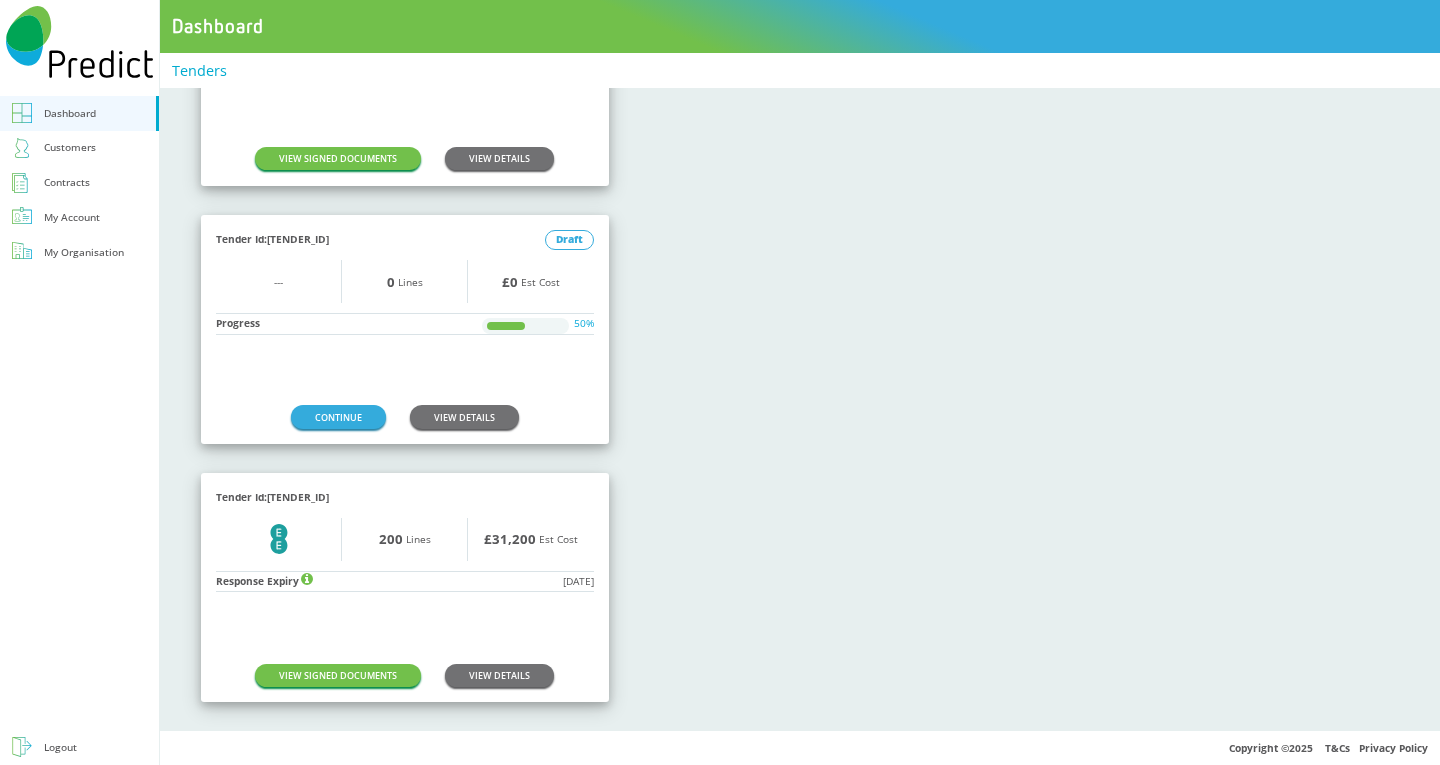 scroll, scrollTop: 0, scrollLeft: 0, axis: both 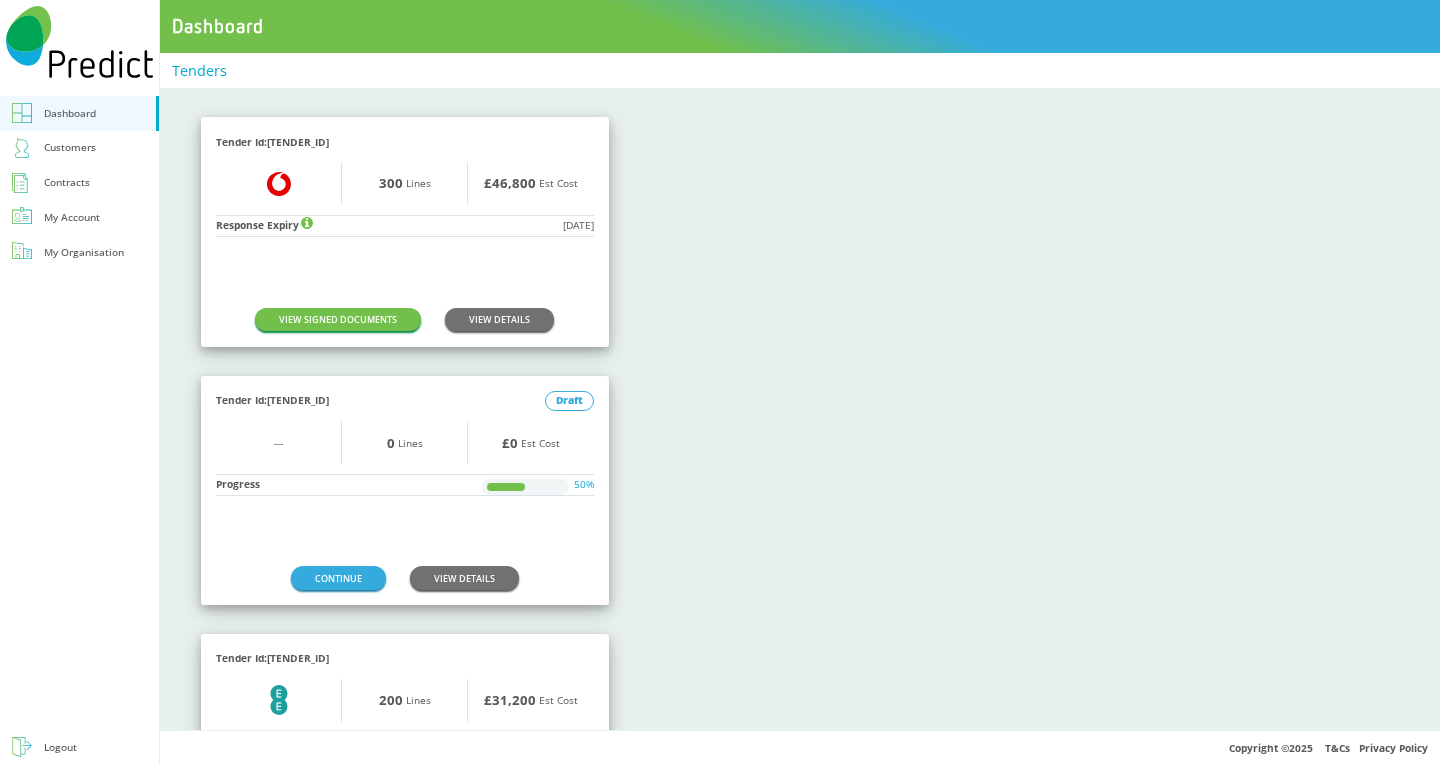 click on "Contracts" at bounding box center (67, 182) 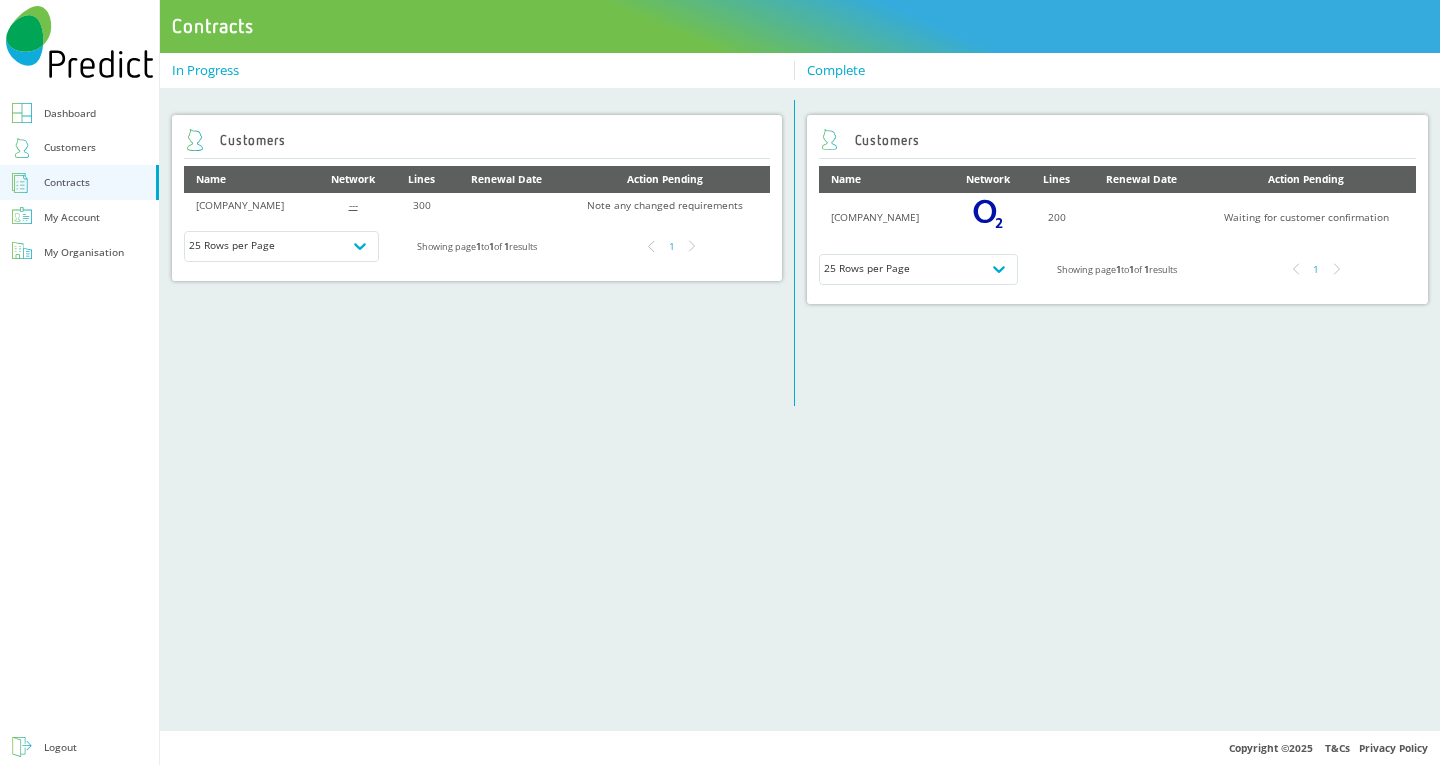 click on "---" at bounding box center (353, 205) 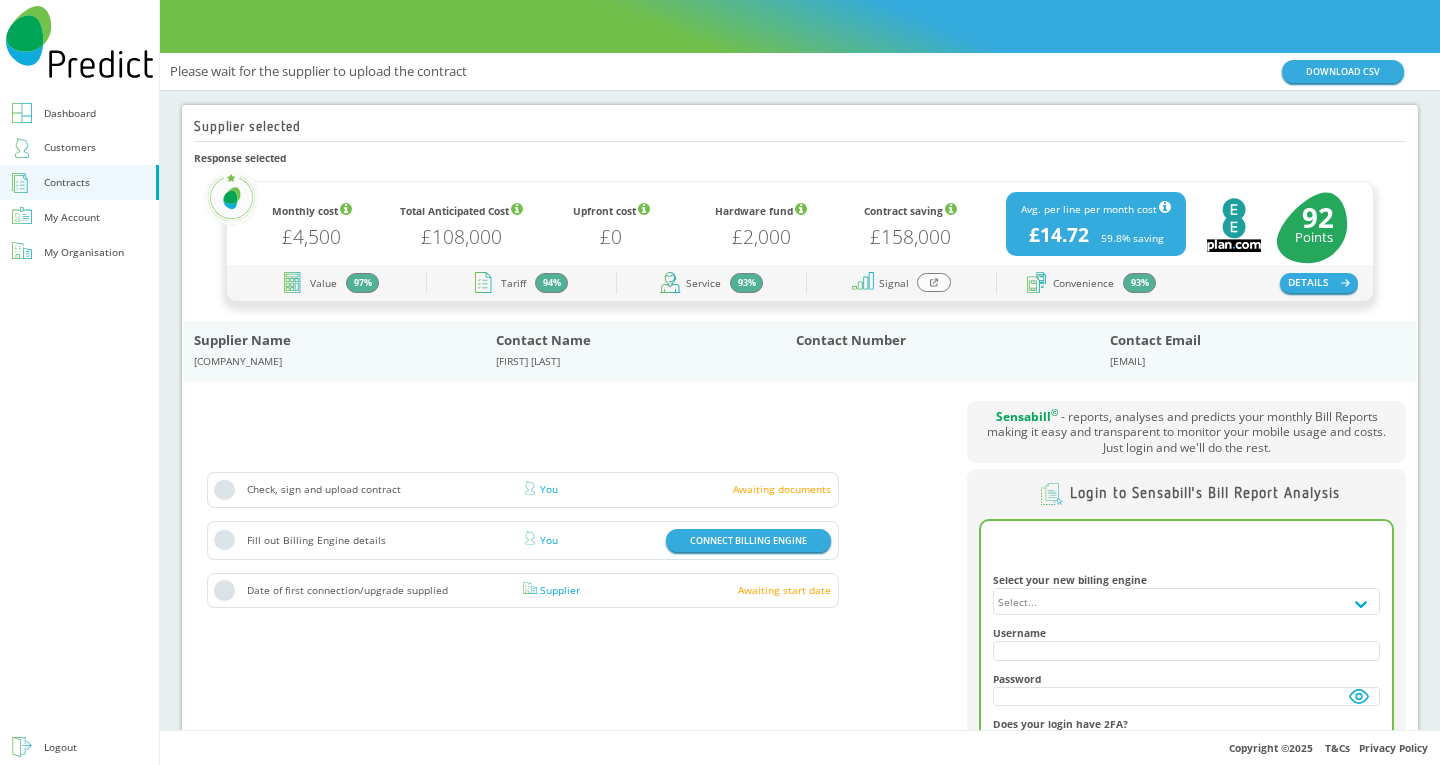 scroll, scrollTop: 0, scrollLeft: 0, axis: both 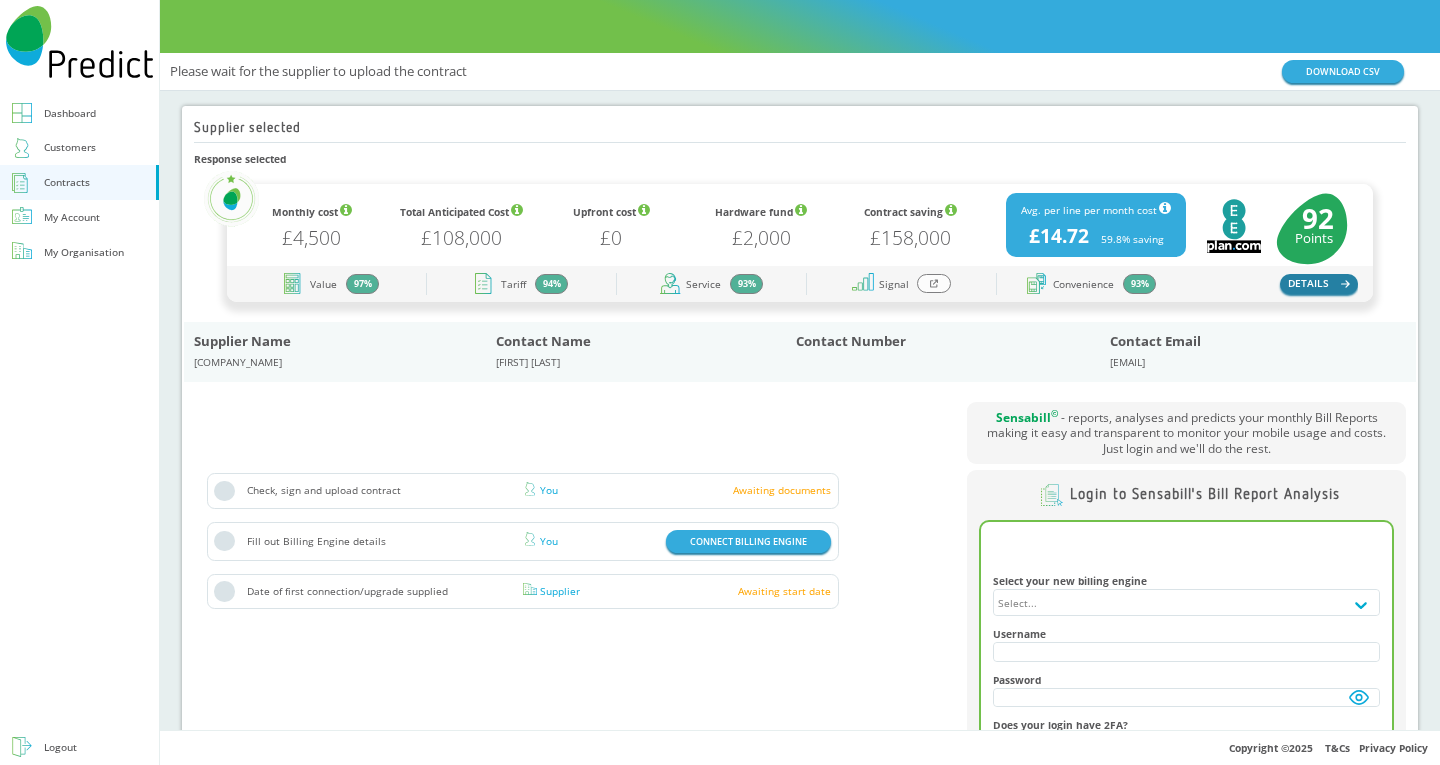click on "DETAILS" at bounding box center [1319, 284] 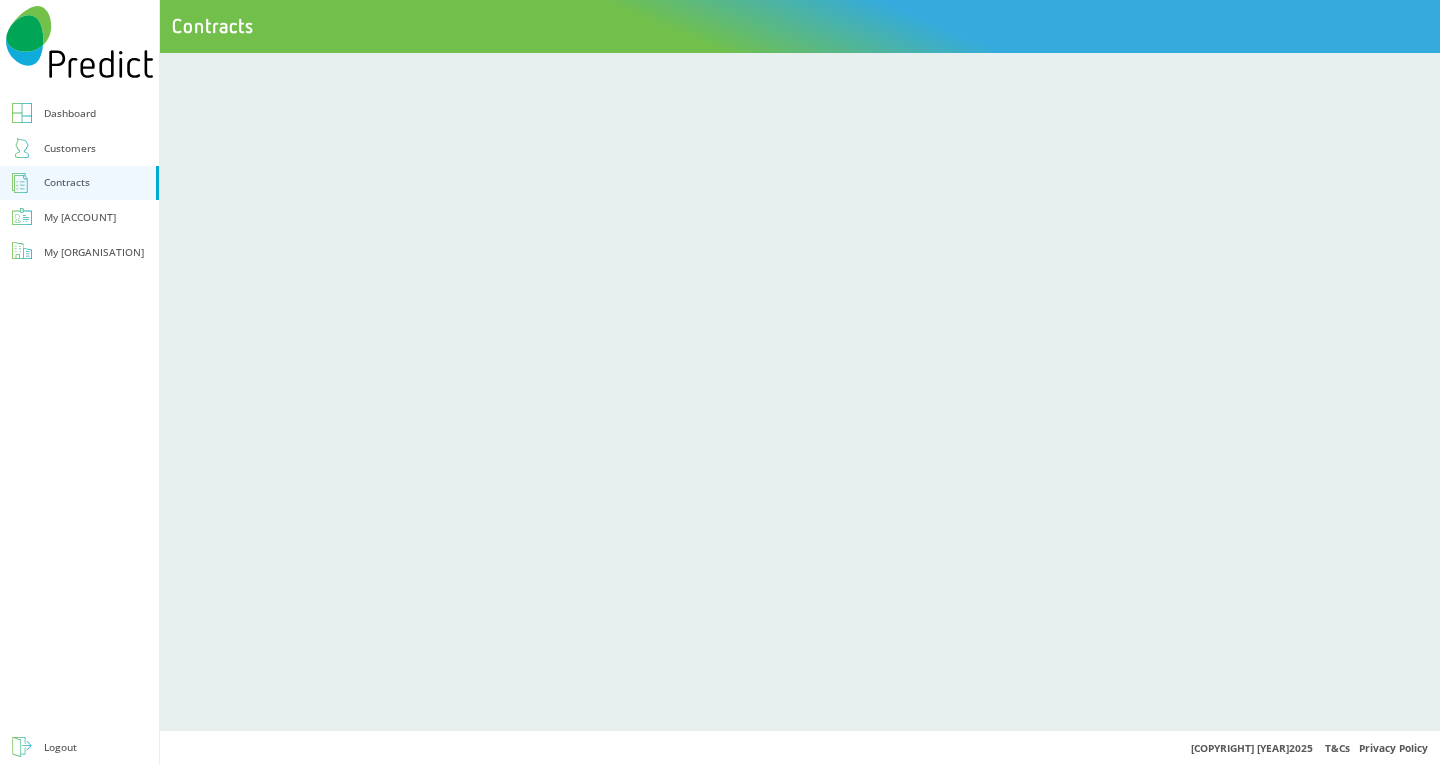 scroll, scrollTop: 0, scrollLeft: 0, axis: both 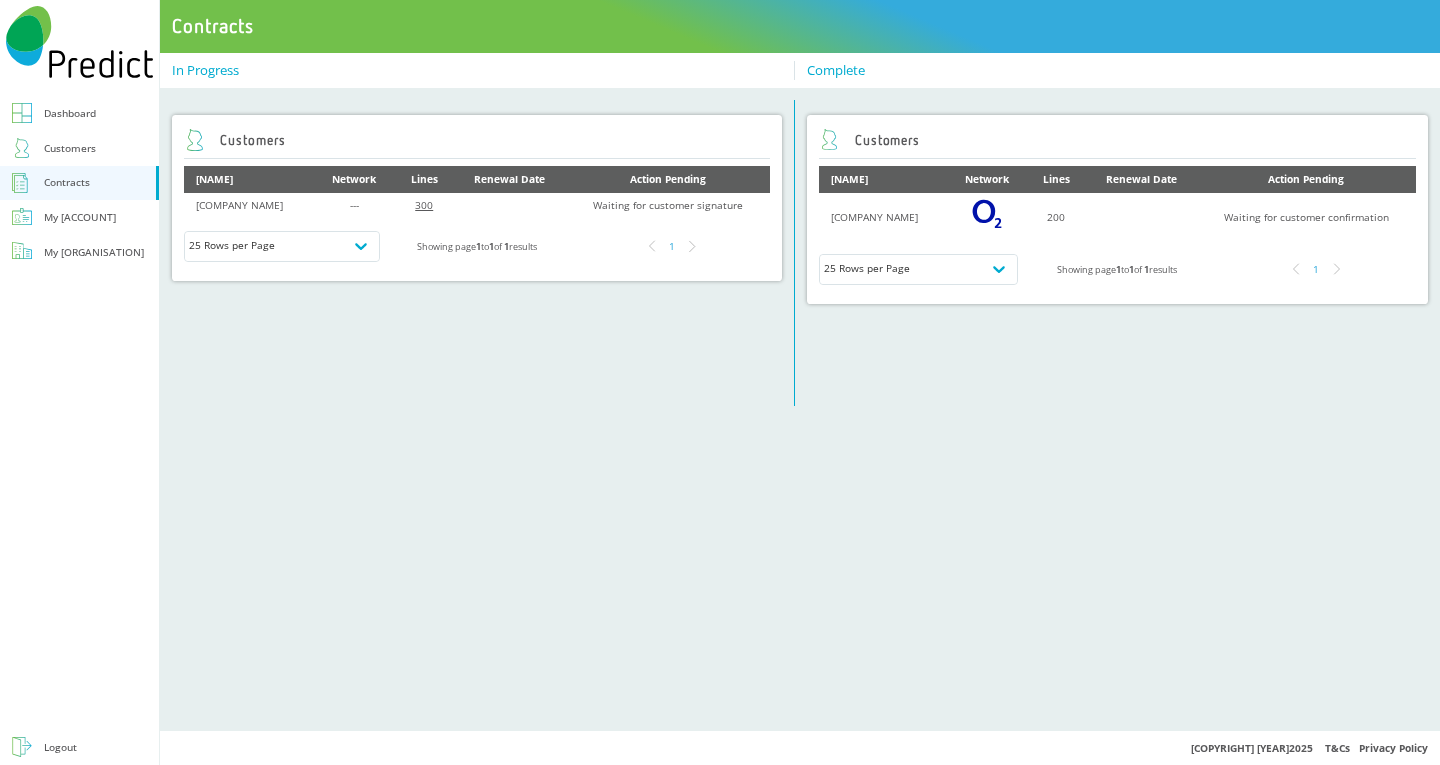 click on "300" at bounding box center (354, 205) 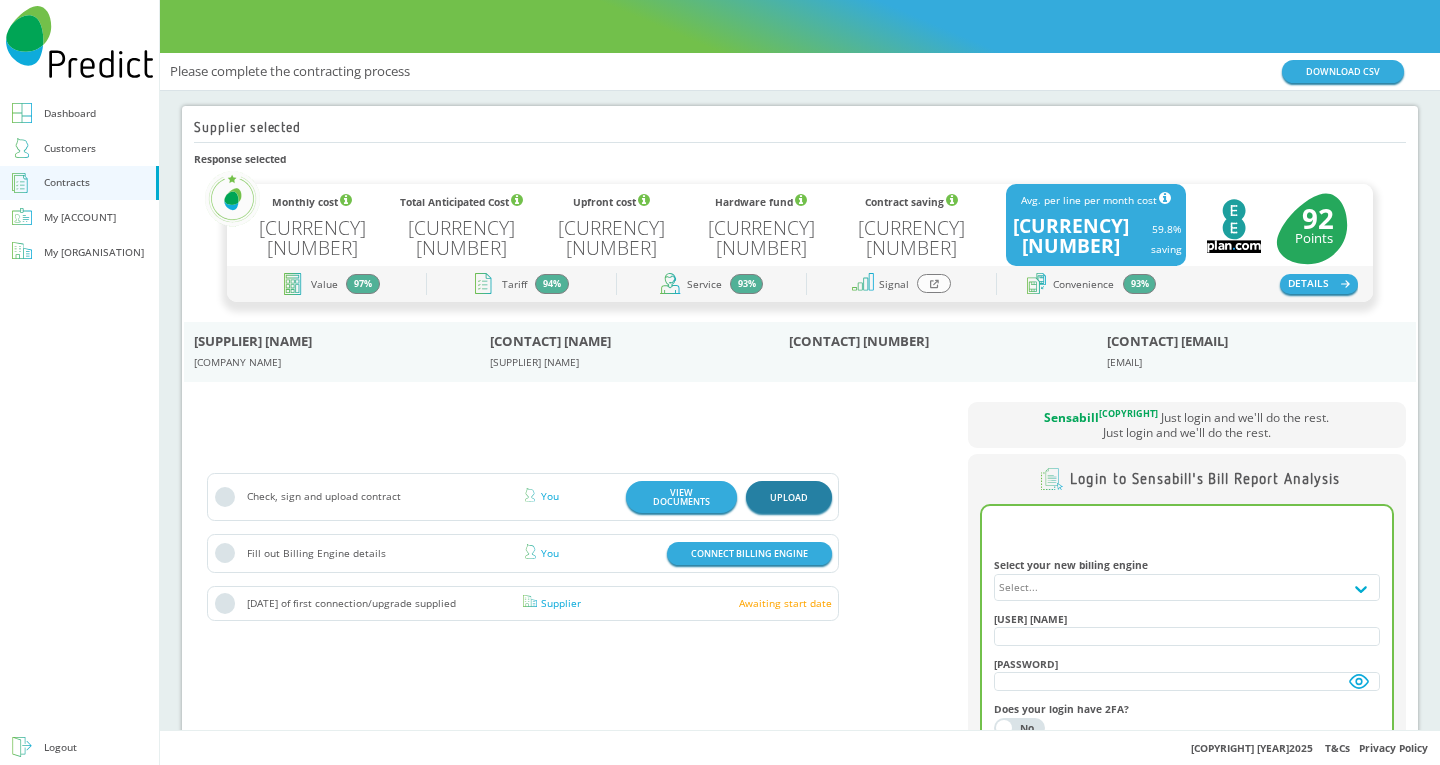 click on "UPLOAD" at bounding box center [789, 497] 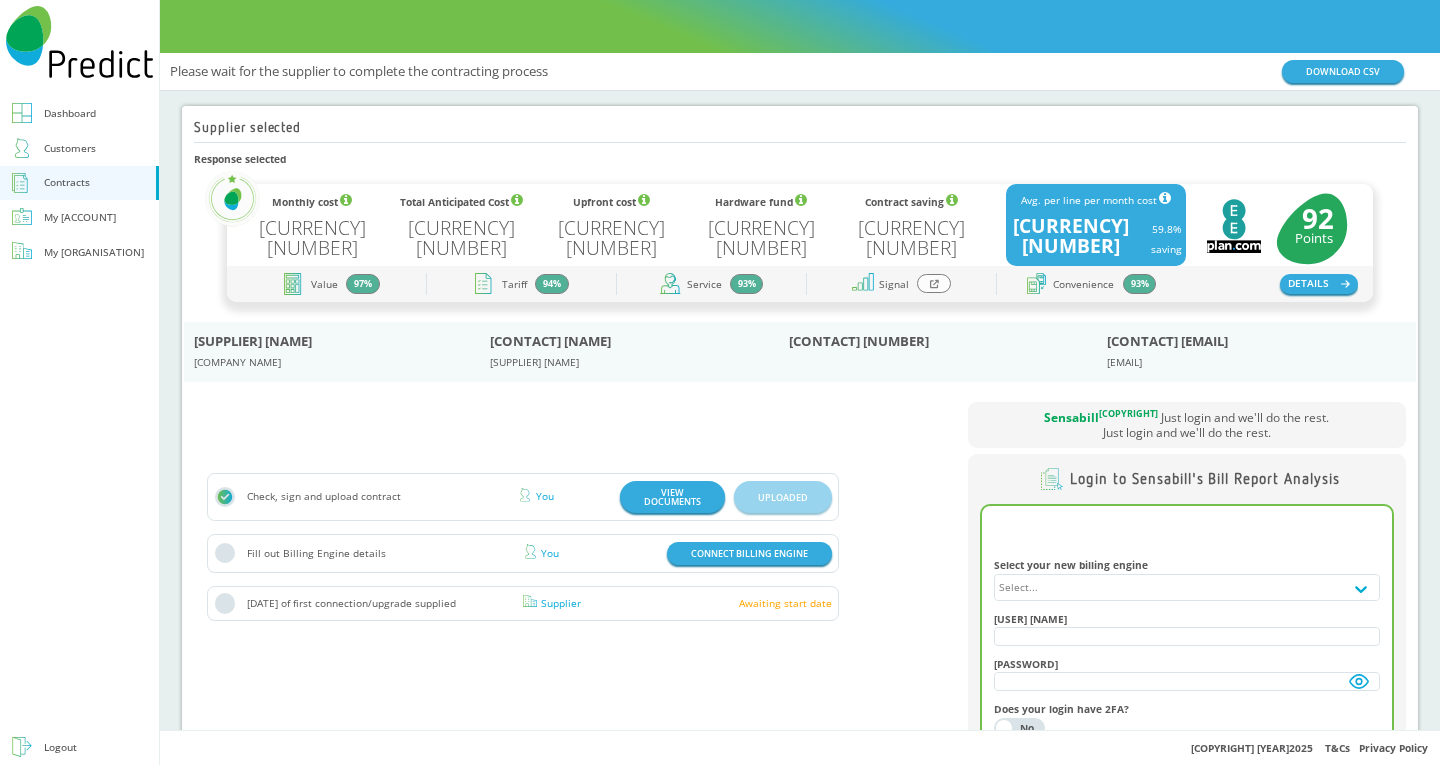 click on "Dashboard" at bounding box center [70, 113] 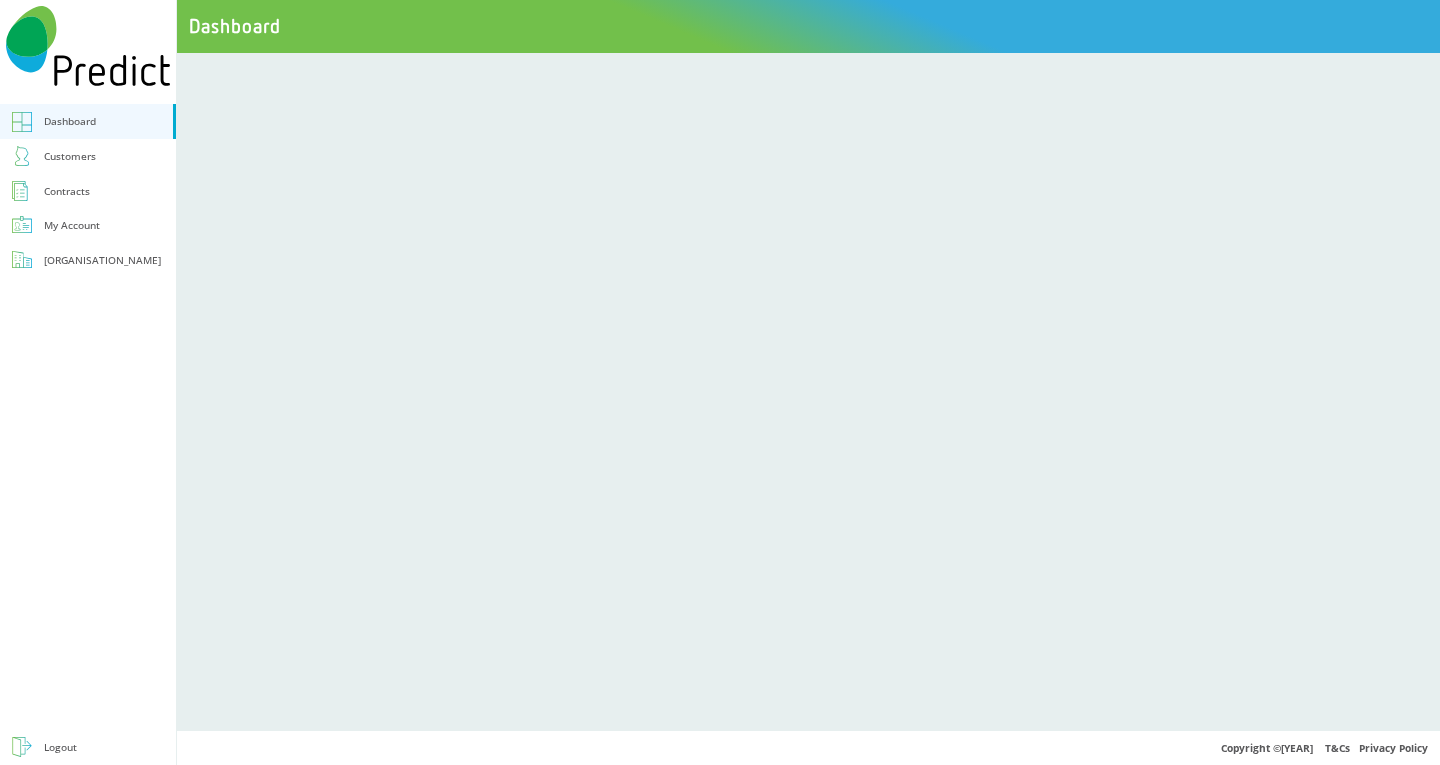 scroll, scrollTop: 0, scrollLeft: 0, axis: both 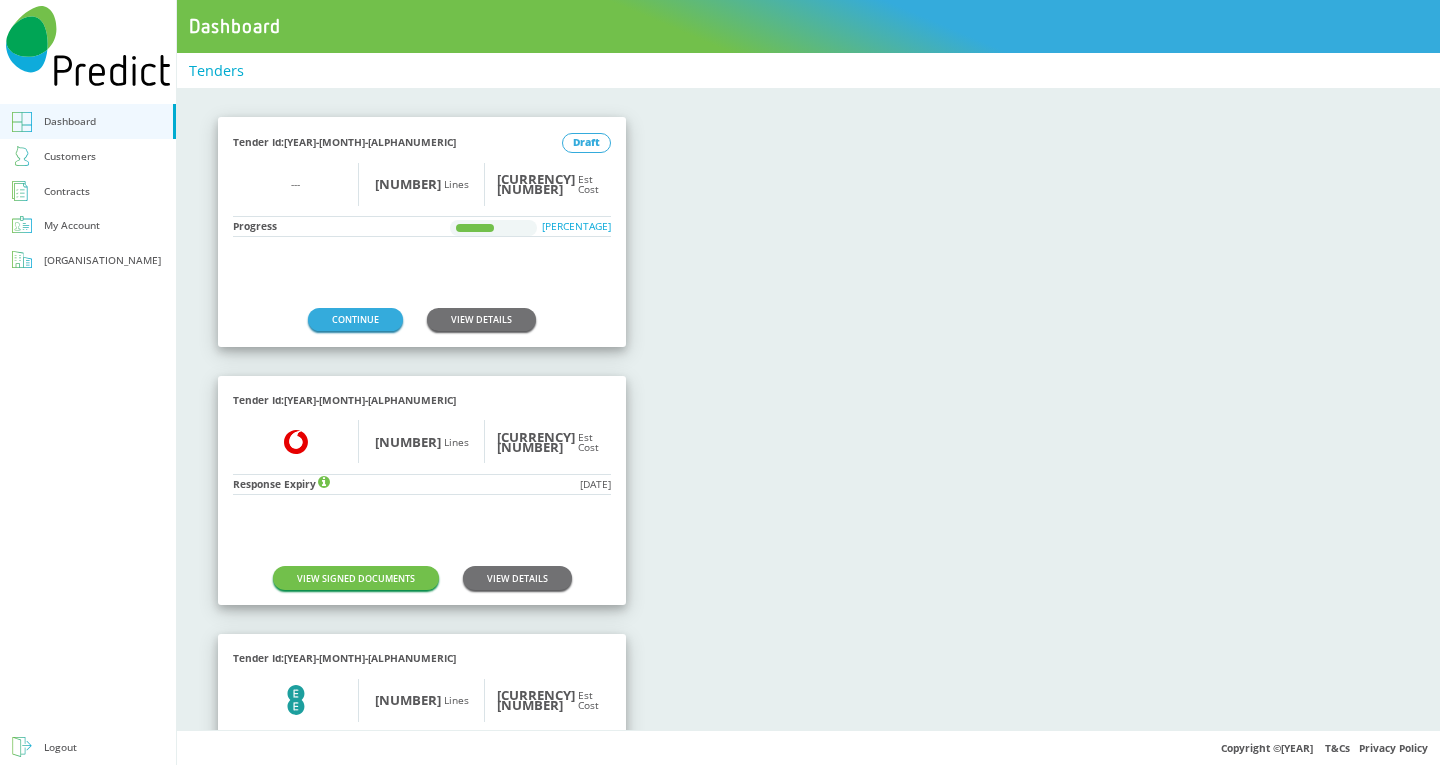 click on "Contracts" at bounding box center [67, 191] 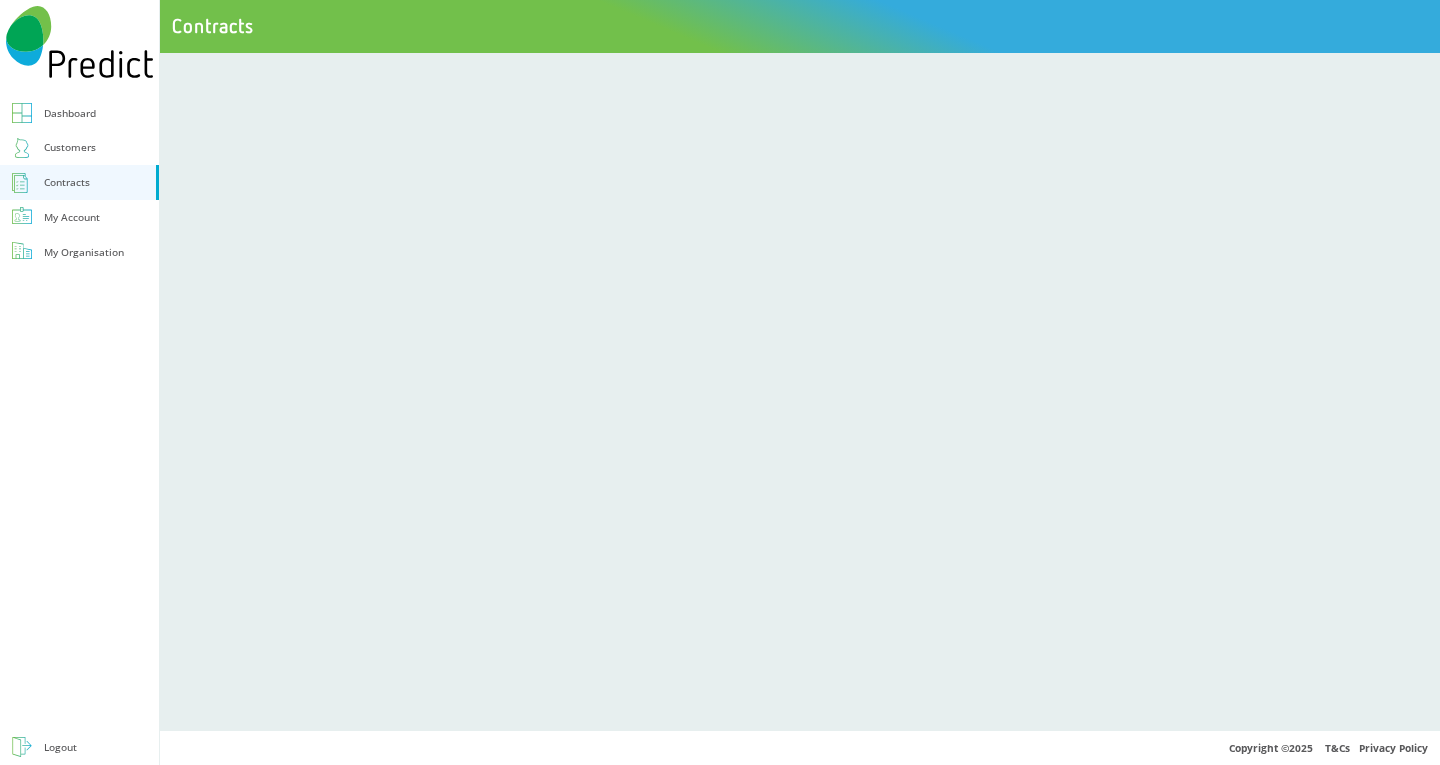 scroll, scrollTop: 0, scrollLeft: 0, axis: both 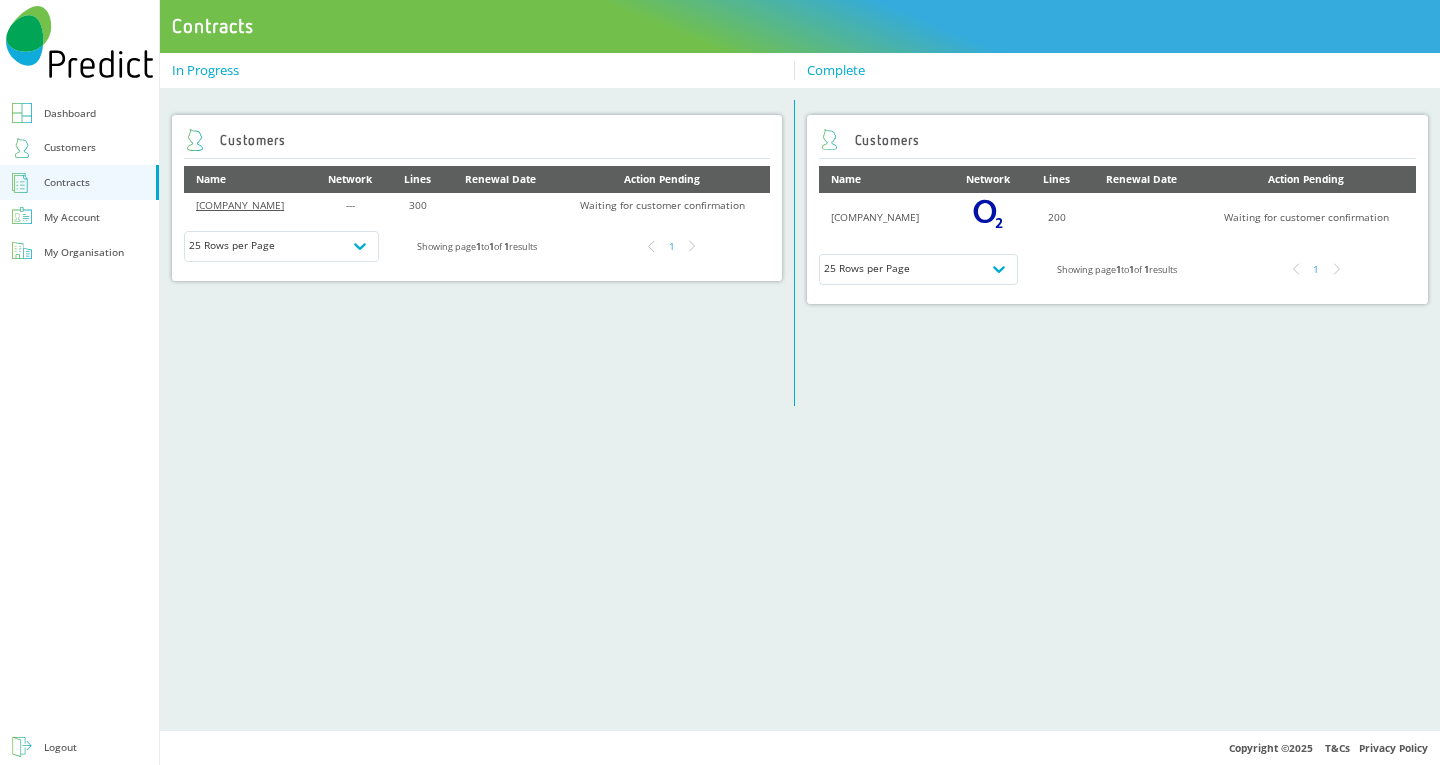 click on "[COMPANY_NAME]" at bounding box center (240, 205) 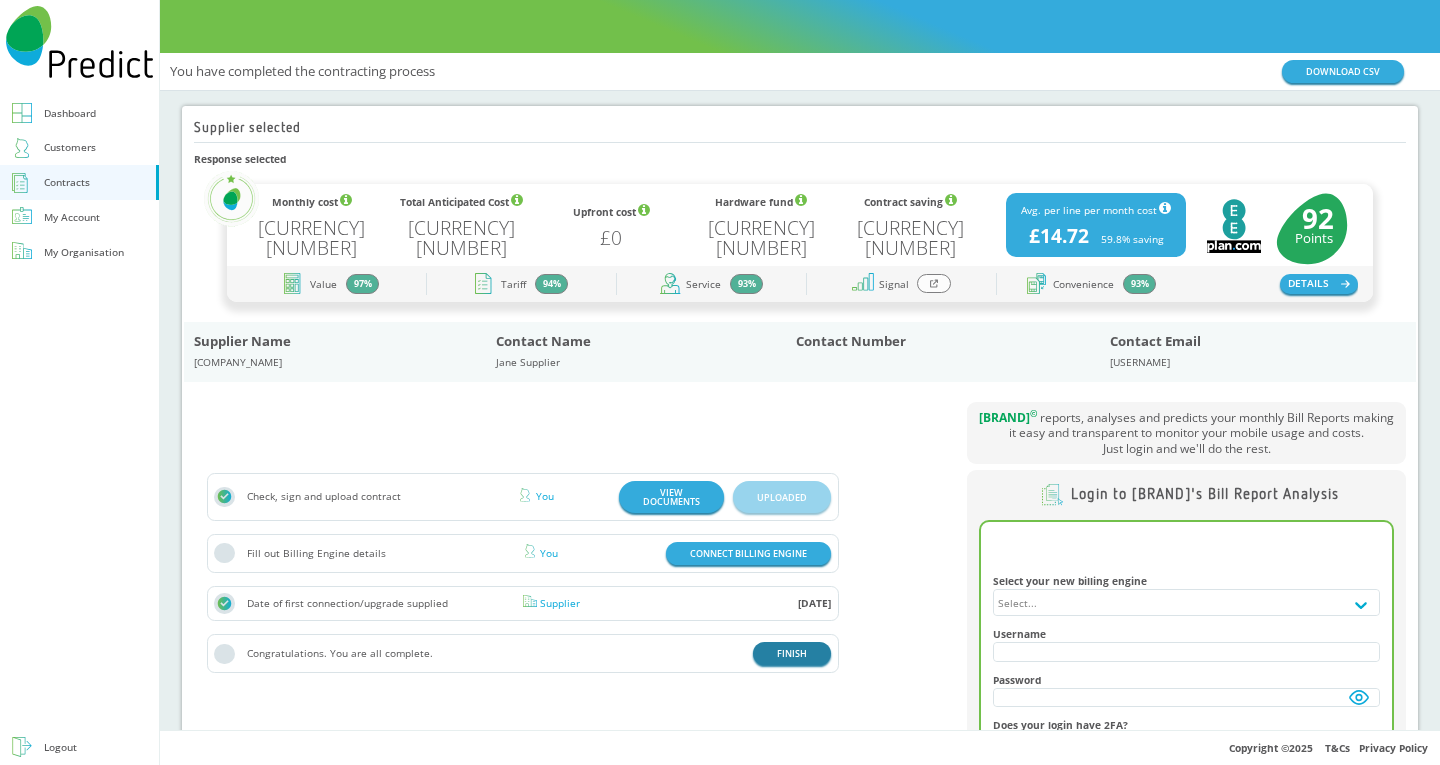 click on "FINISH" at bounding box center (782, 497) 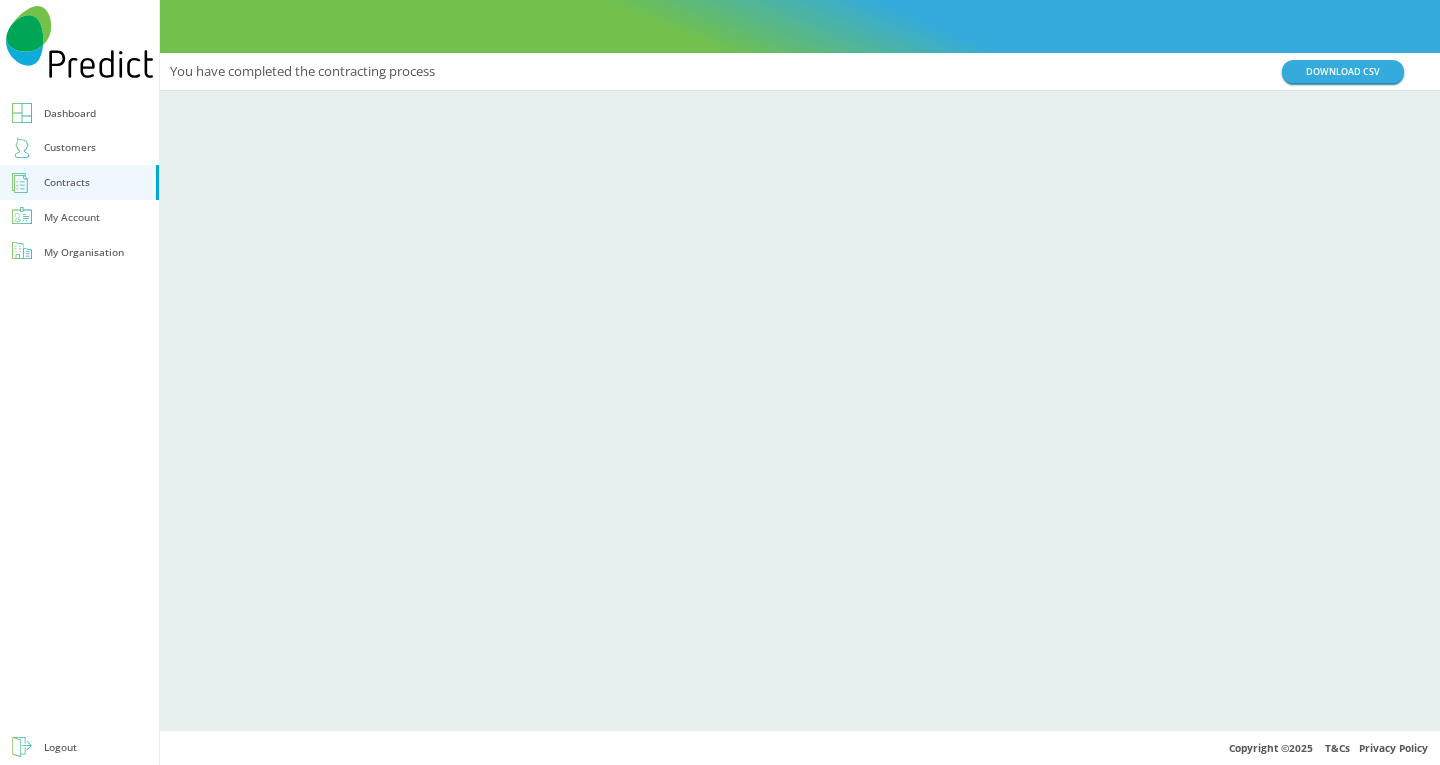 click on "Contracts" at bounding box center [79, 182] 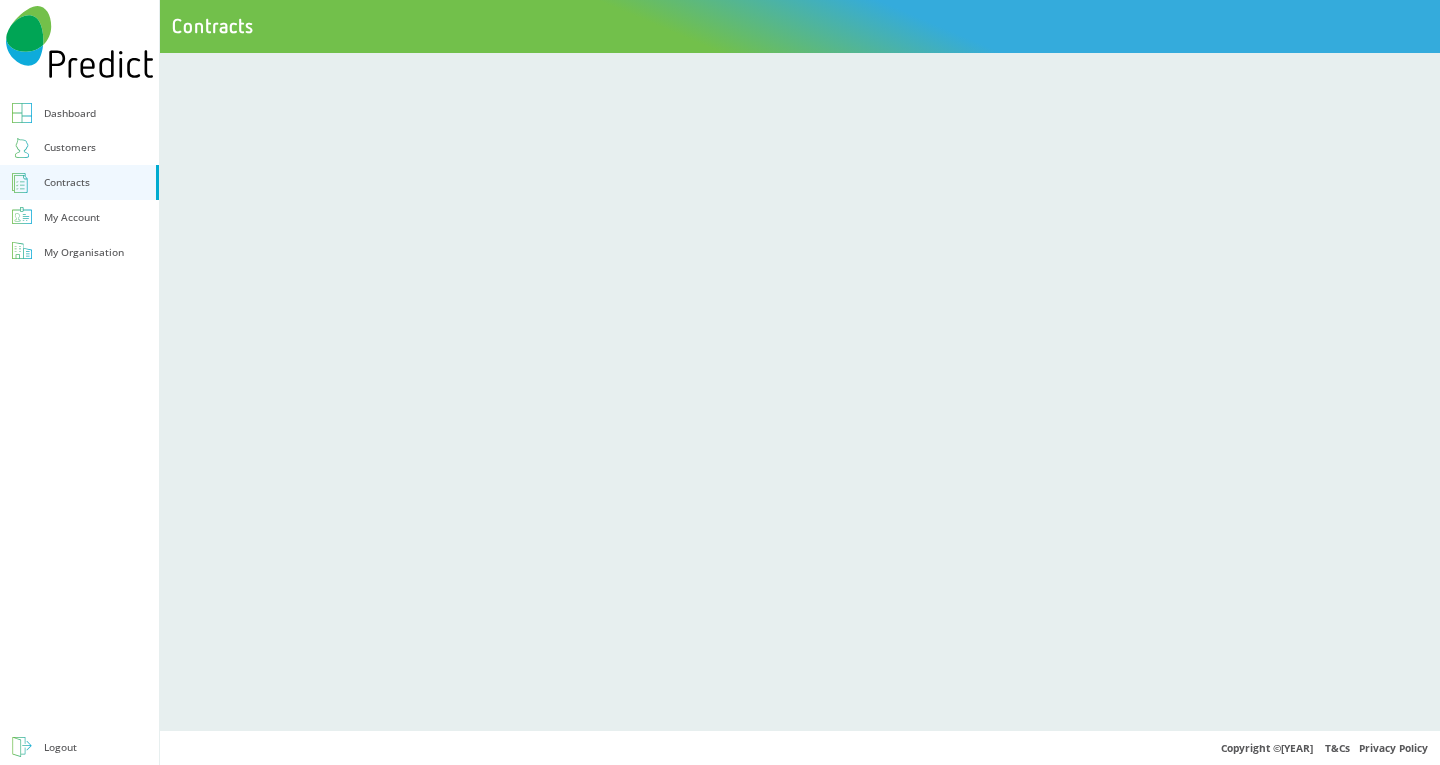 scroll, scrollTop: 0, scrollLeft: 0, axis: both 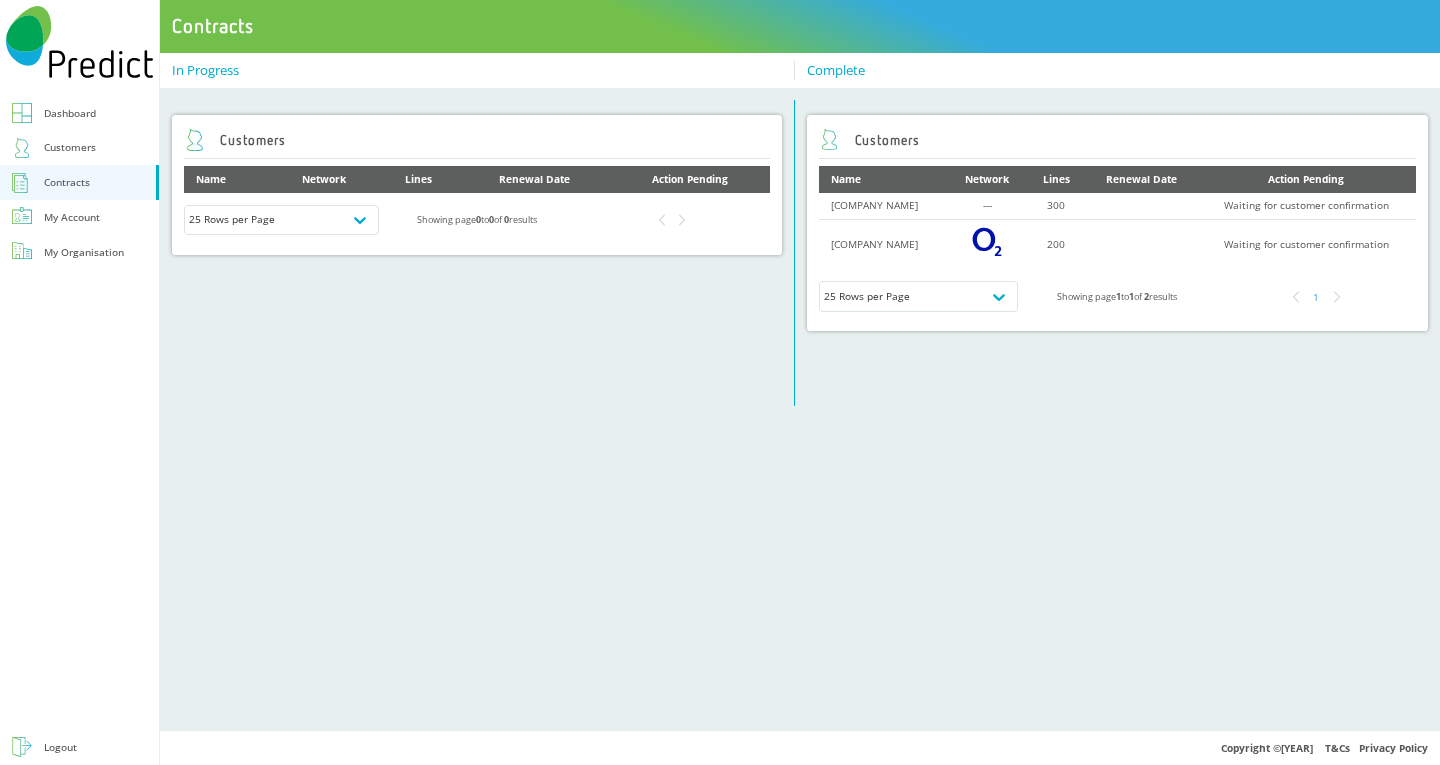 click on "Dashboard" at bounding box center (70, 113) 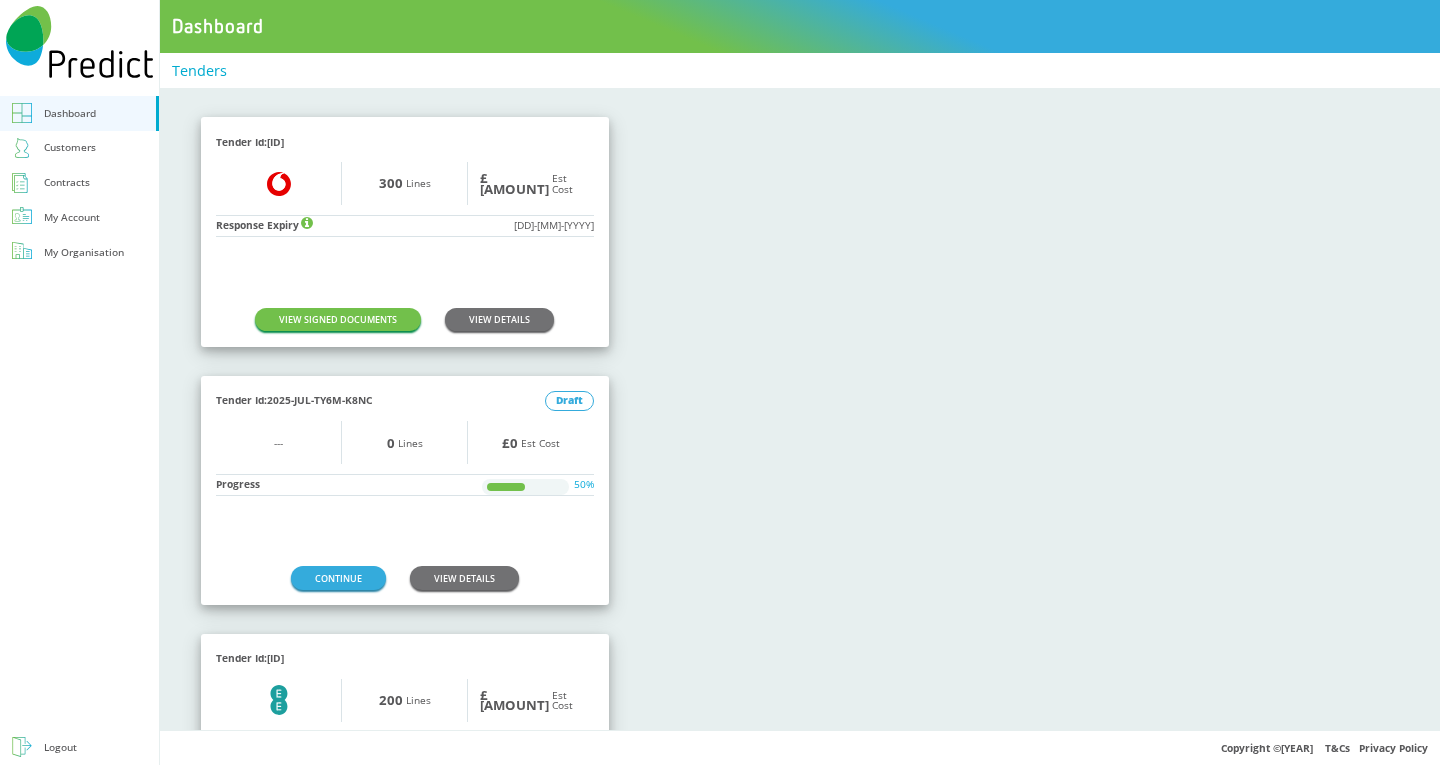 click on "Tender Id:  [ID] [BRAND] Logo [NUMBER] Lines £[AMOUNT] Est Cost Response Expiry [DD]-[MM]-[YYYY] VIEW SIGNED DOCUMENTS VIEW DETAILS Tender Id:  [ID] Draft --- [NUMBER] Lines £[AMOUNT] Est Cost Progress   [PERCENT]% CONTINUE VIEW DETAILS Tender Id:  [ID] [BRAND] Logo [NUMBER] Lines £[AMOUNT] Est Cost Response Expiry [DD]-[MM]-[YYYY] VIEW SIGNED DOCUMENTS VIEW DETAILS" at bounding box center [800, 490] 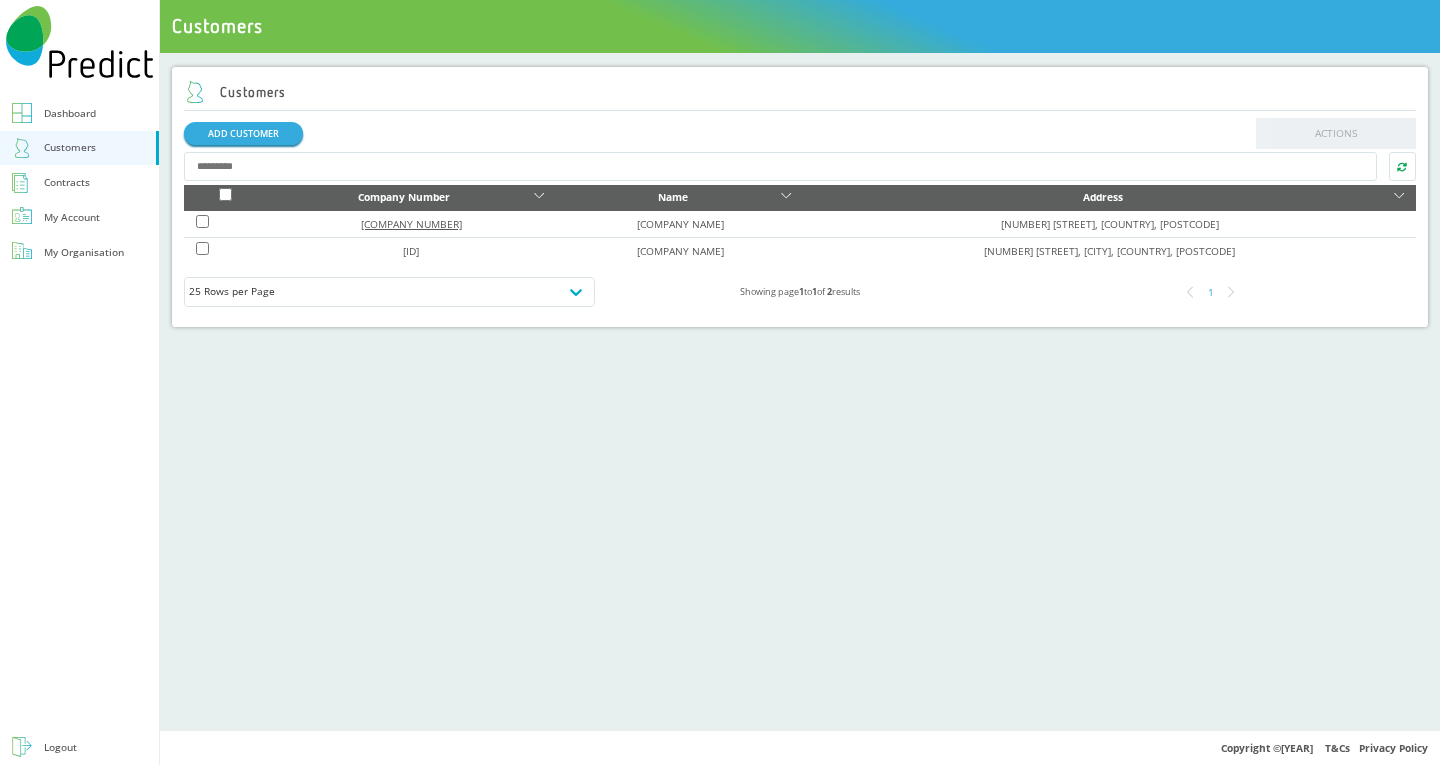 click on "[COMPANY NUMBER]" at bounding box center (411, 224) 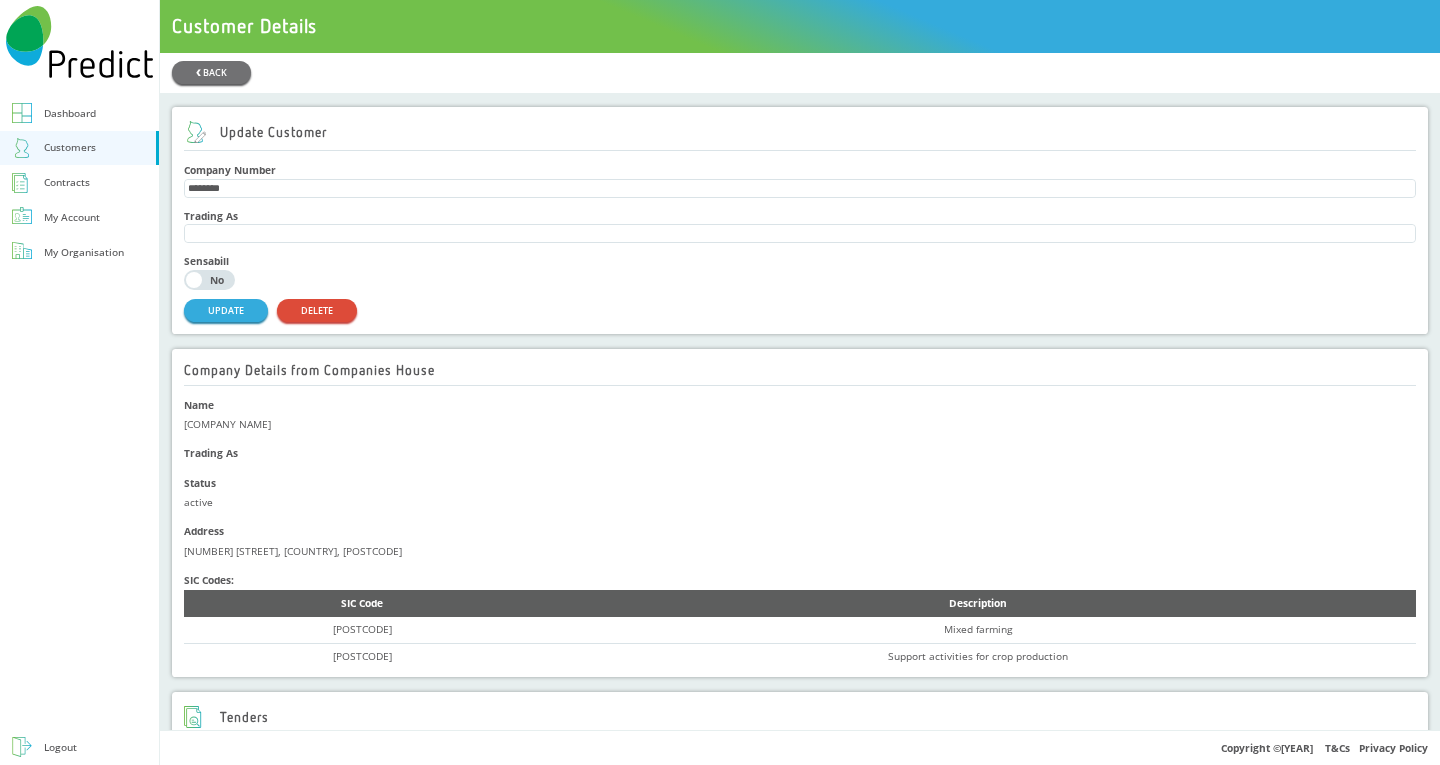 scroll, scrollTop: 300, scrollLeft: 0, axis: vertical 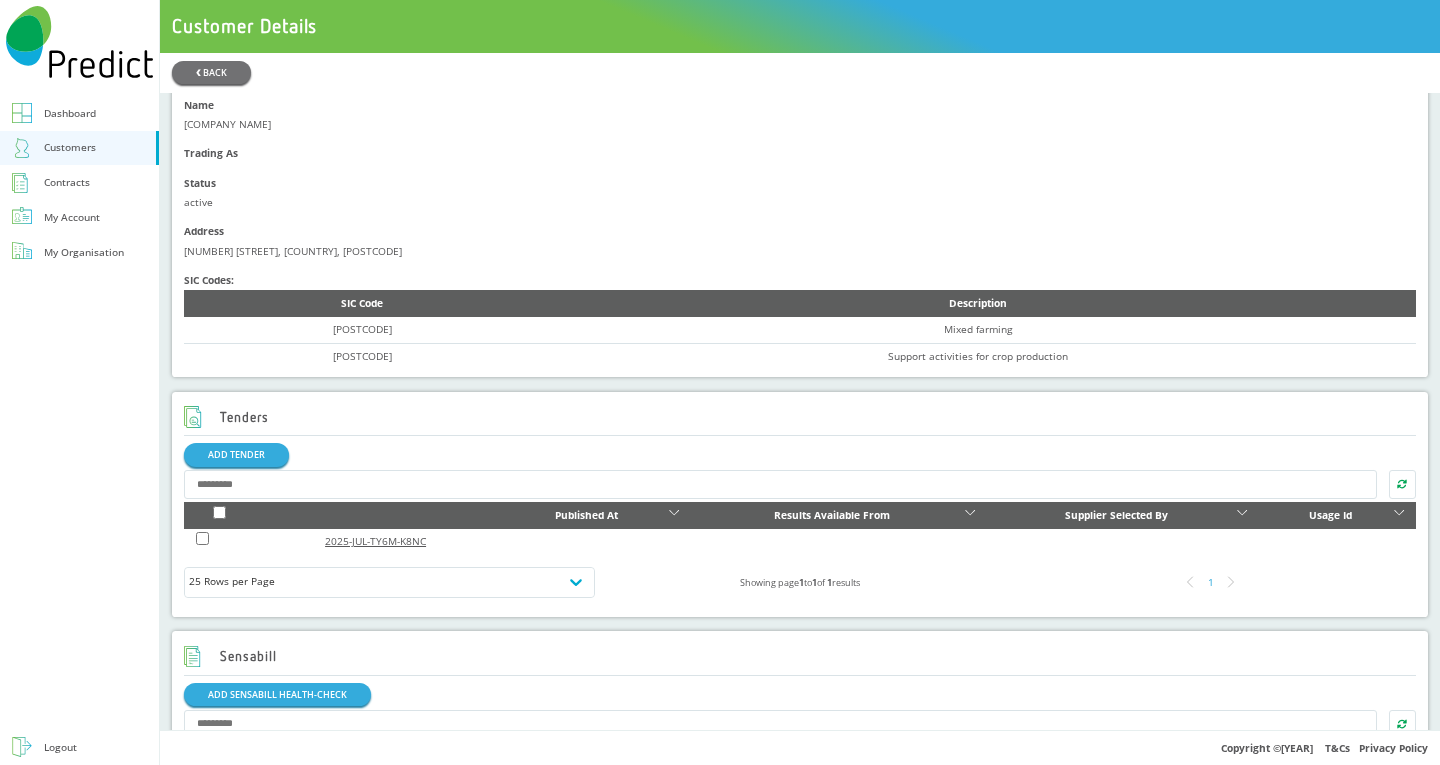 click on "2025-JUL-TY6M-K8NC" at bounding box center (375, 541) 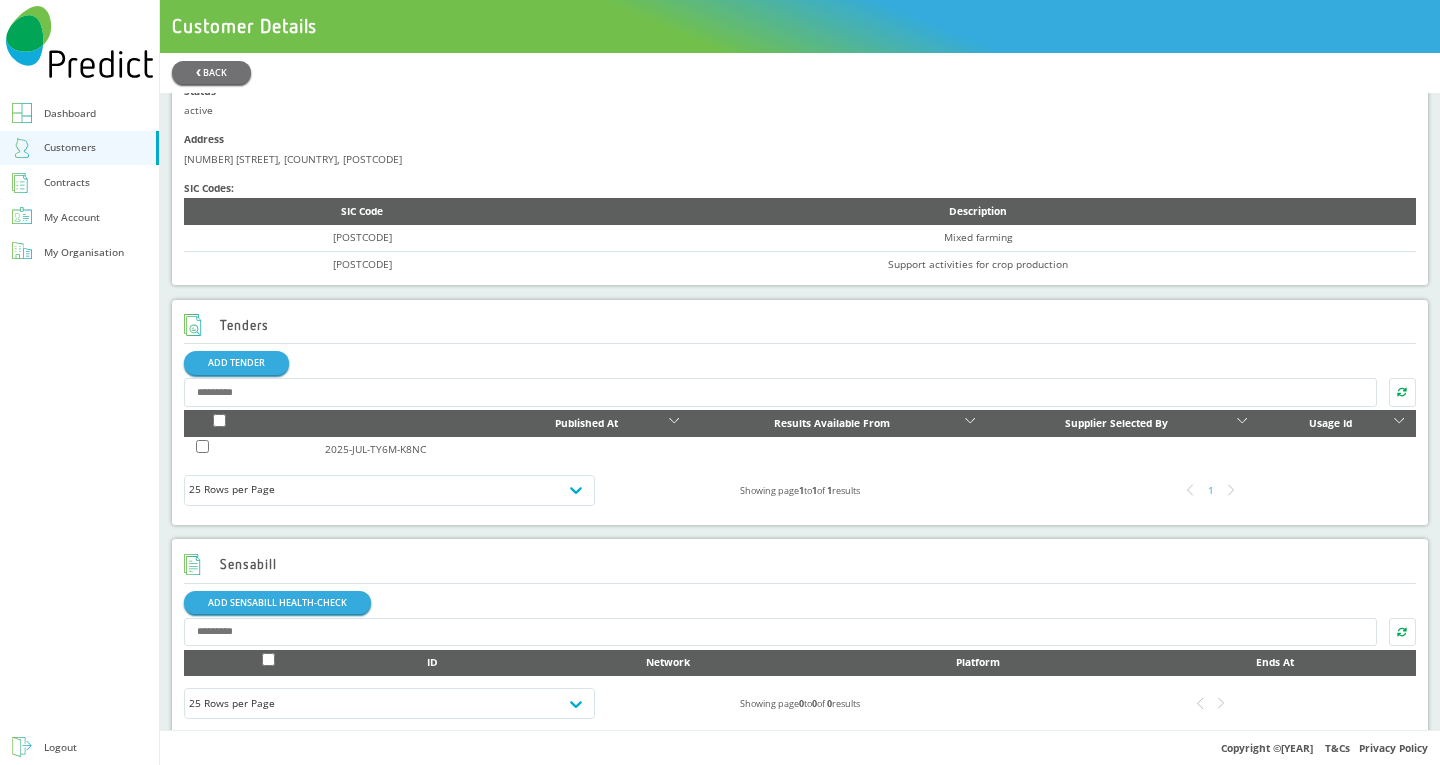 scroll, scrollTop: 500, scrollLeft: 0, axis: vertical 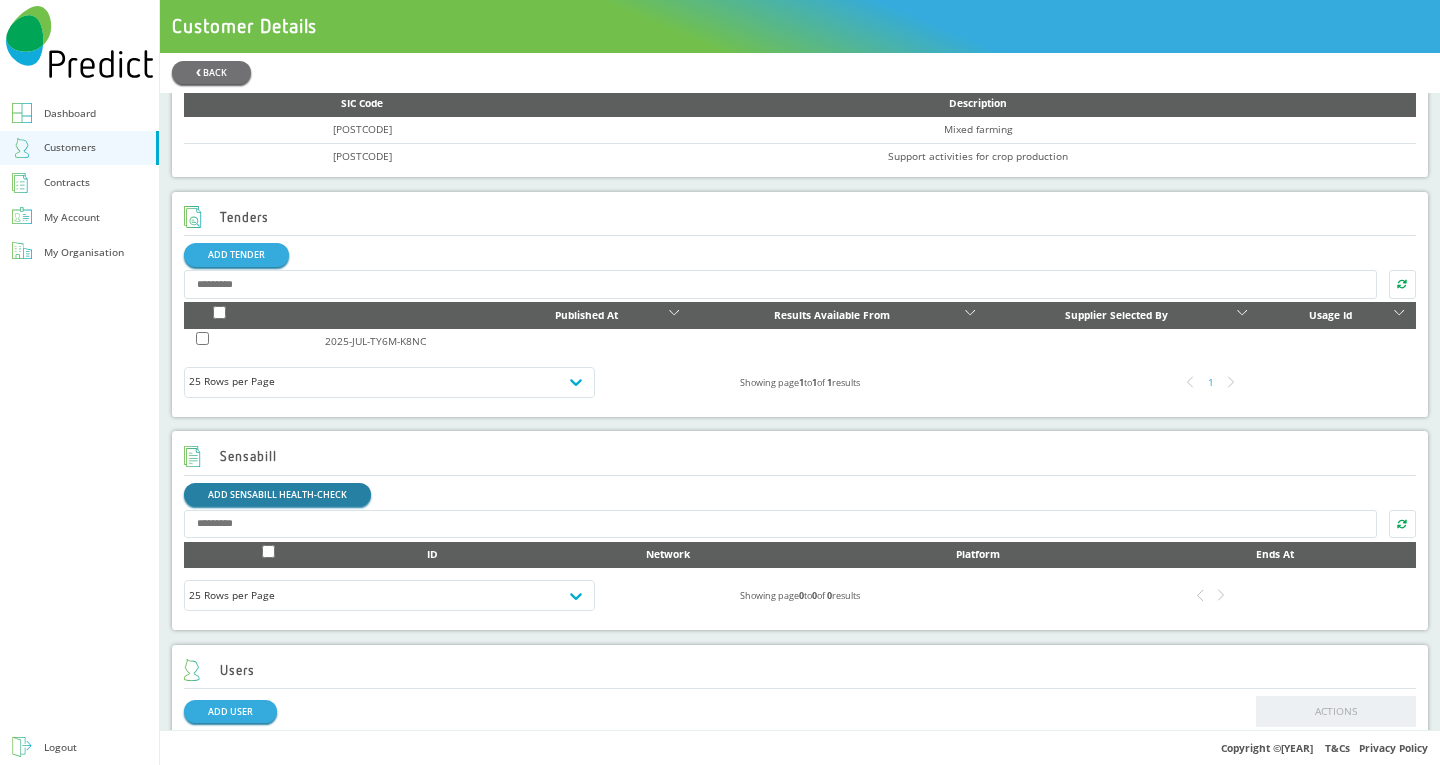 click on "ADD SENSABILL HEALTH-CHECK" at bounding box center (277, 494) 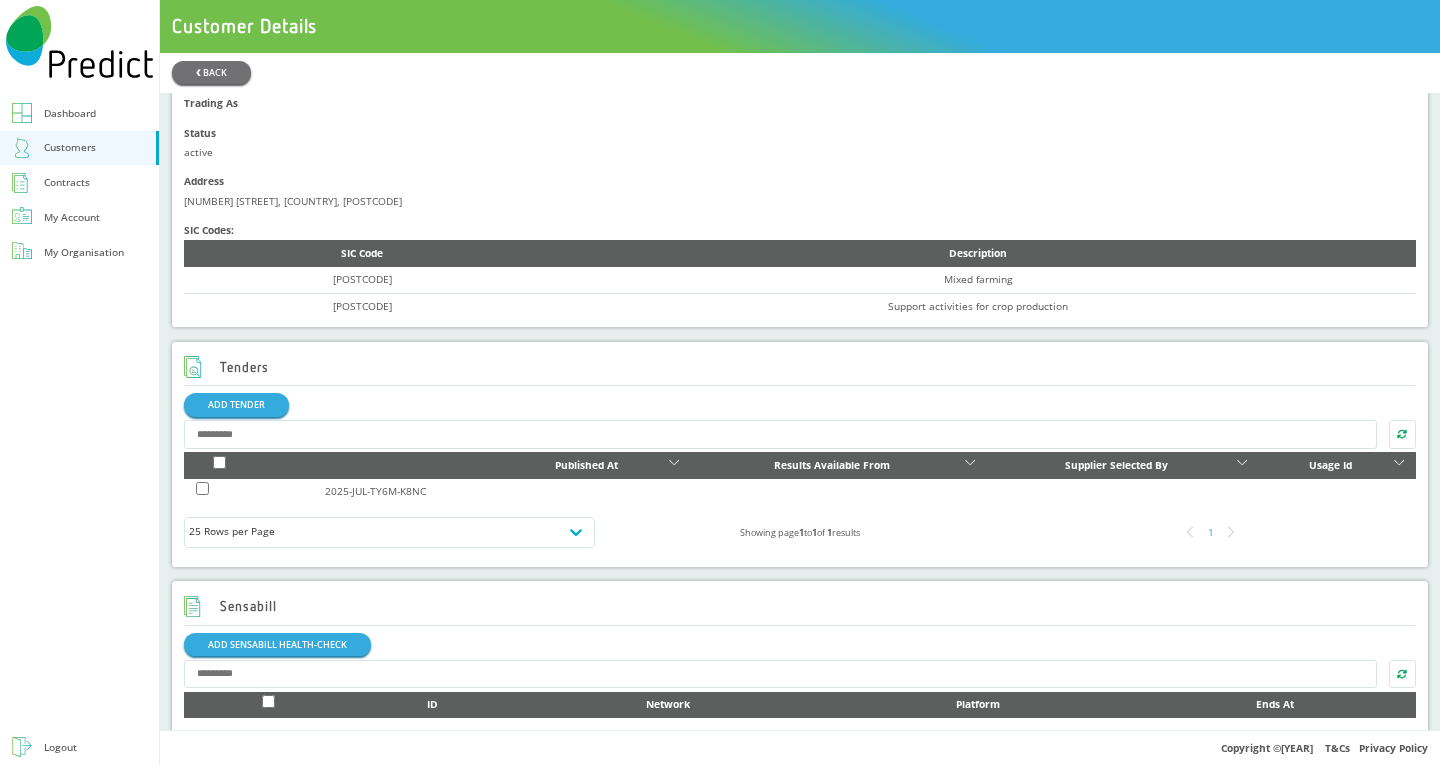 scroll, scrollTop: 500, scrollLeft: 0, axis: vertical 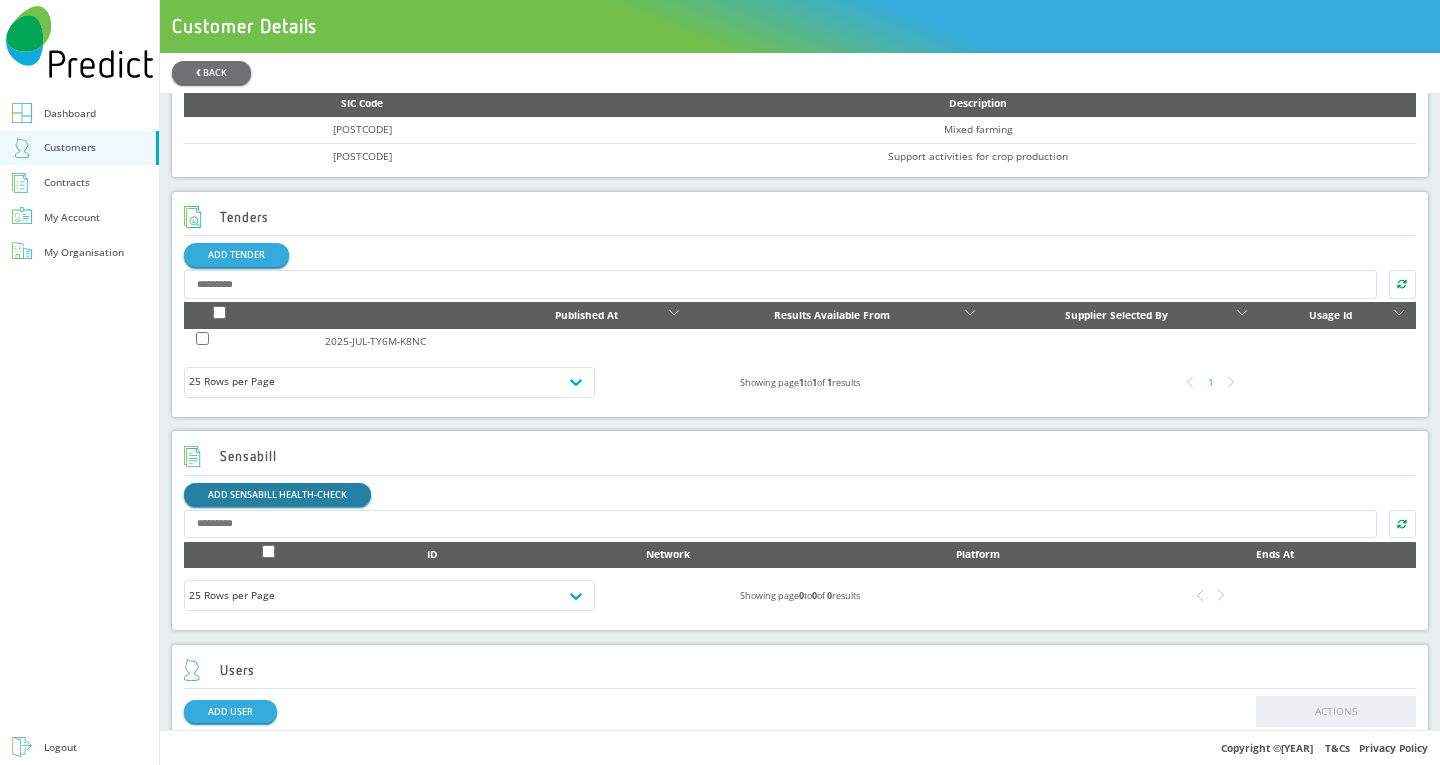 click on "ADD SENSABILL HEALTH-CHECK" at bounding box center (277, 494) 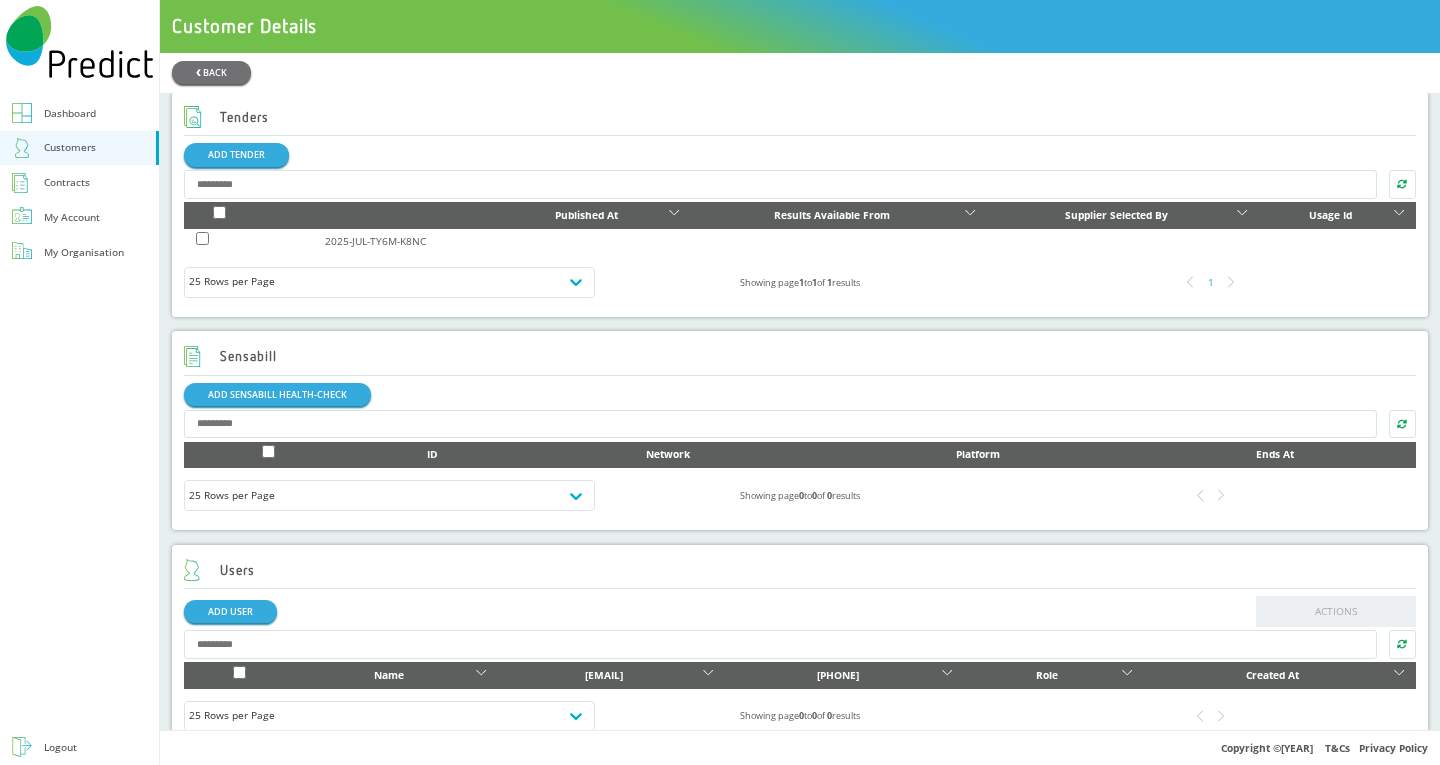 scroll, scrollTop: 641, scrollLeft: 0, axis: vertical 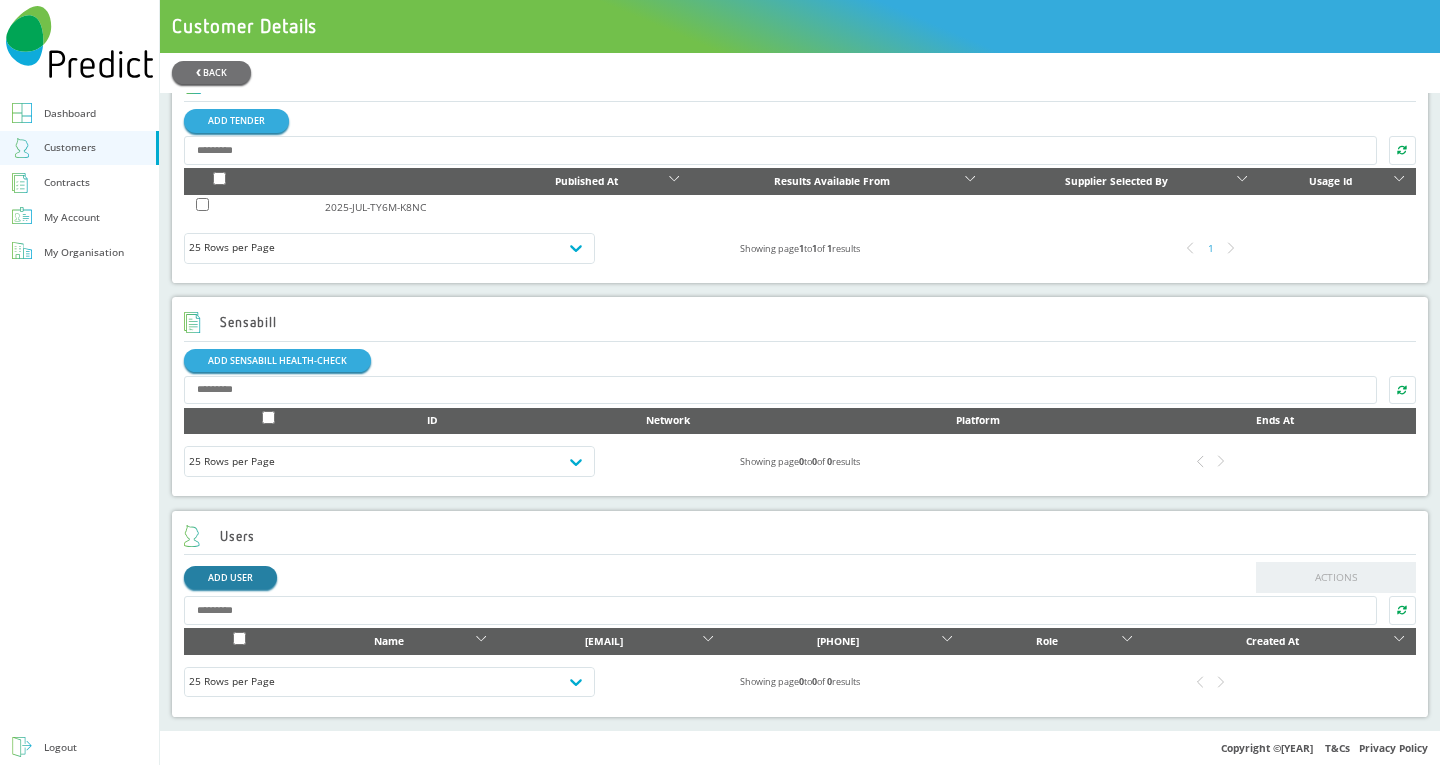 click on "ADD USER" at bounding box center [230, 577] 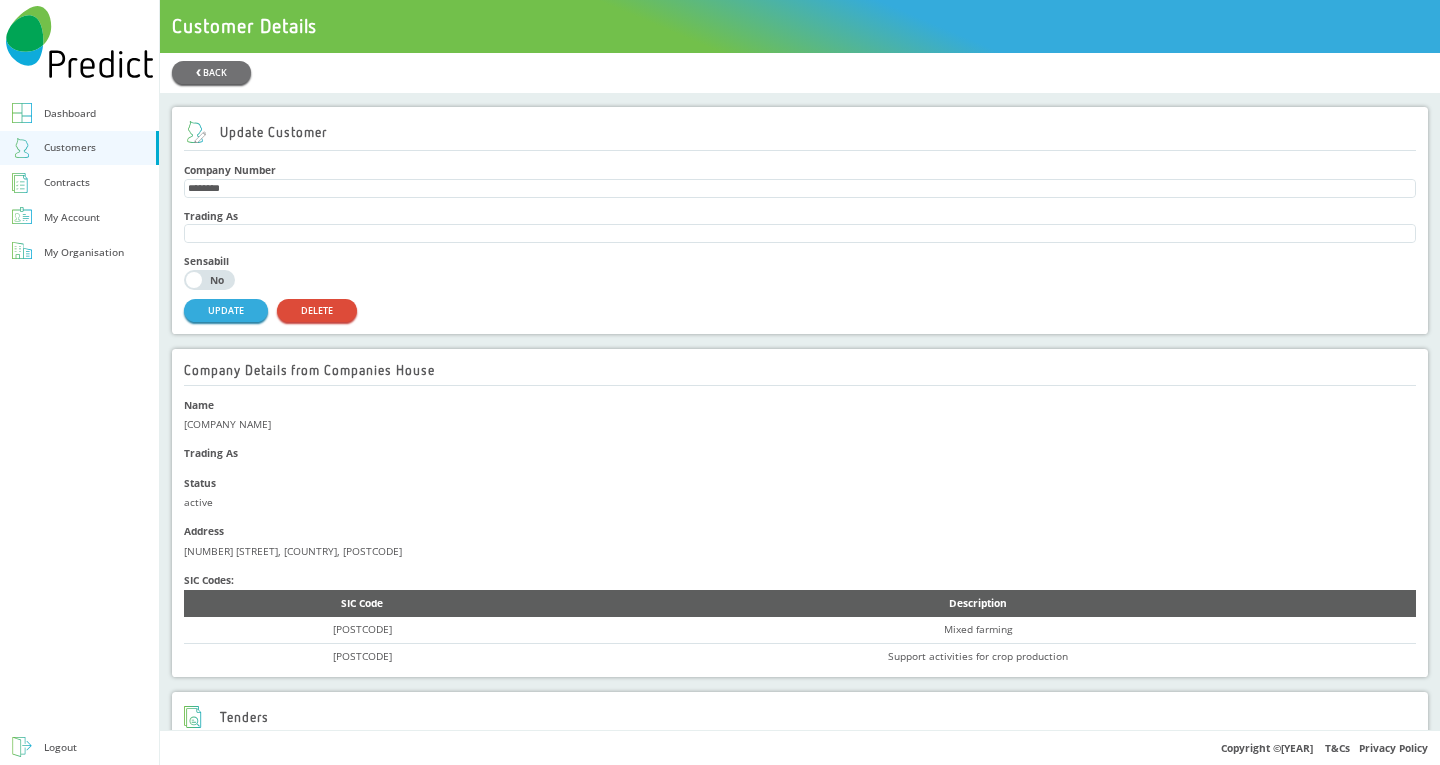 click on "My Account" at bounding box center [72, 217] 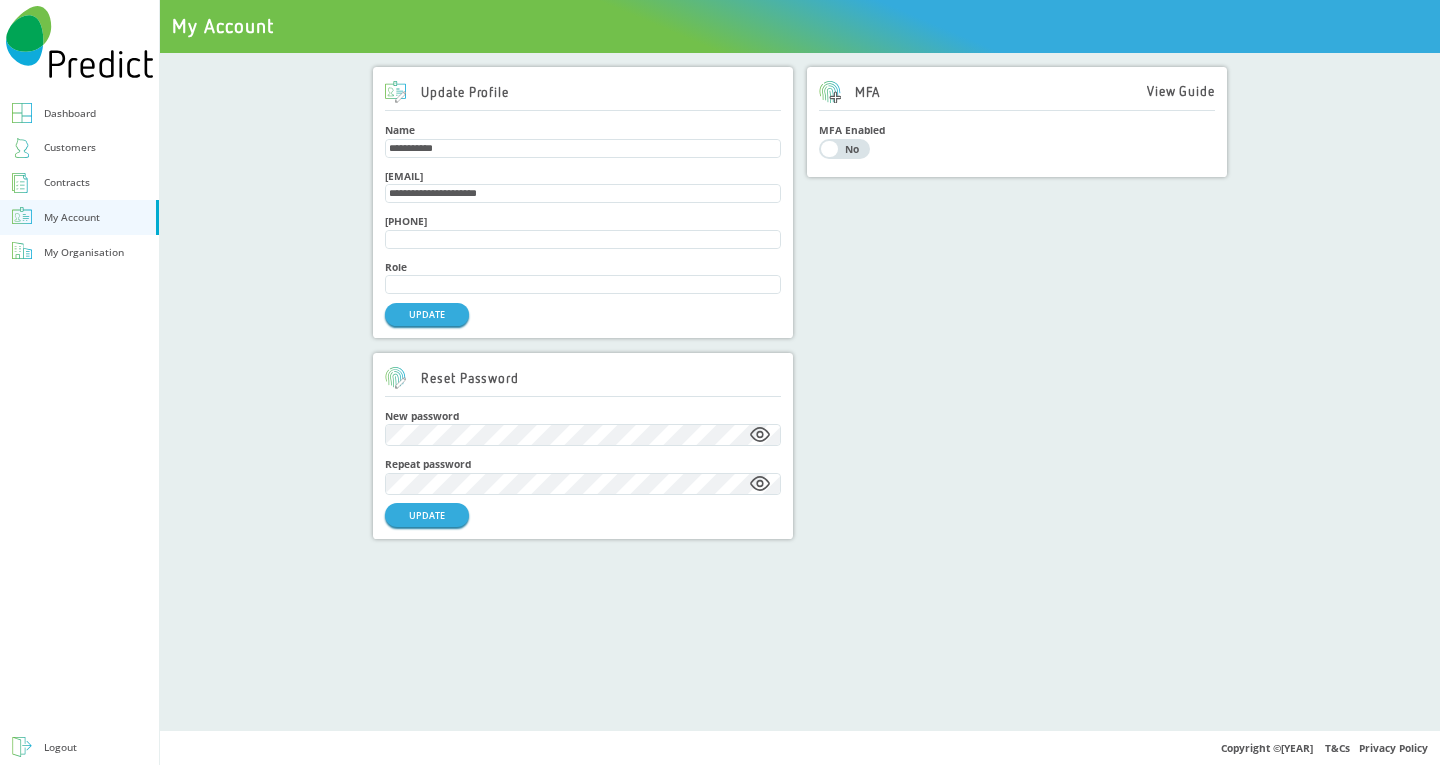 click on "My Organisation" at bounding box center (84, 252) 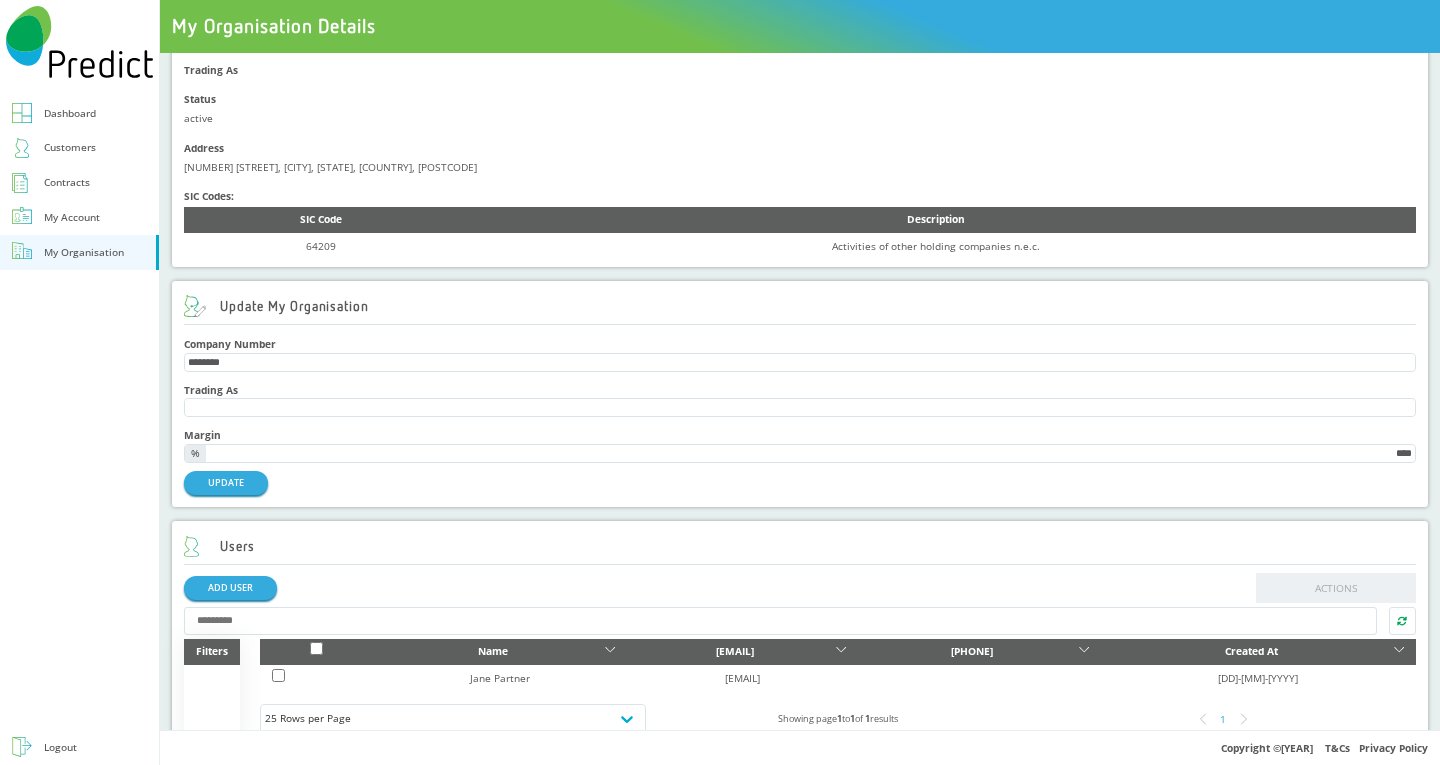 scroll, scrollTop: 156, scrollLeft: 0, axis: vertical 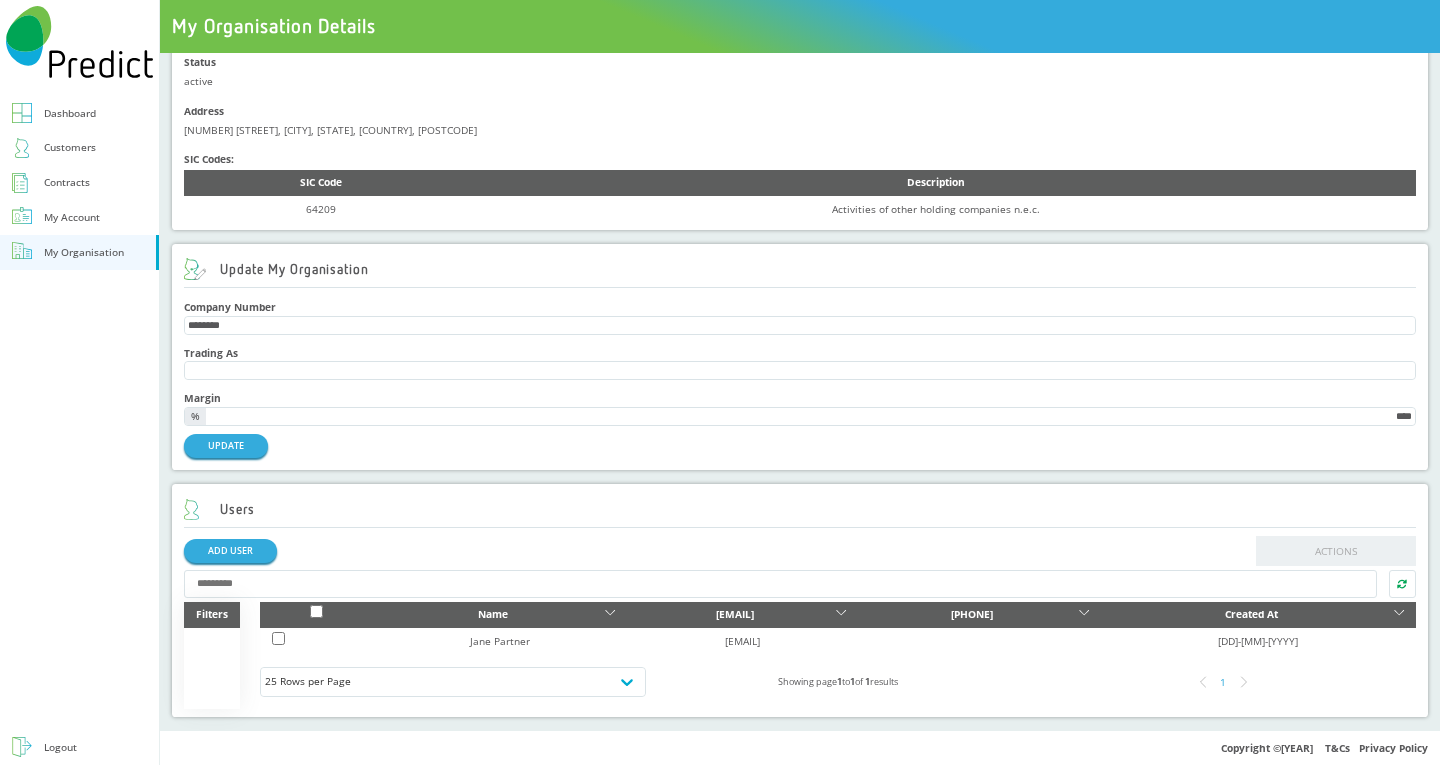 click on "Contracts" at bounding box center [67, 182] 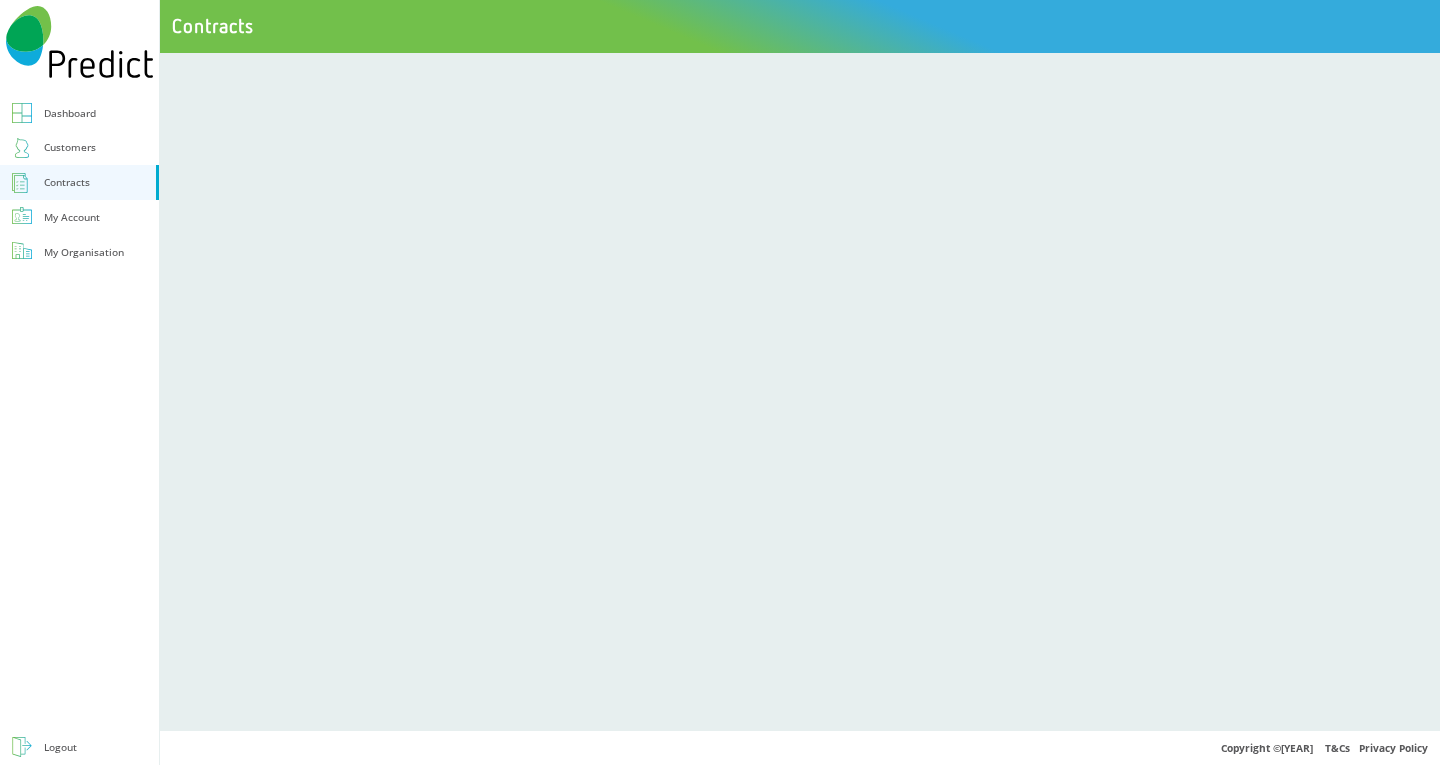 scroll, scrollTop: 0, scrollLeft: 0, axis: both 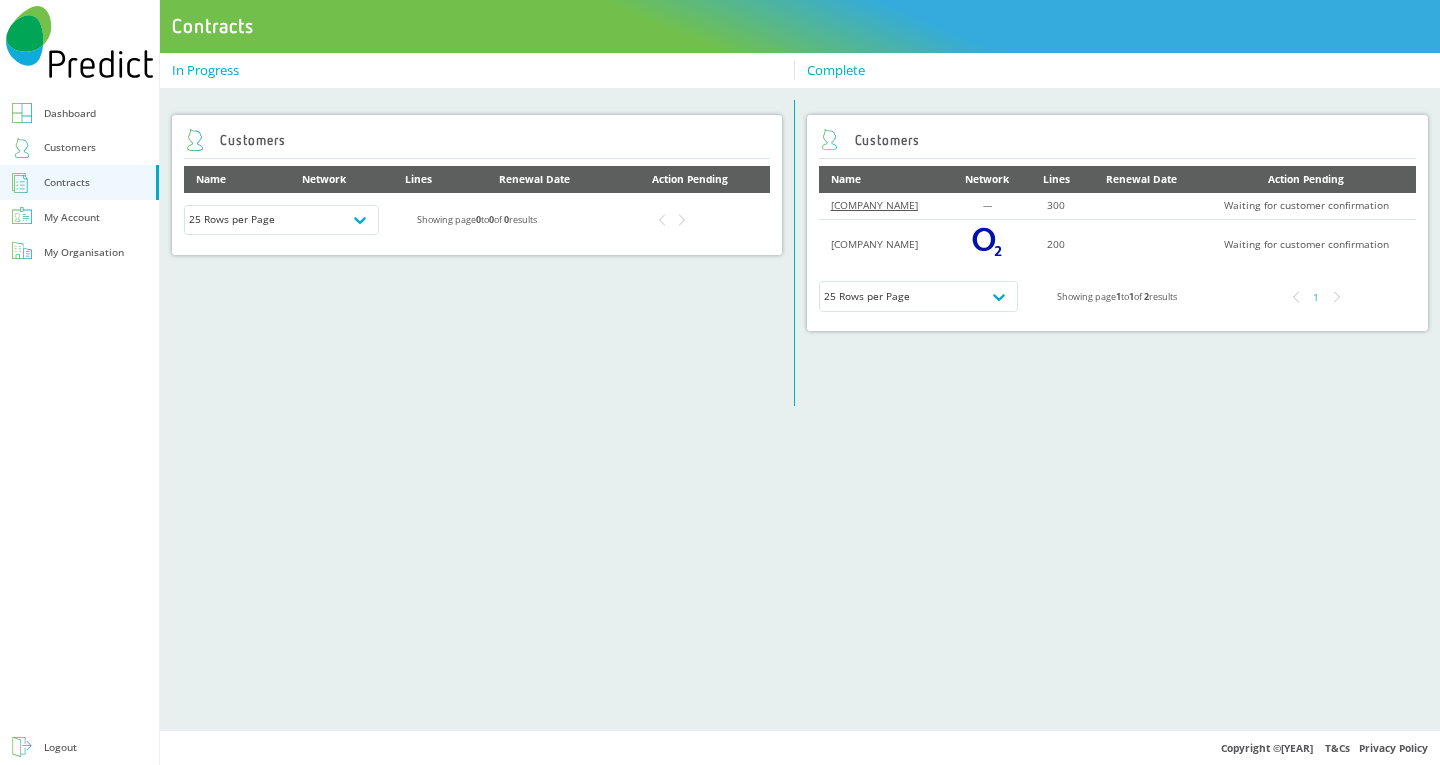 click on "[COMPANY NAME]" at bounding box center [874, 205] 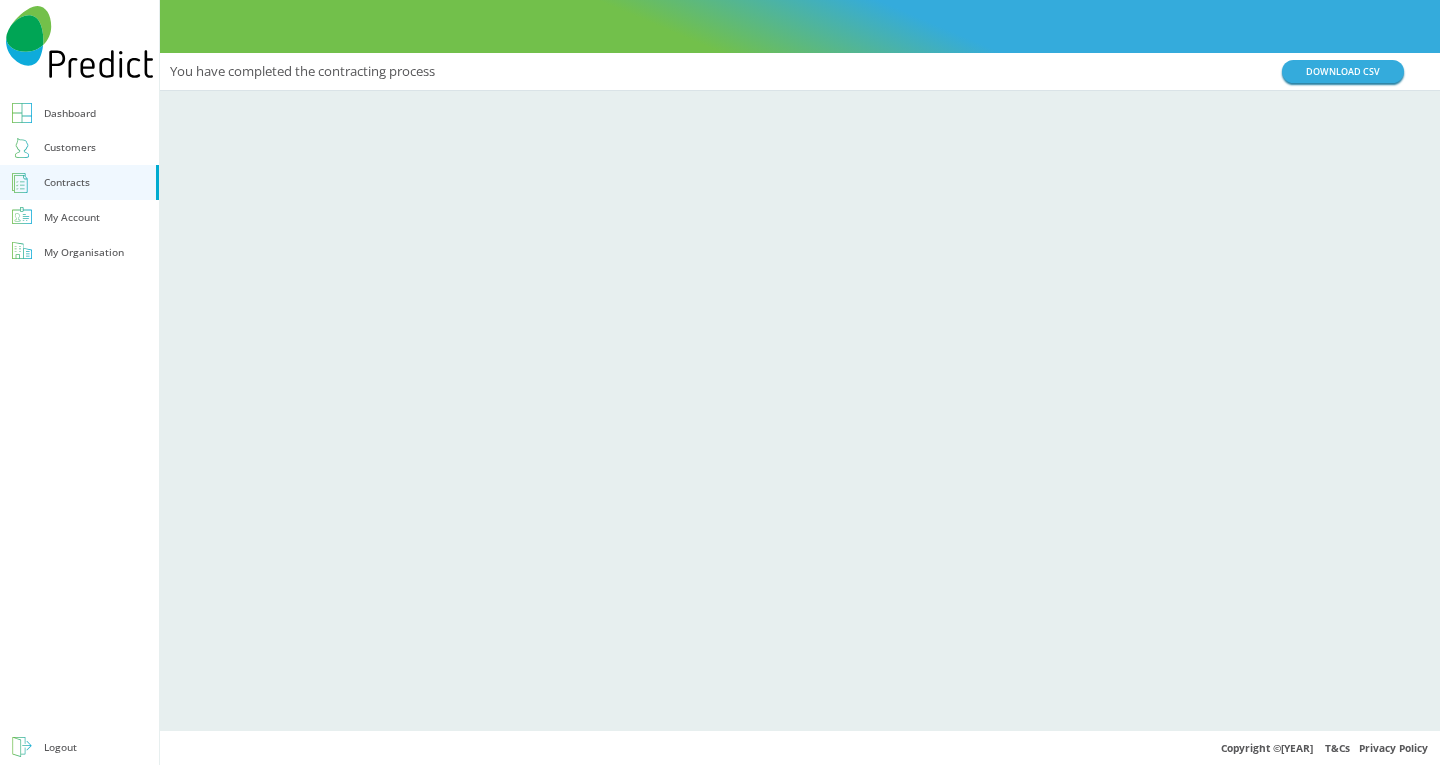 click on "Dashboard" at bounding box center [79, 113] 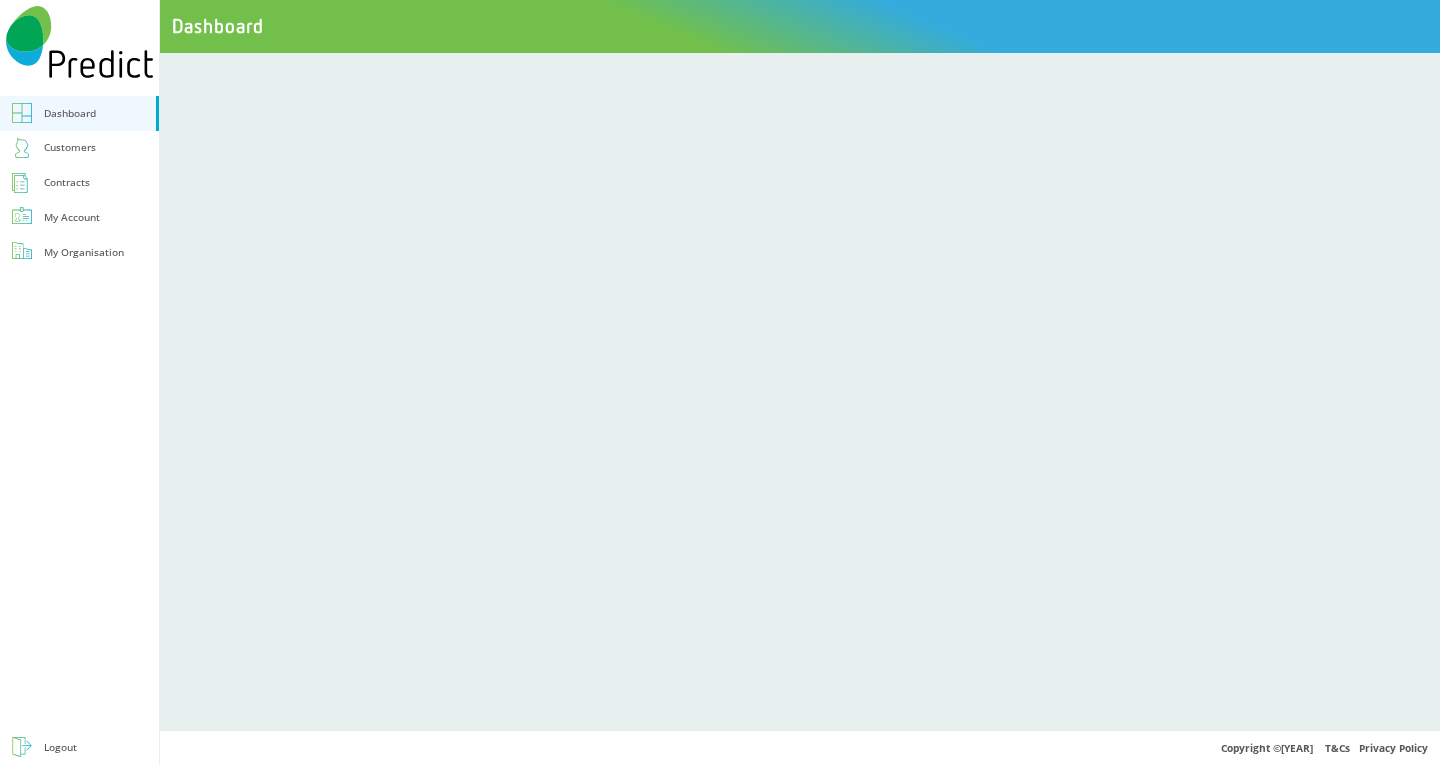 click on "Contracts" at bounding box center (67, 182) 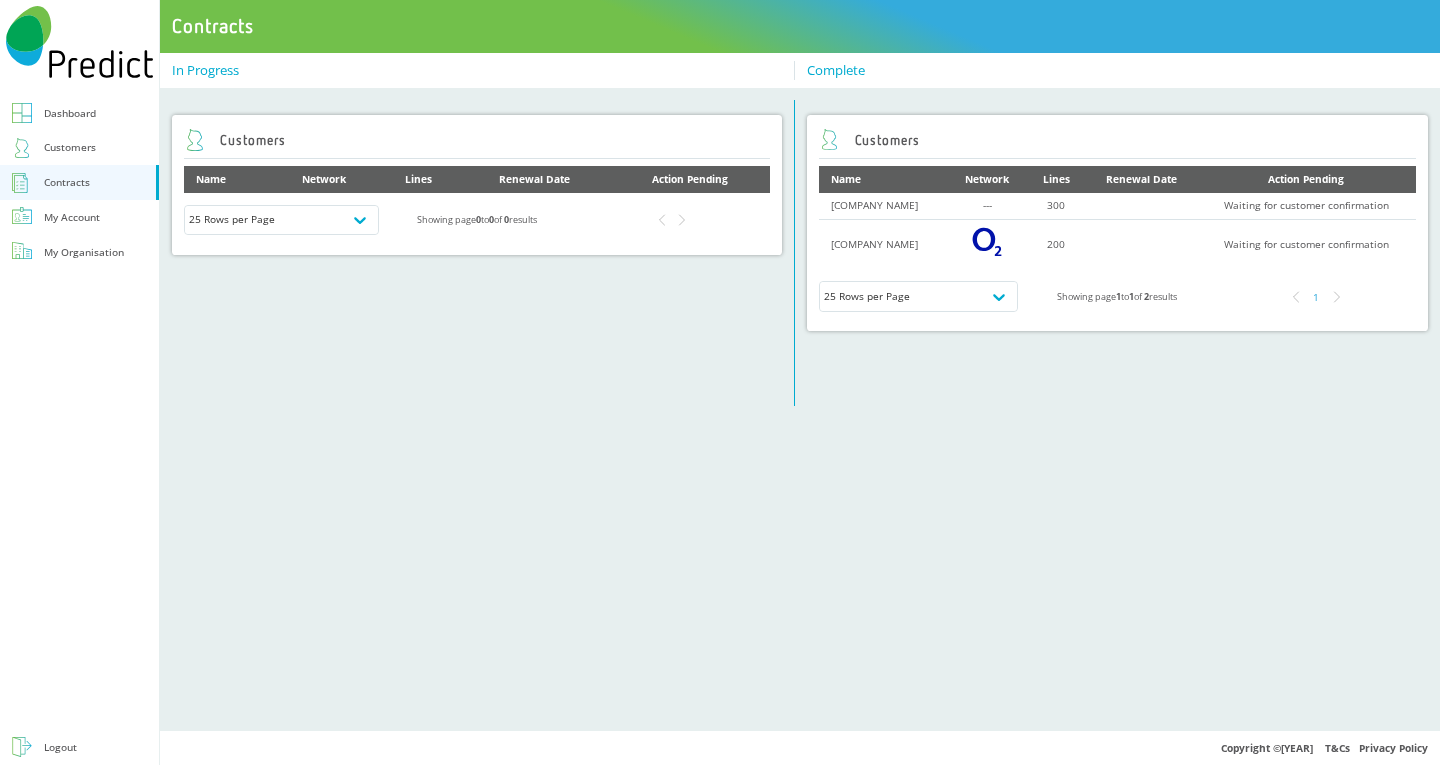click on "Dashboard" at bounding box center (70, 113) 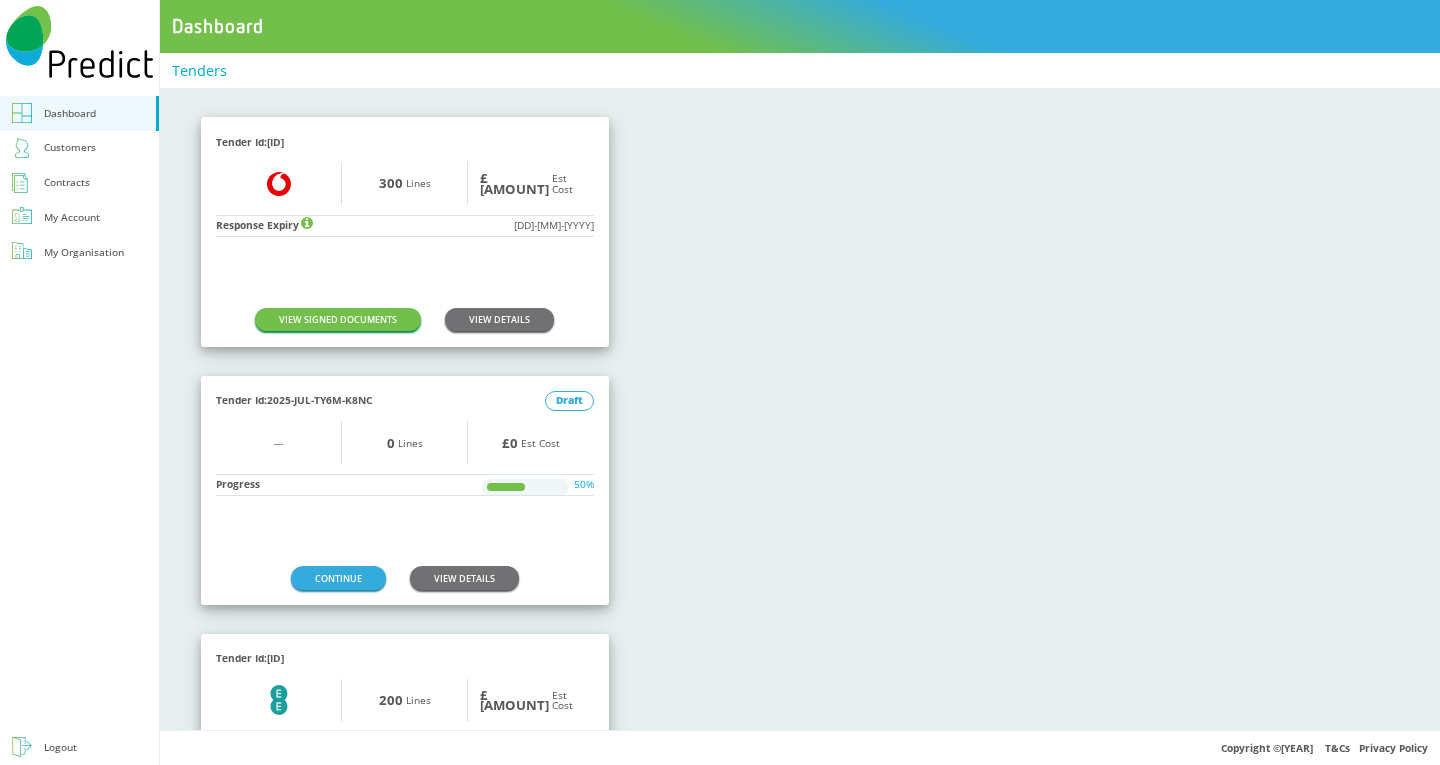 click on "Contracts" at bounding box center [67, 182] 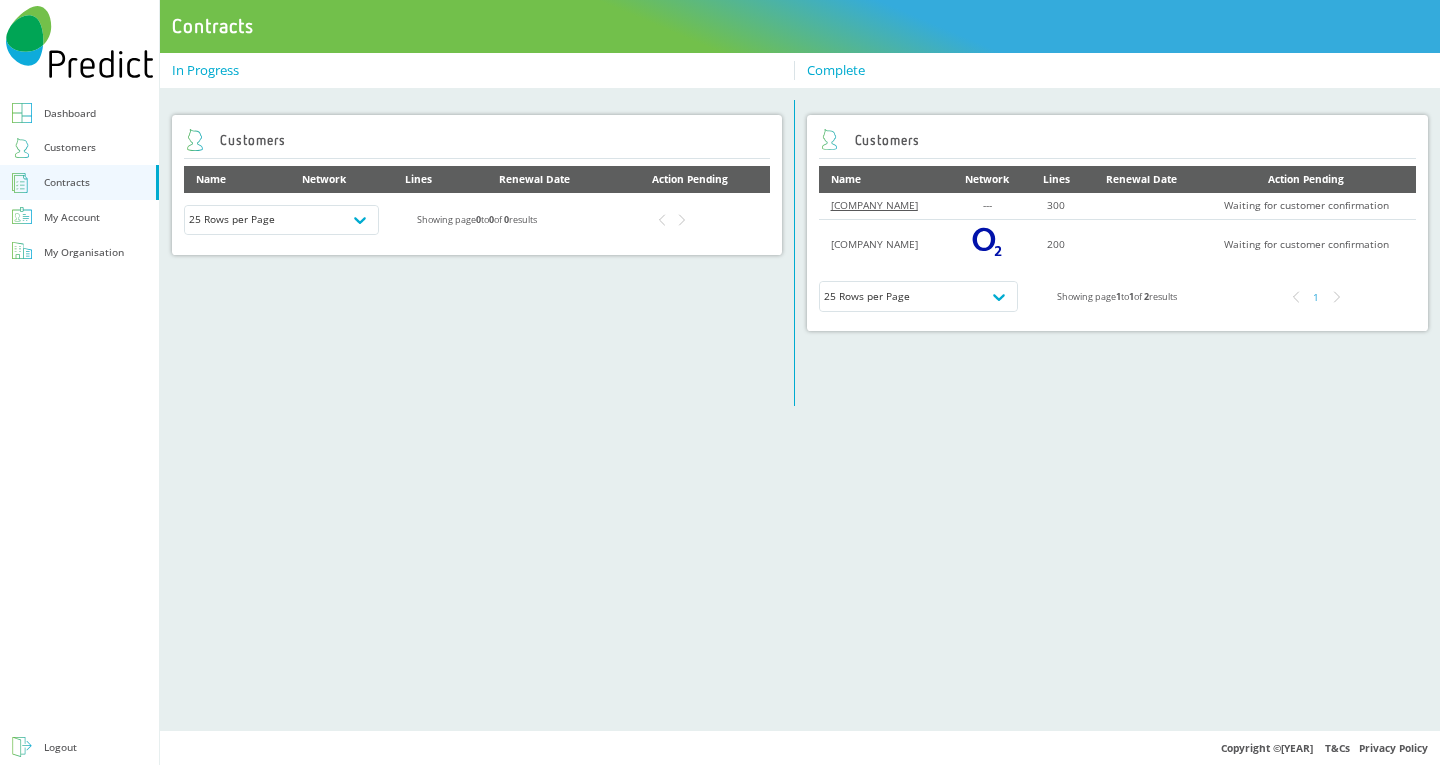click on "[COMPANY_NAME]" at bounding box center (874, 205) 